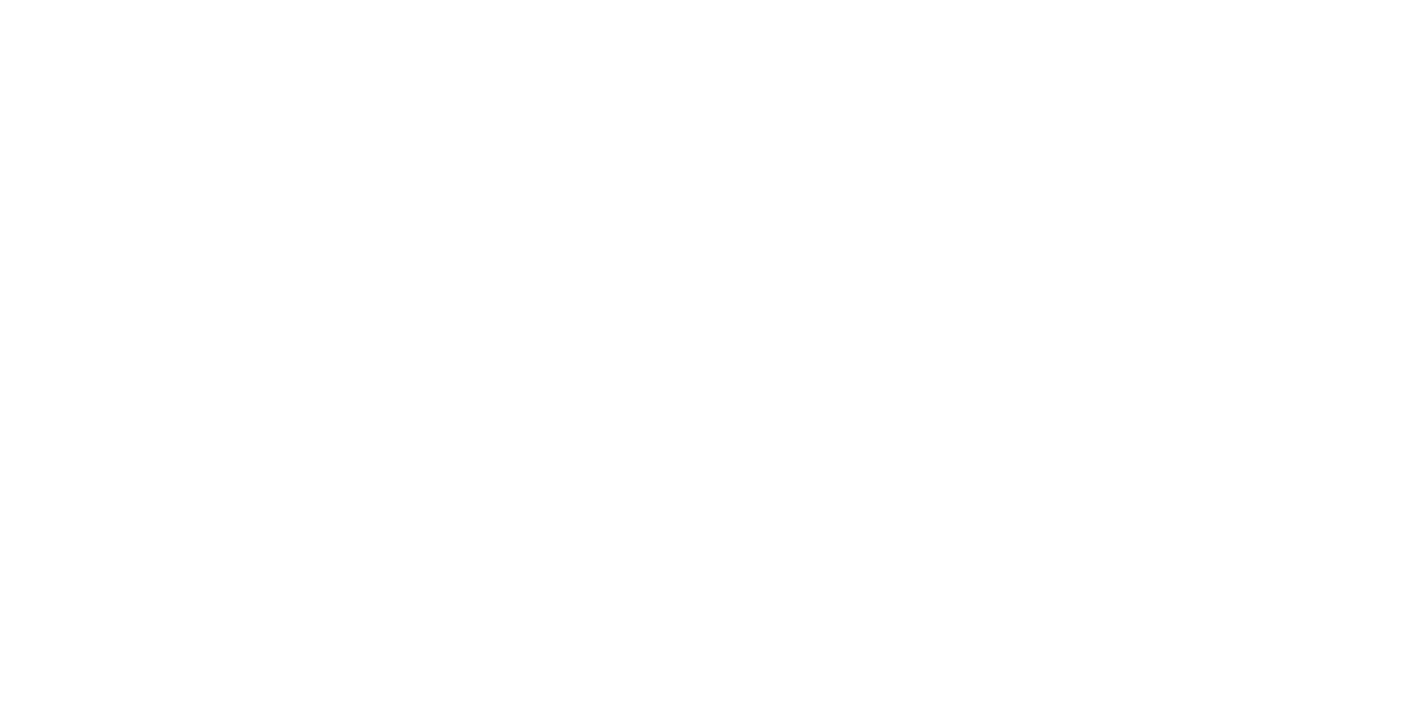 scroll, scrollTop: 0, scrollLeft: 0, axis: both 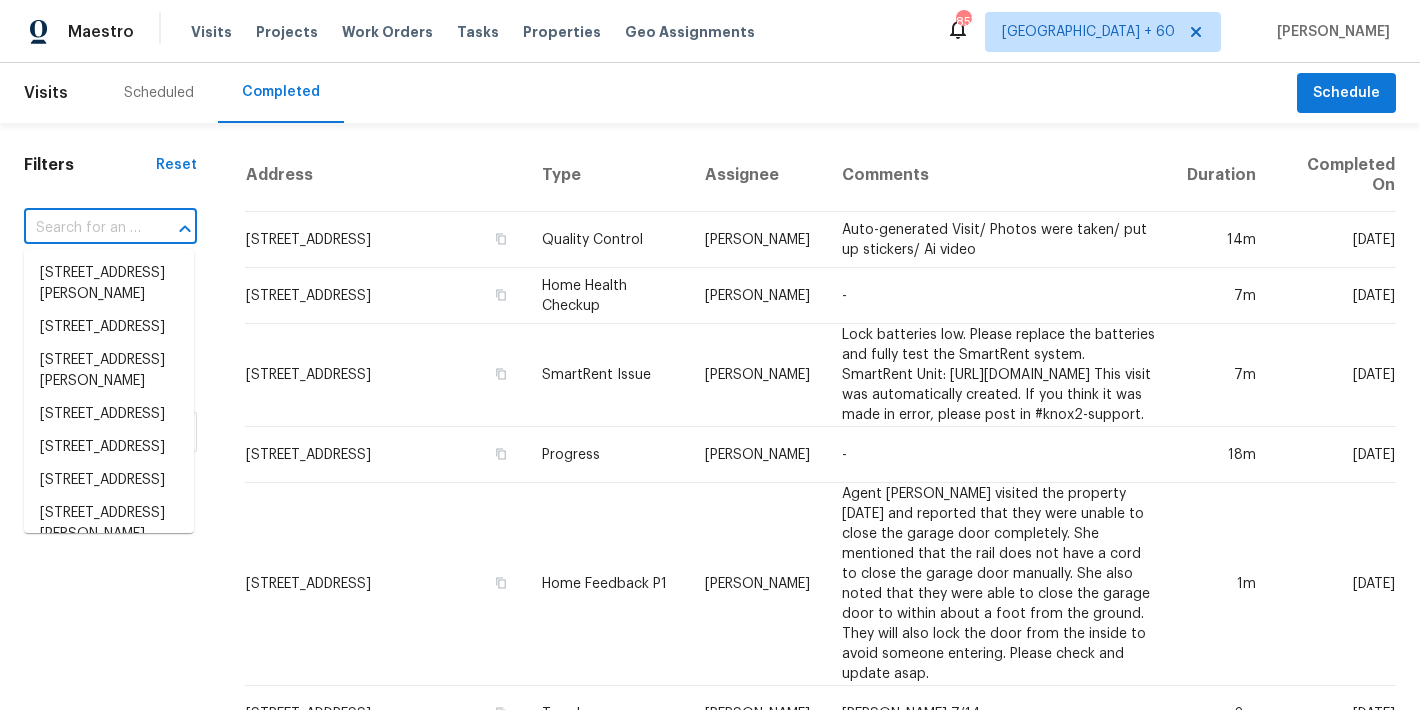click at bounding box center [82, 228] 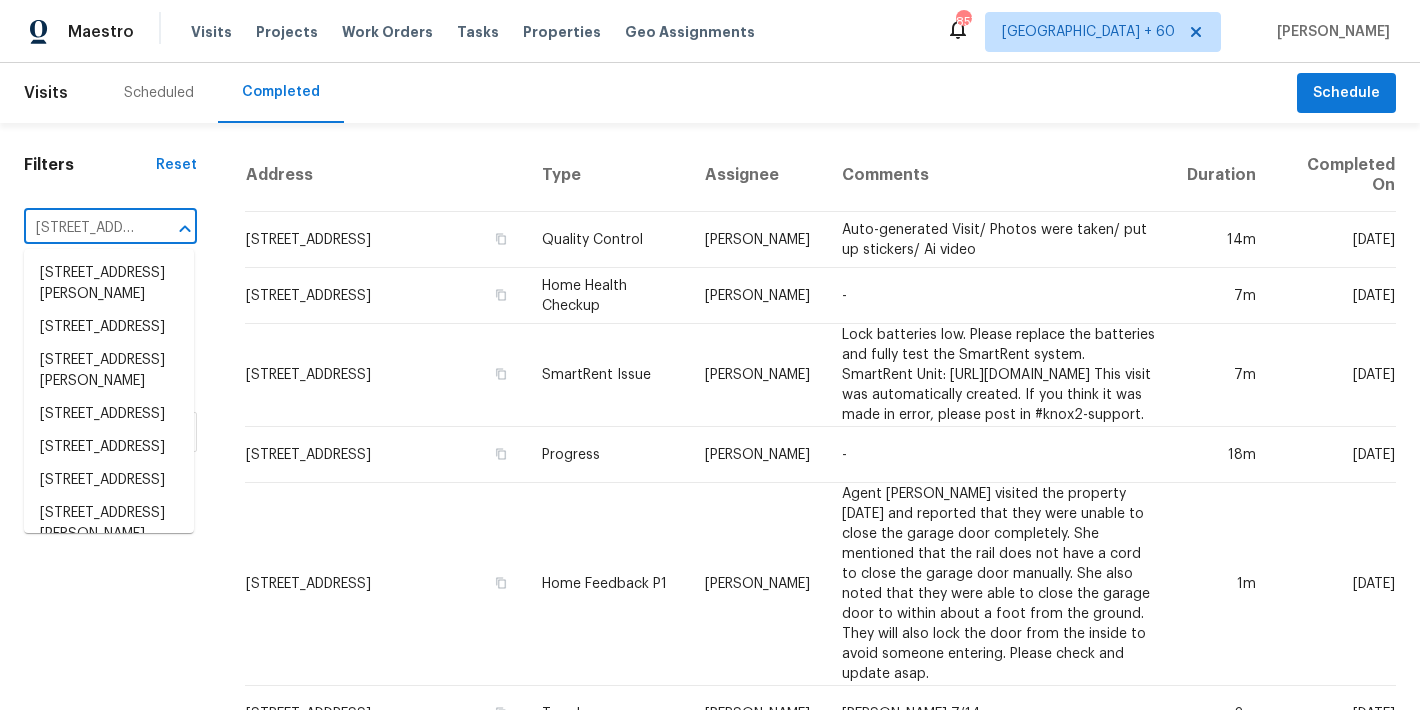 scroll, scrollTop: 0, scrollLeft: 131, axis: horizontal 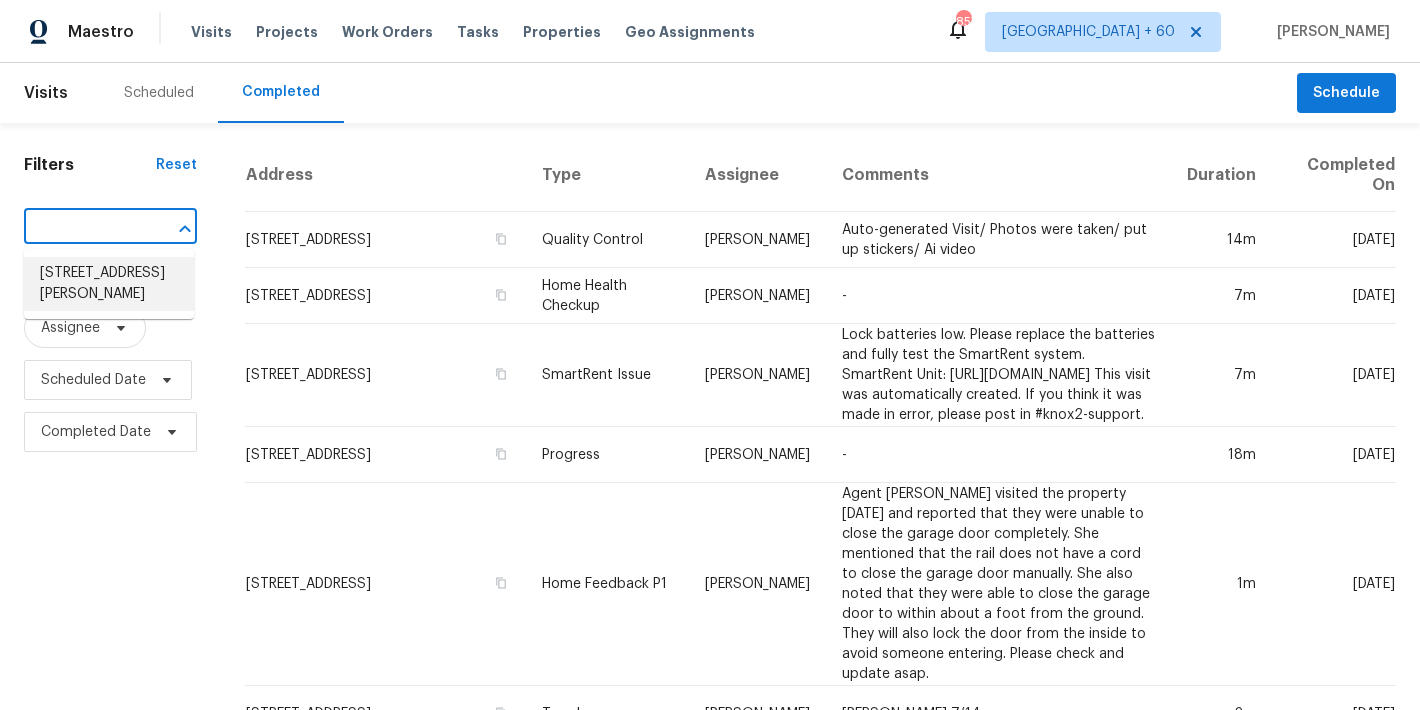 click on "2408 Cagle Ct, Gastonia, NC 28056" at bounding box center [109, 284] 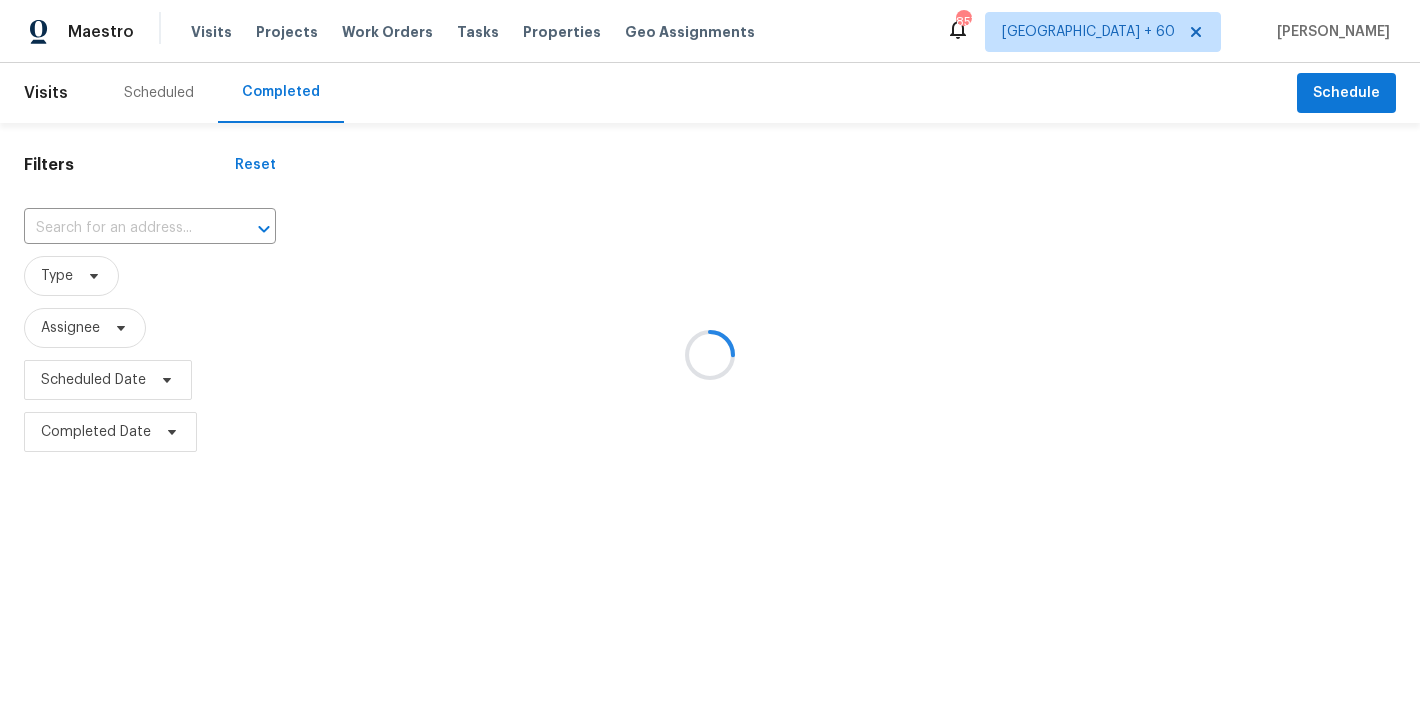type on "2408 Cagle Ct, Gastonia, NC 28056" 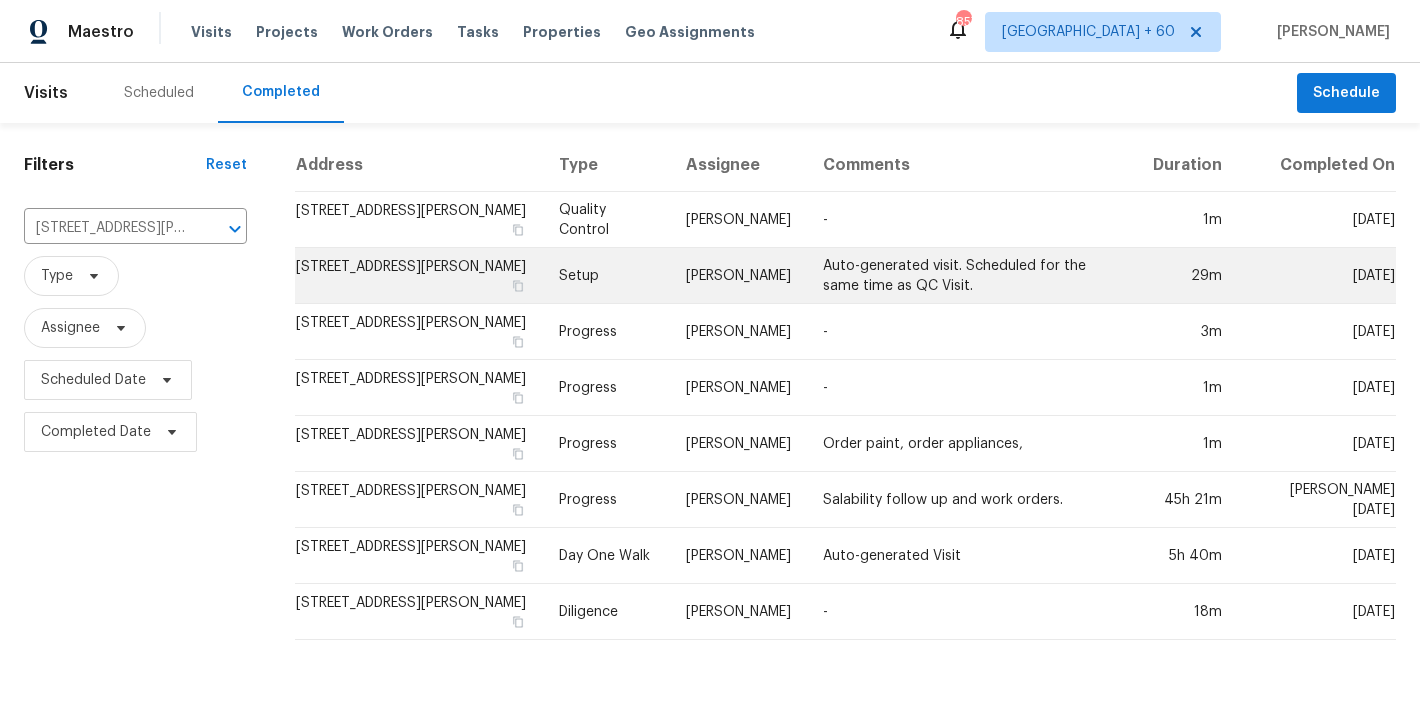 click on "2408 Cagle Ct, Gastonia, NC 28056" at bounding box center [419, 276] 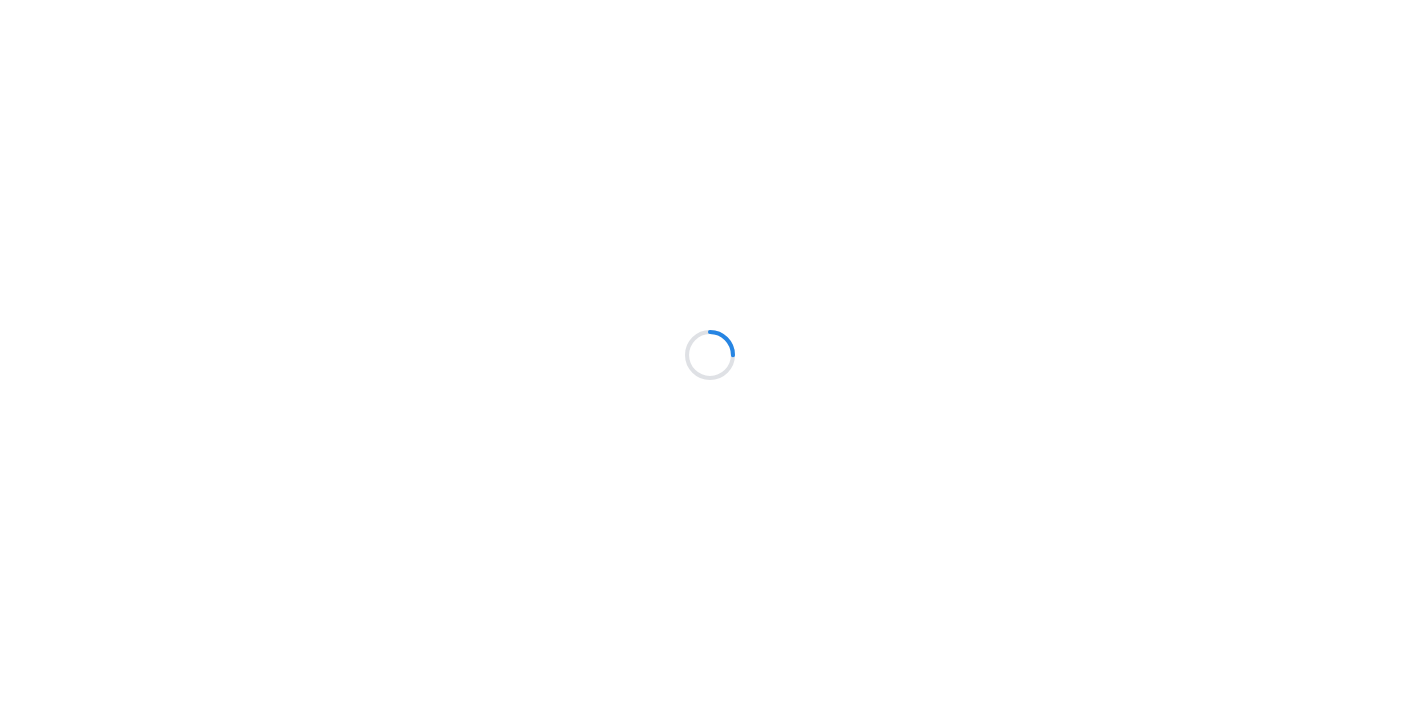 scroll, scrollTop: 0, scrollLeft: 0, axis: both 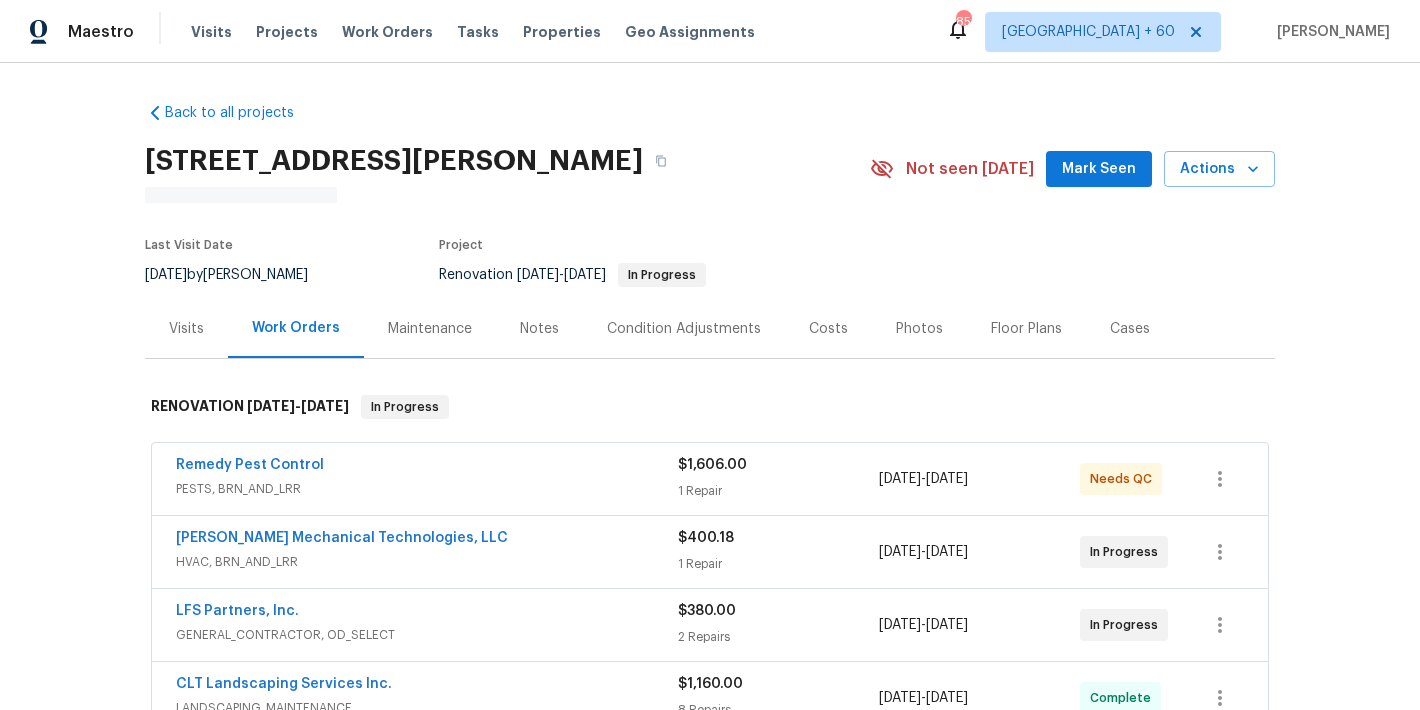 click on "[STREET_ADDRESS][PERSON_NAME] N/A Not seen [DATE] Mark Seen Actions" at bounding box center (710, 169) 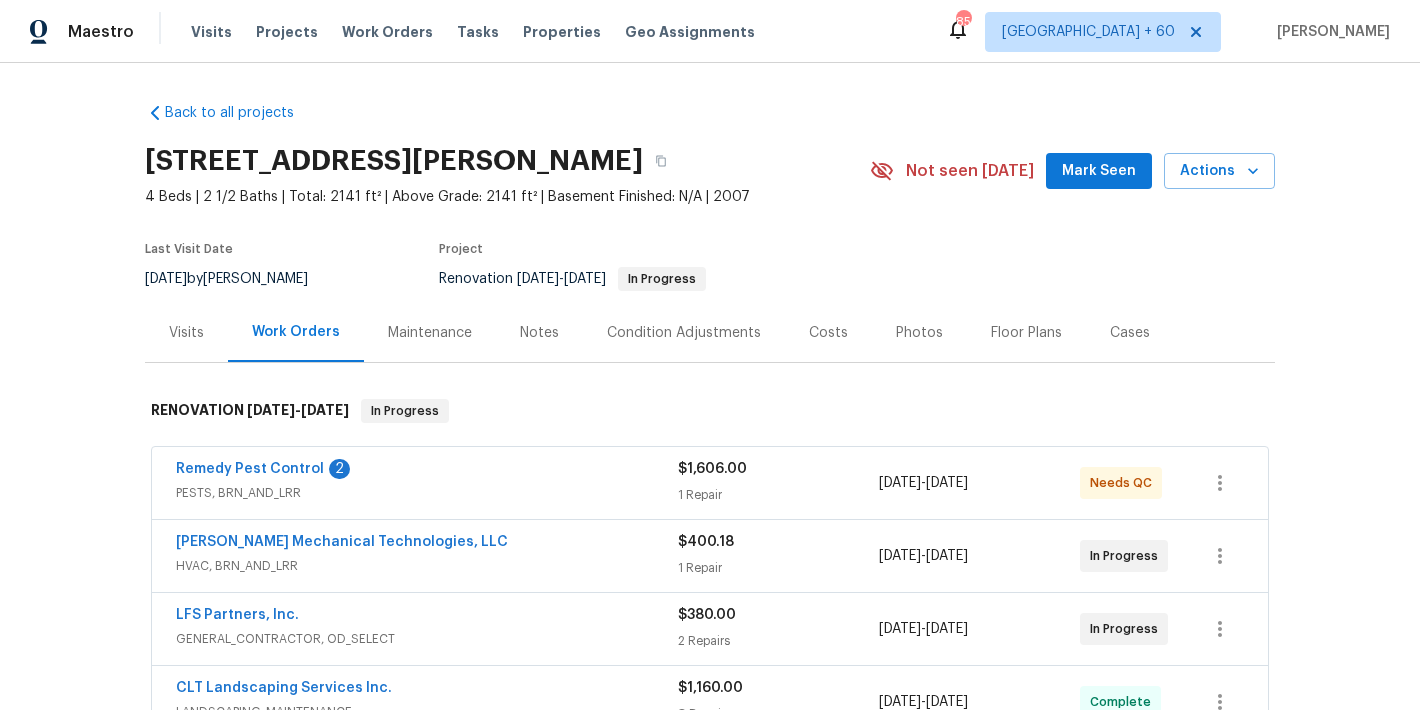 click on "Mark Seen" at bounding box center [1099, 171] 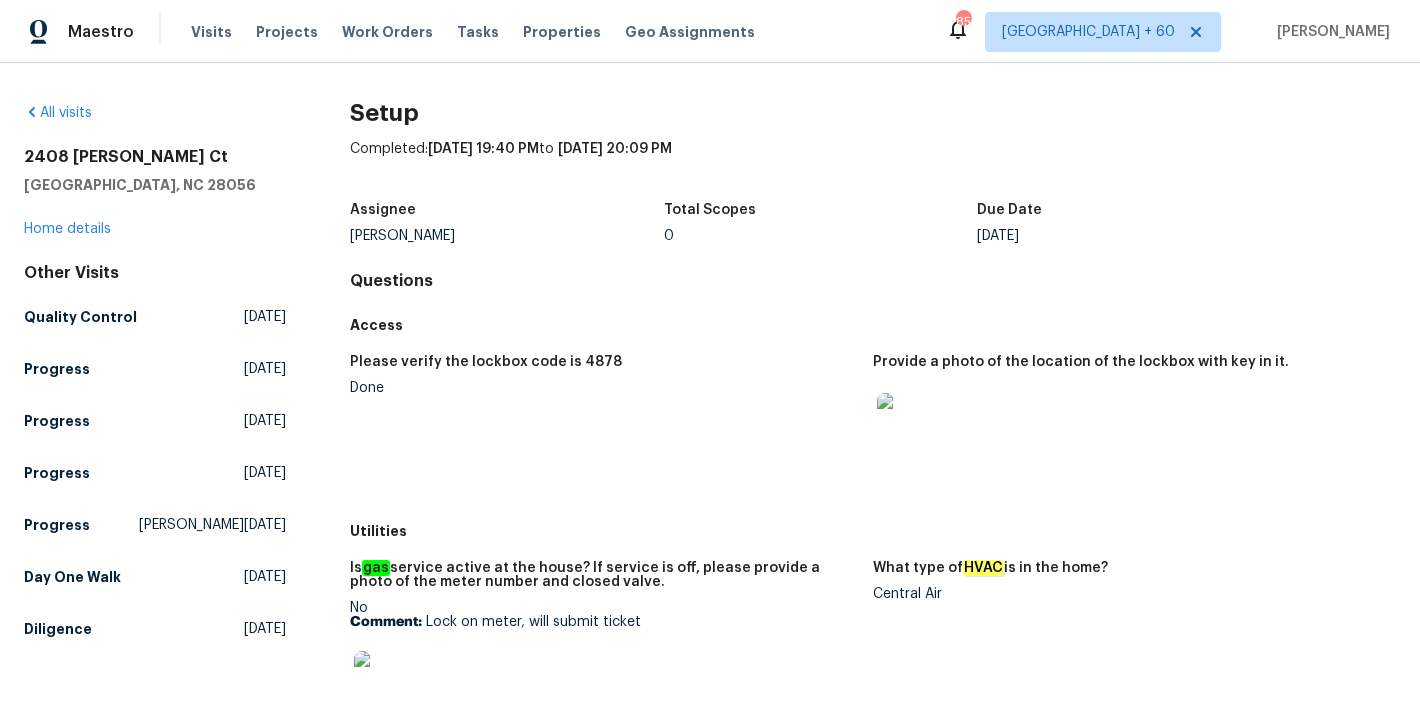 scroll, scrollTop: 0, scrollLeft: 0, axis: both 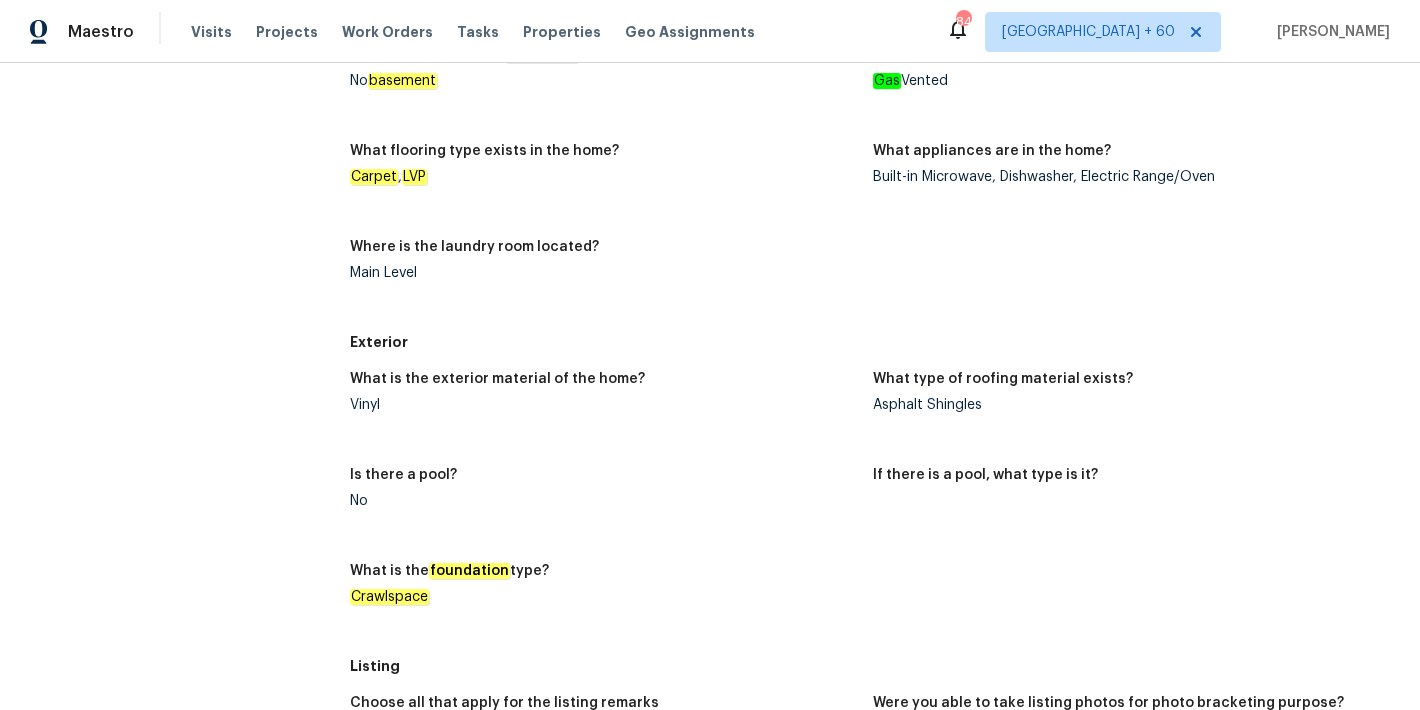 click on "Where is the laundry room located? Main Level" at bounding box center (611, 276) 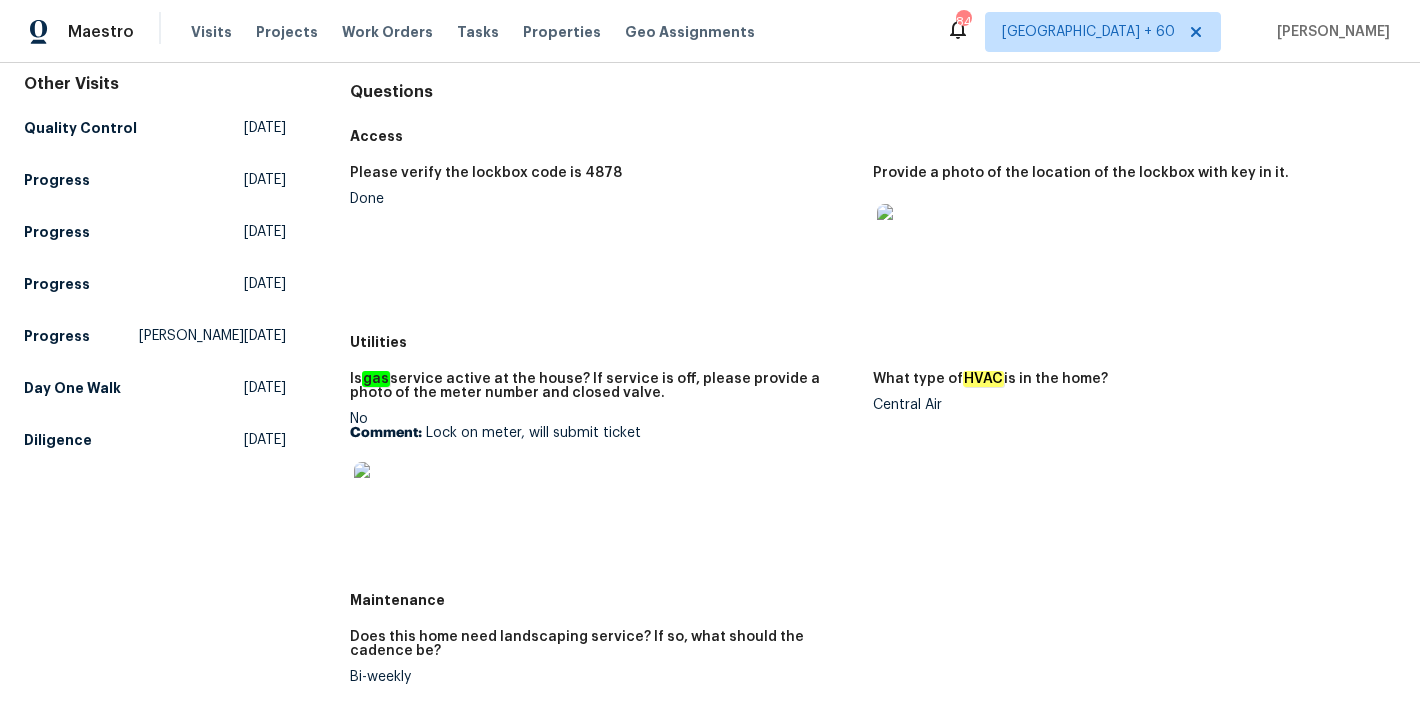 click on "Please verify the lockbox code is 4878 Done" at bounding box center (611, 239) 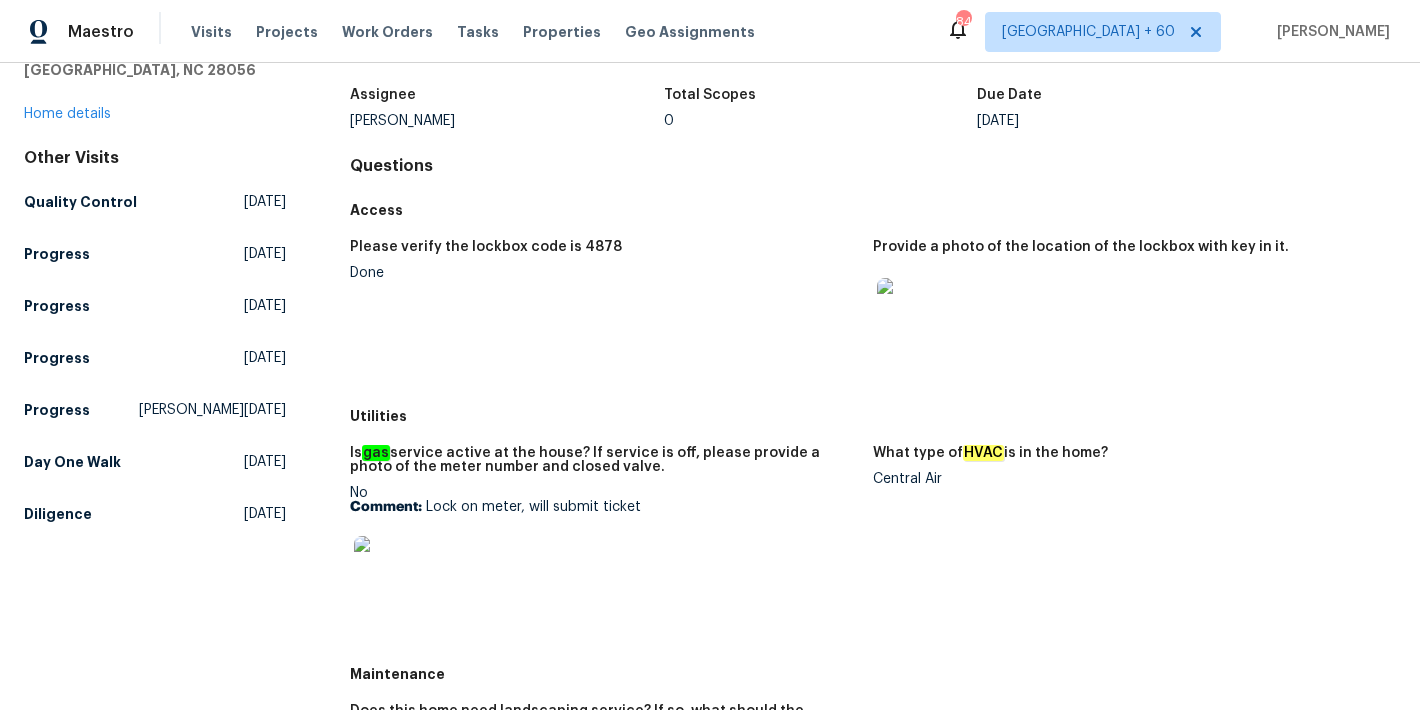 scroll, scrollTop: 135, scrollLeft: 0, axis: vertical 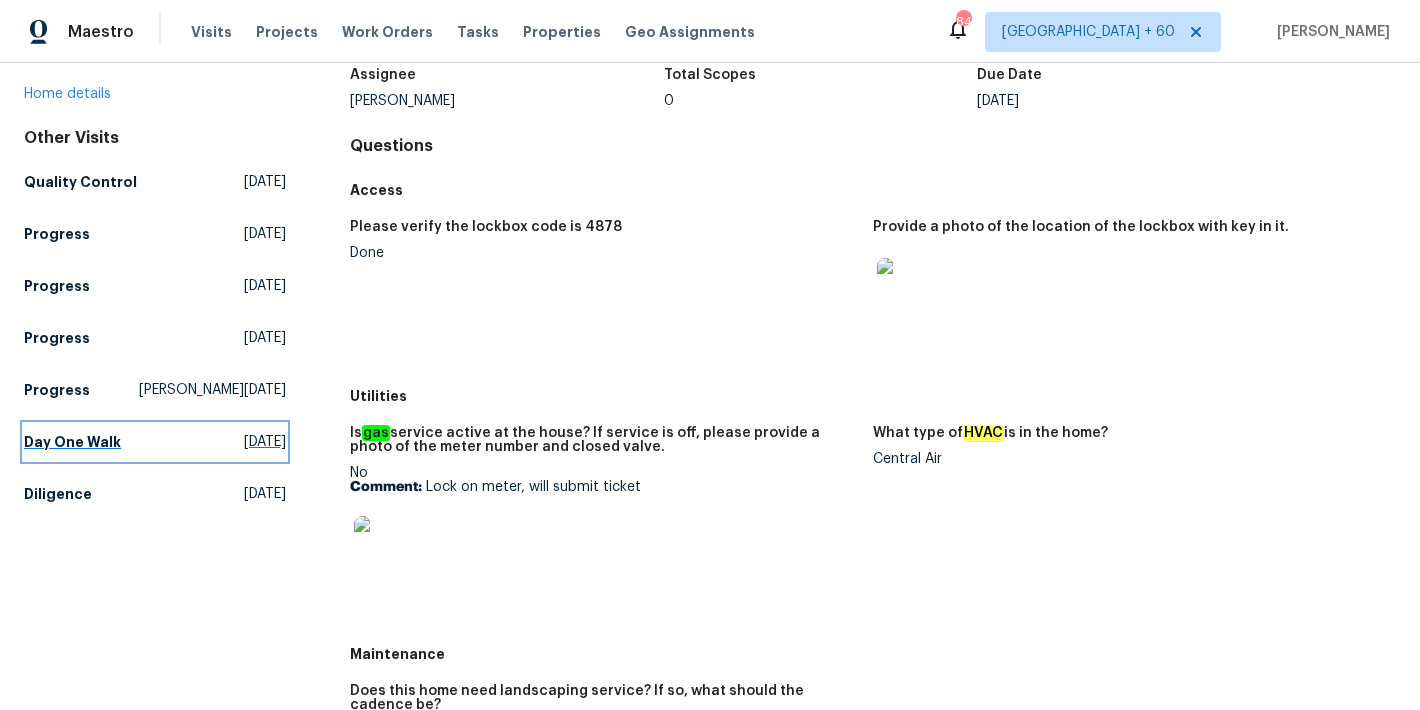 click on "Day One Walk" at bounding box center (72, 442) 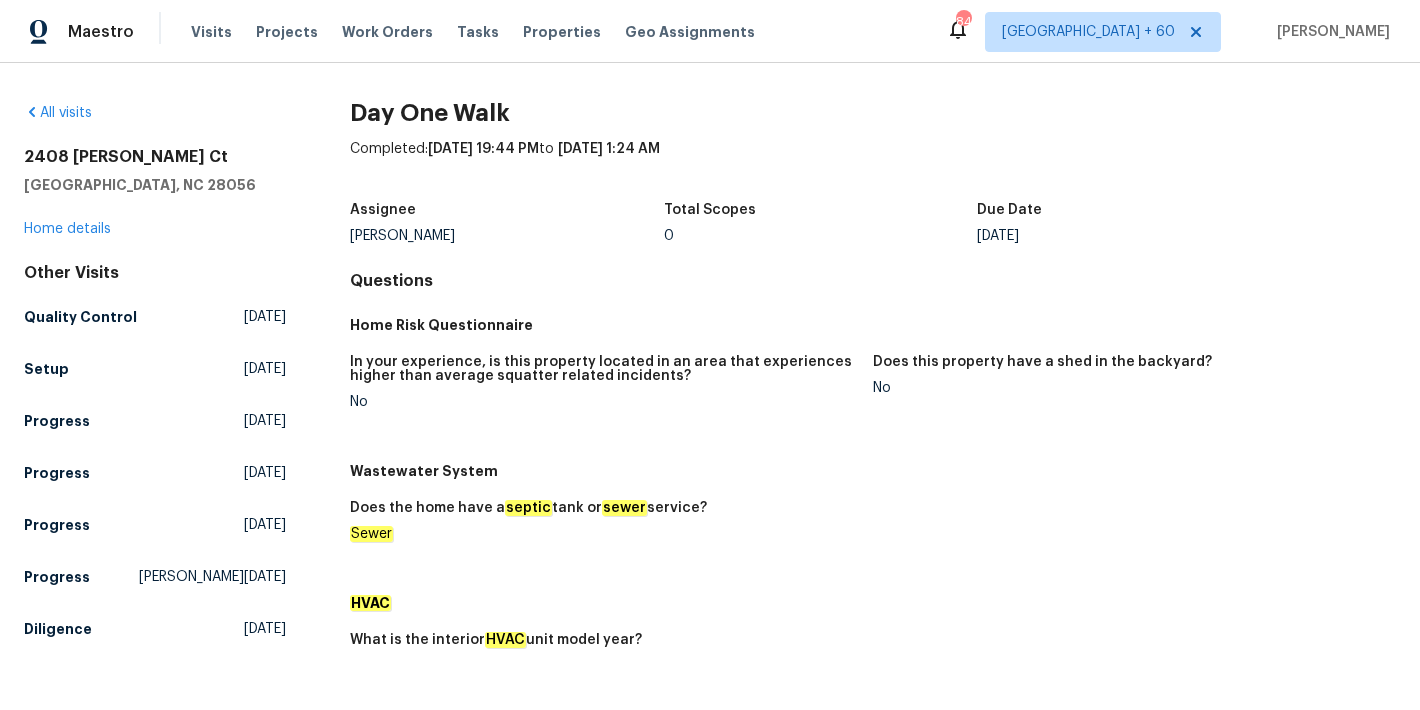 click on "Home Risk Questionnaire" at bounding box center (873, 325) 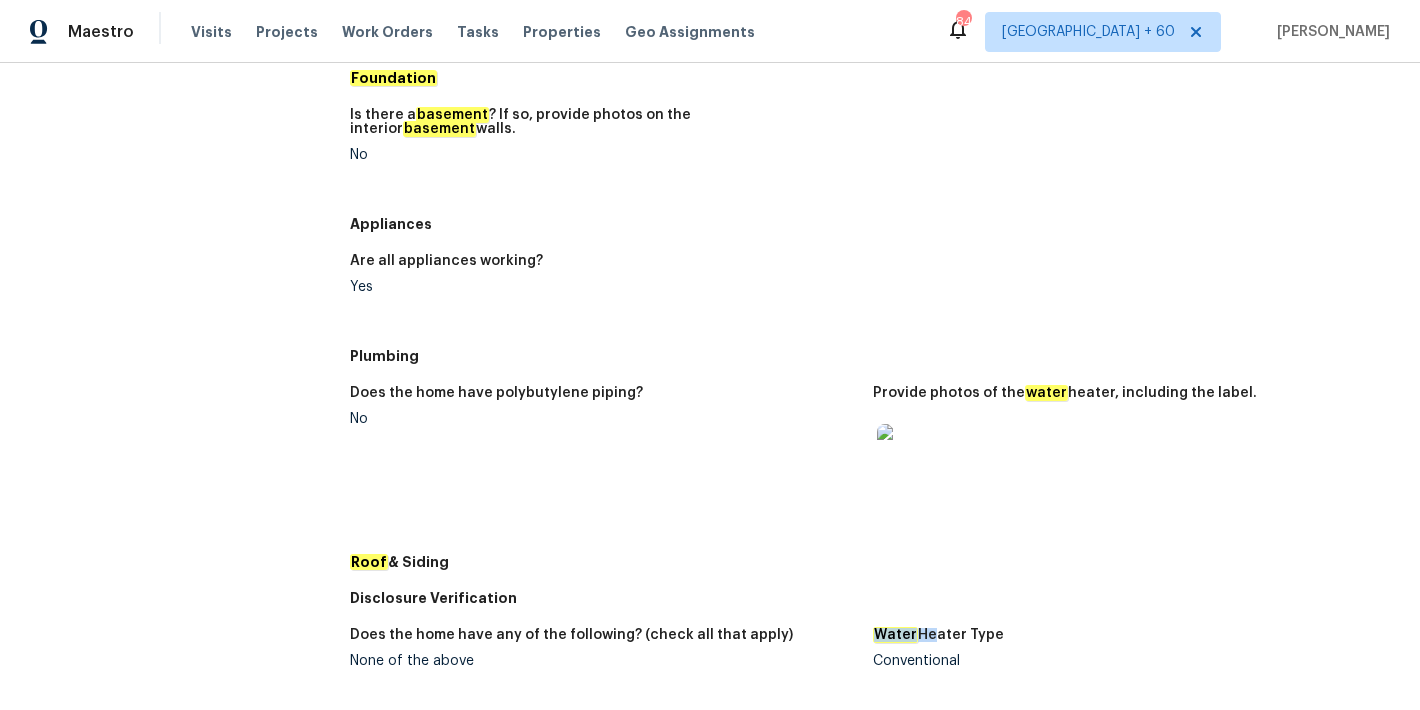 click at bounding box center [909, 456] 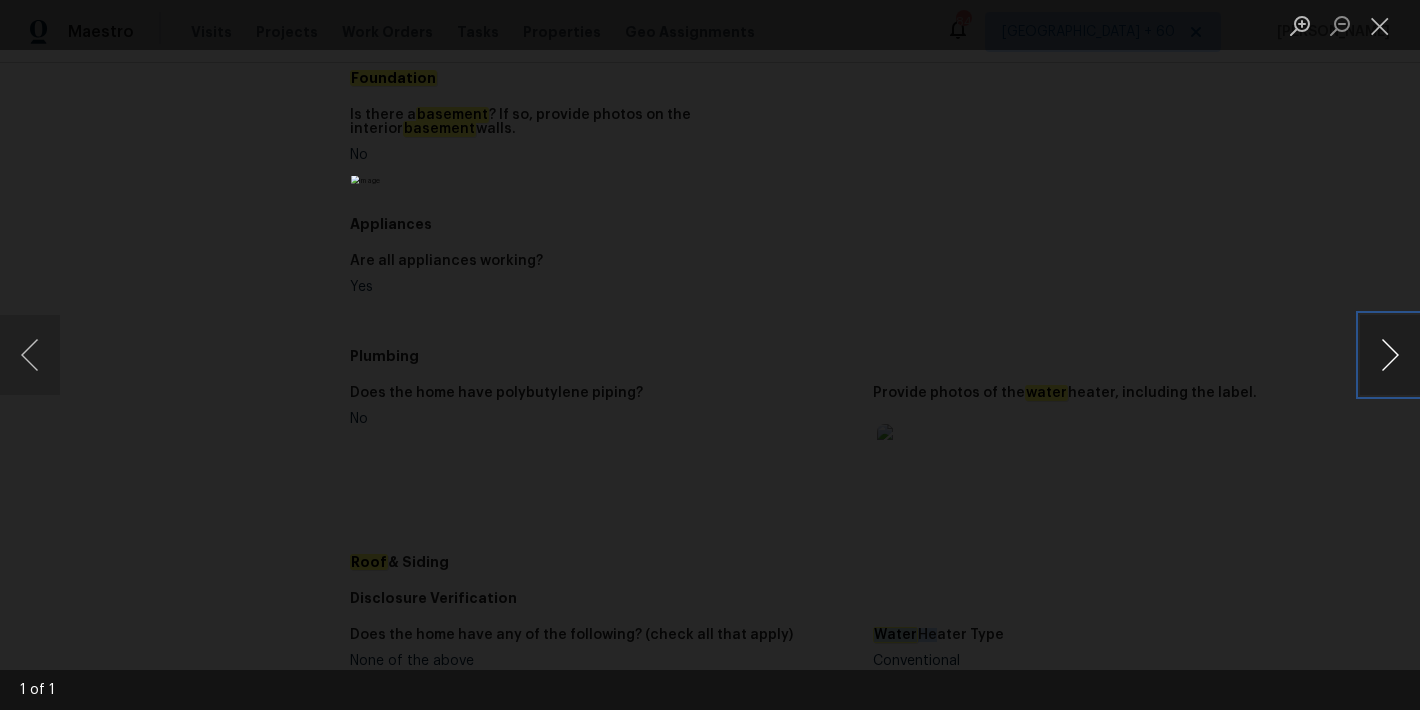click at bounding box center [1390, 355] 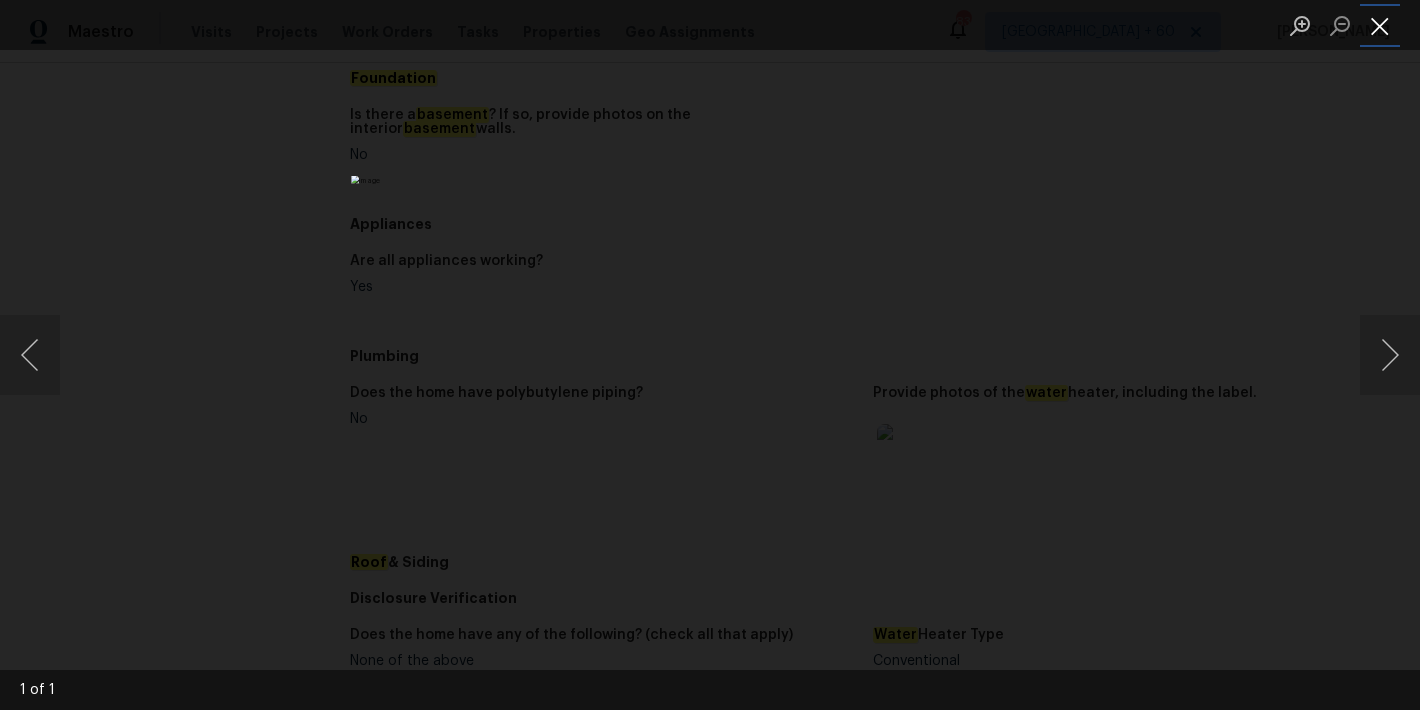 click at bounding box center (1380, 25) 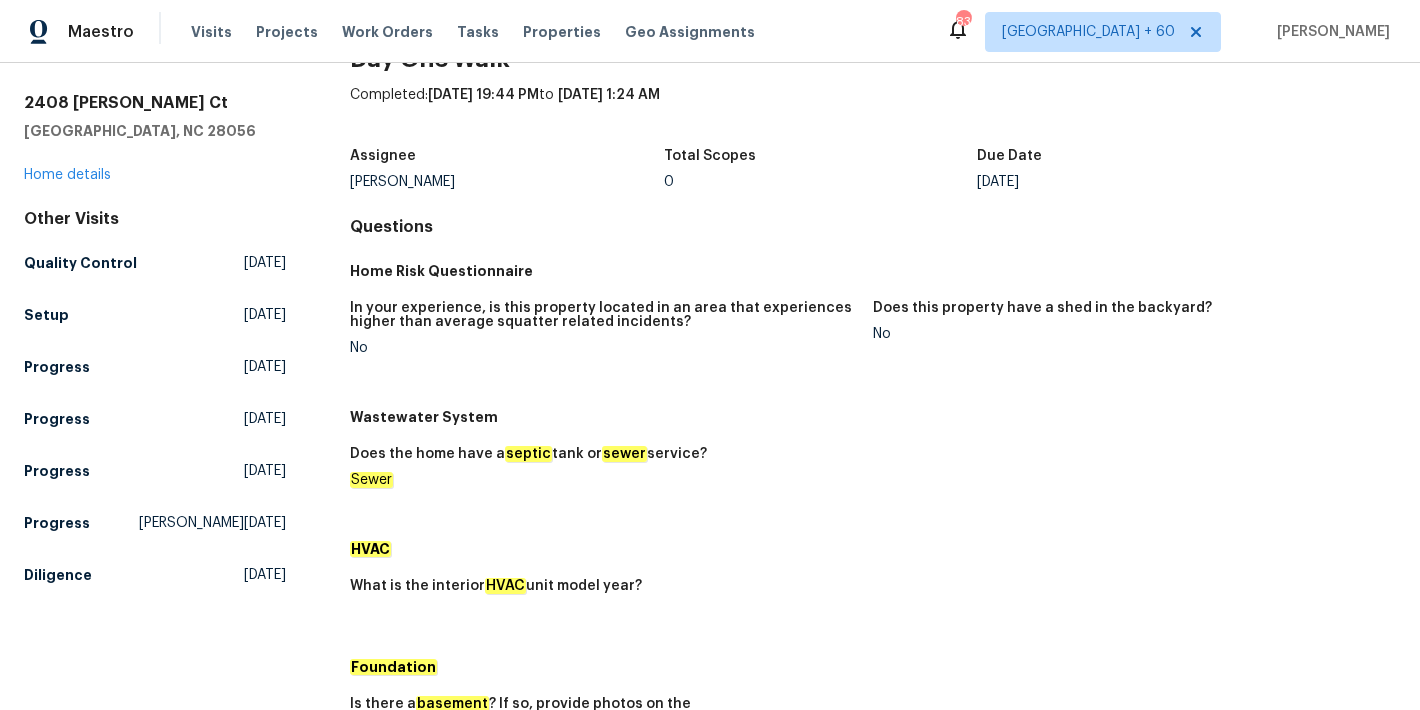 scroll, scrollTop: 0, scrollLeft: 0, axis: both 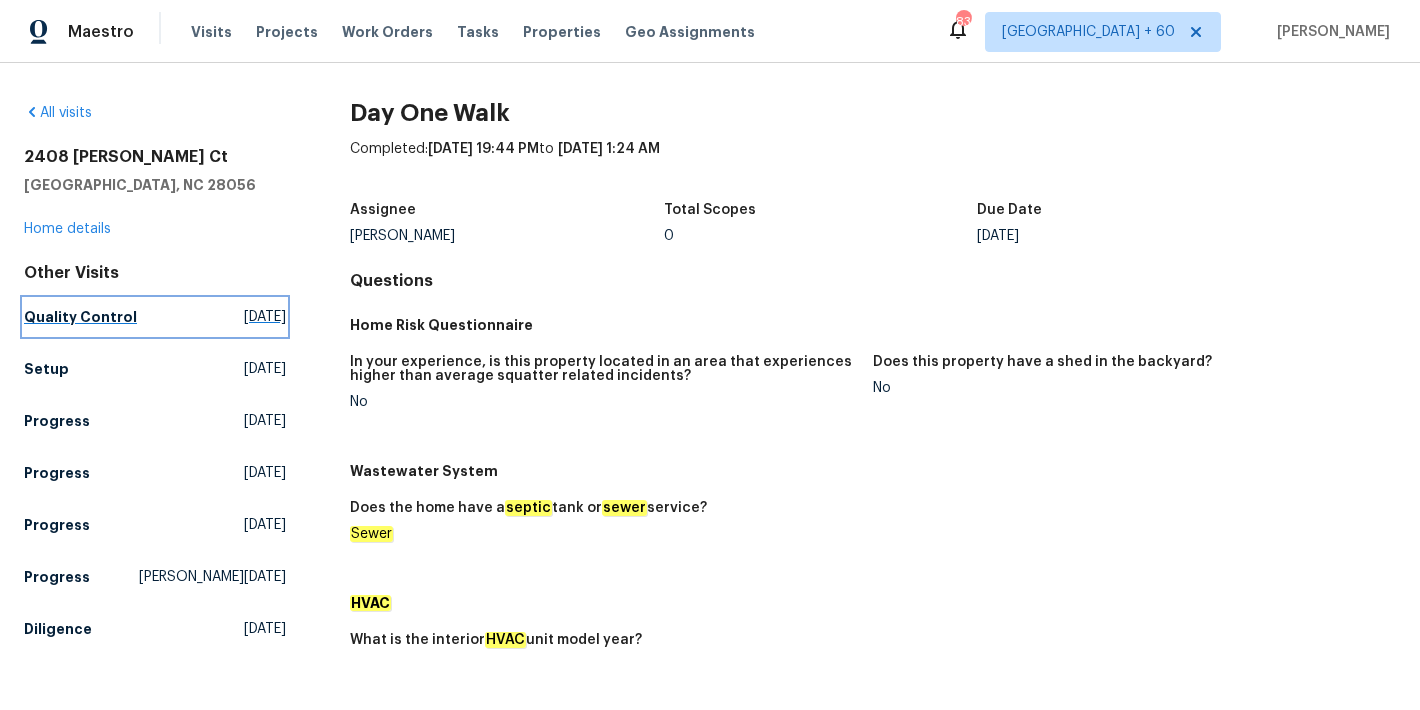 click on "Quality Control" at bounding box center (80, 317) 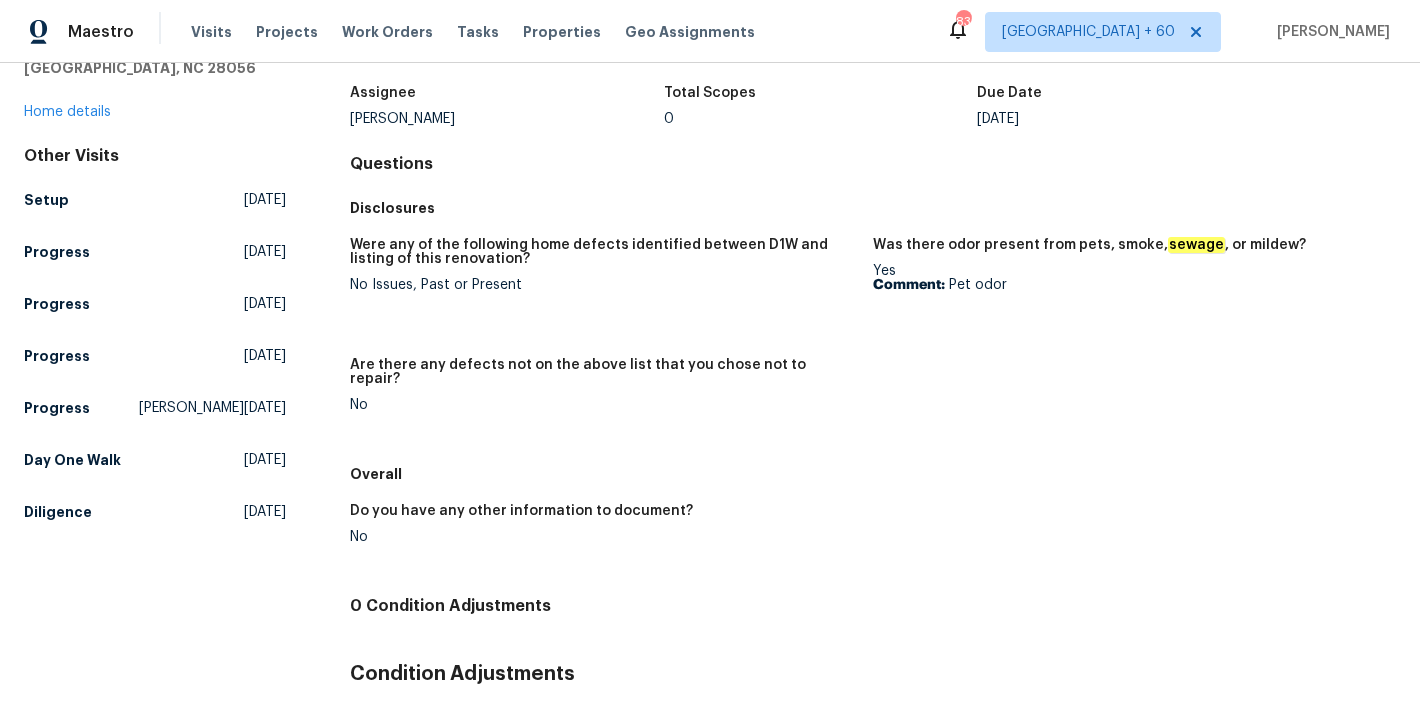 scroll, scrollTop: 202, scrollLeft: 0, axis: vertical 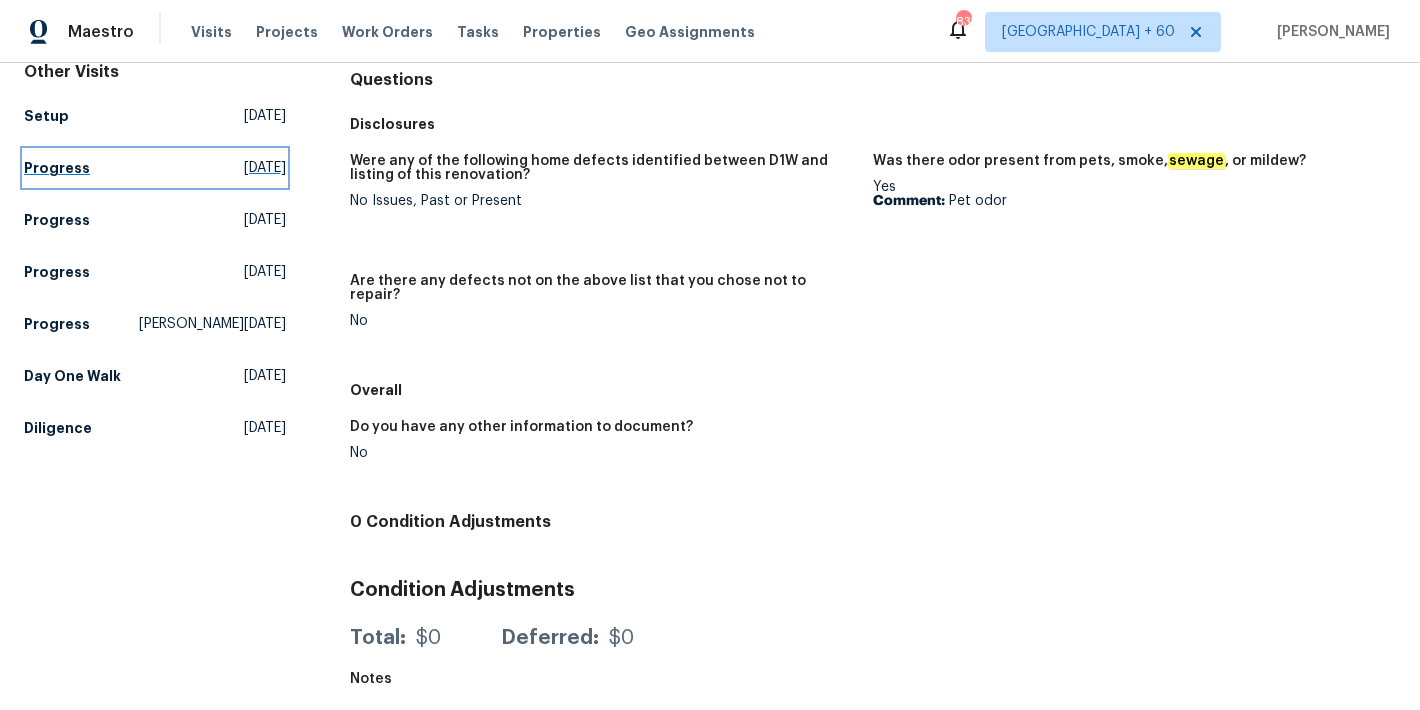 click on "Progress" at bounding box center [57, 168] 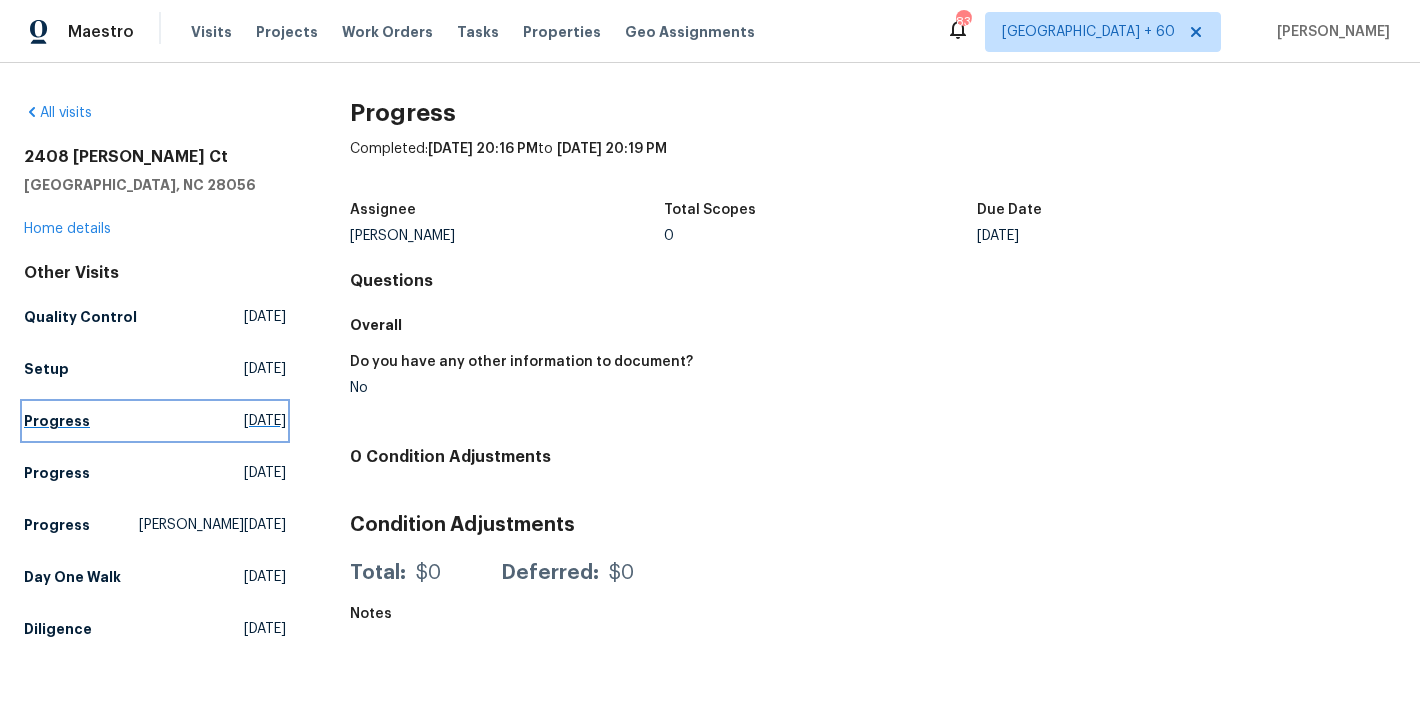 click on "Progress" at bounding box center (57, 421) 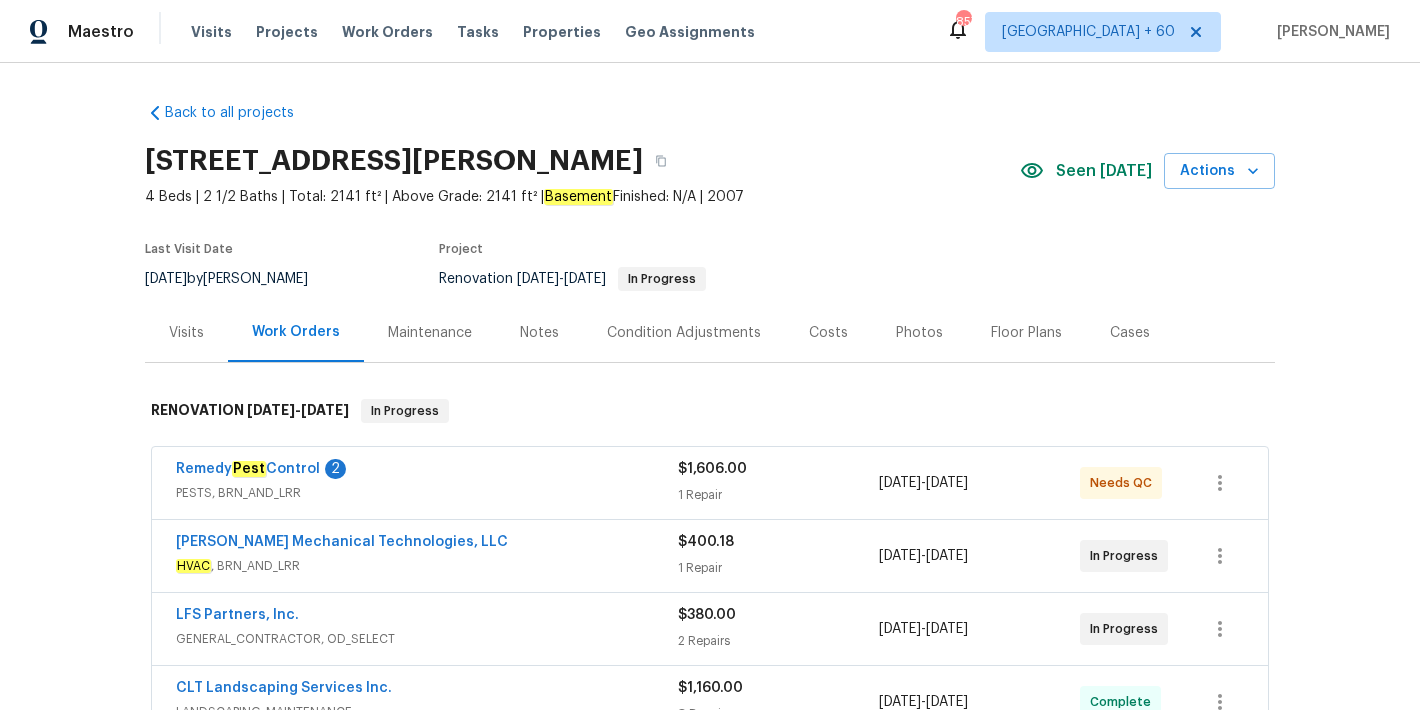 scroll, scrollTop: 0, scrollLeft: 0, axis: both 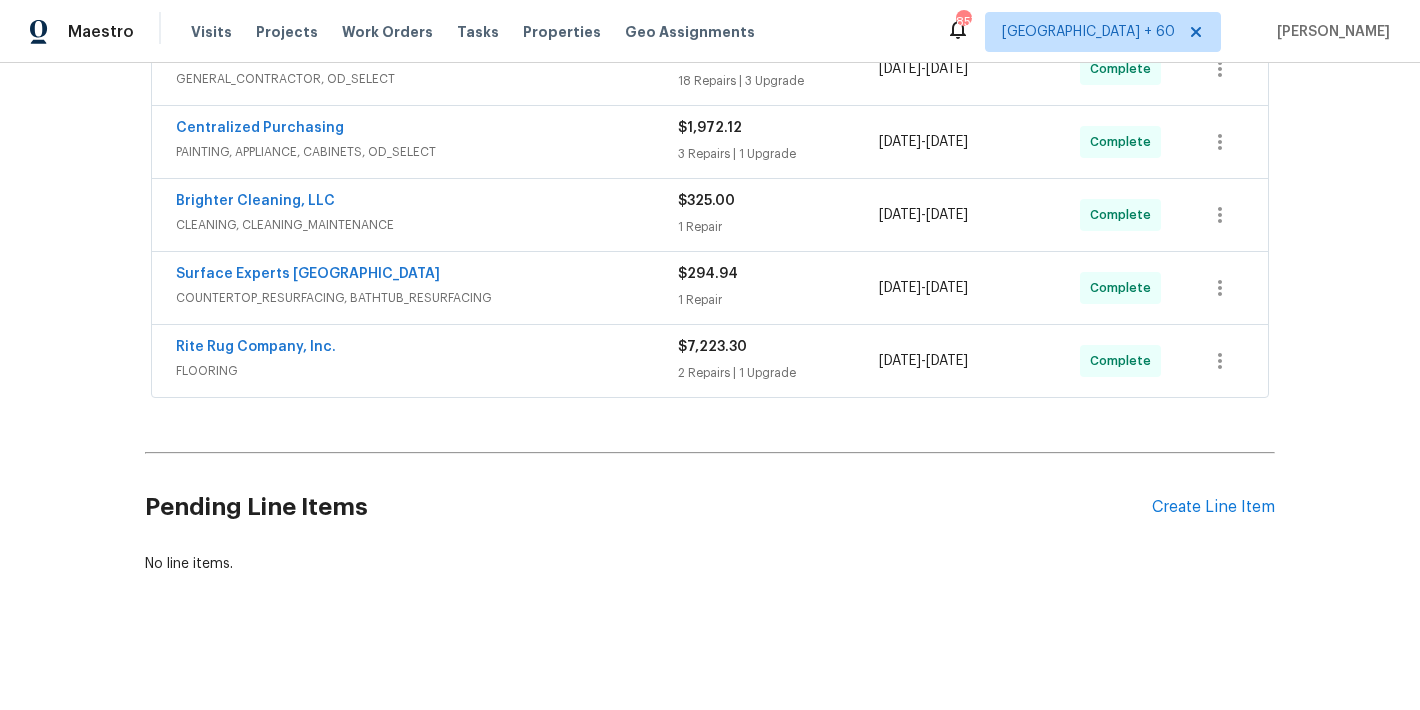 click on "FLOORING" at bounding box center (427, 371) 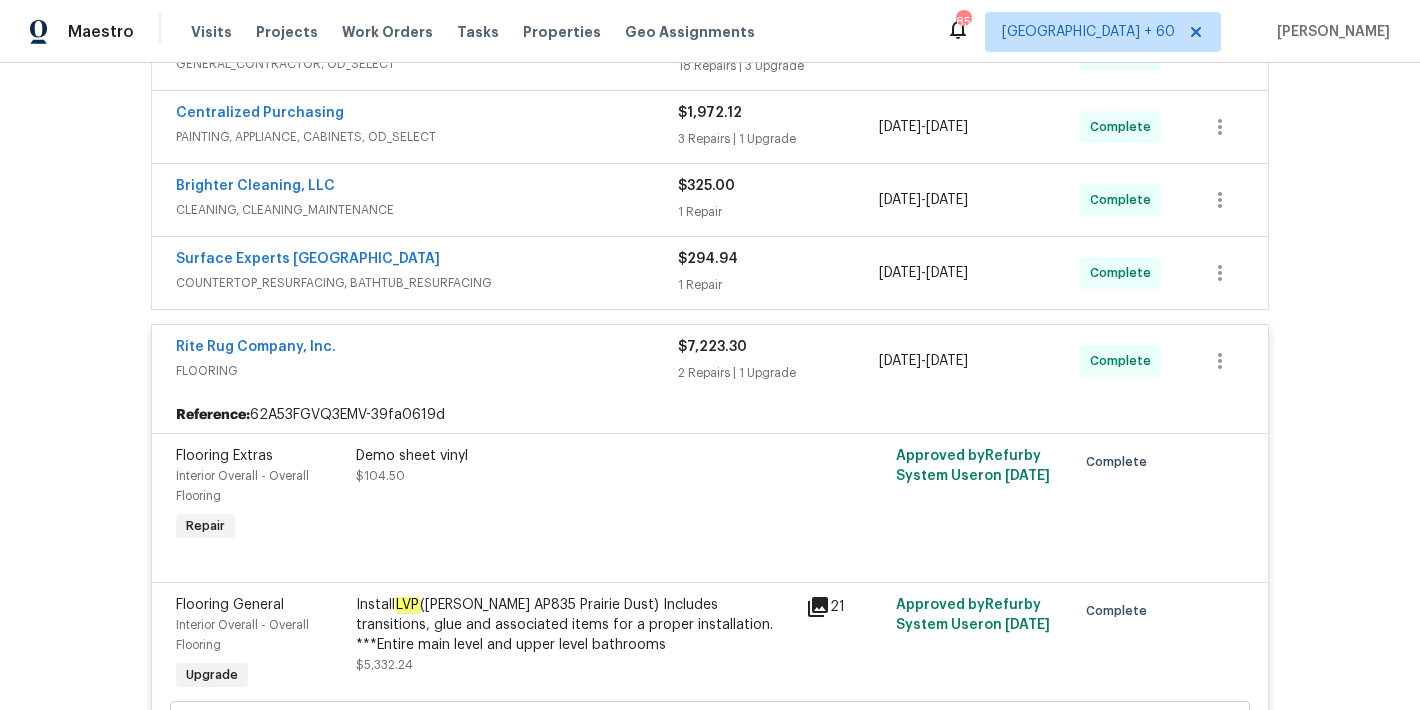 click on "Surface Experts South Charlotte" at bounding box center (427, 261) 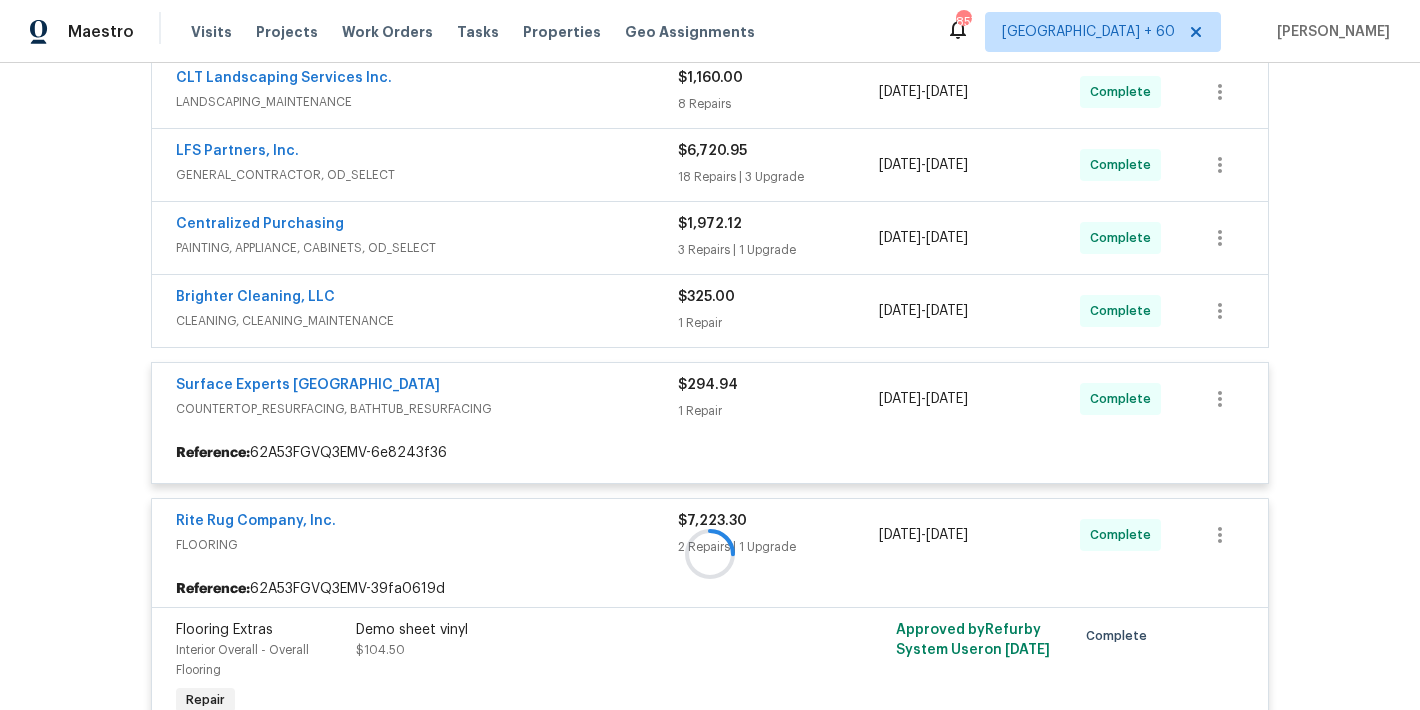 scroll, scrollTop: 585, scrollLeft: 0, axis: vertical 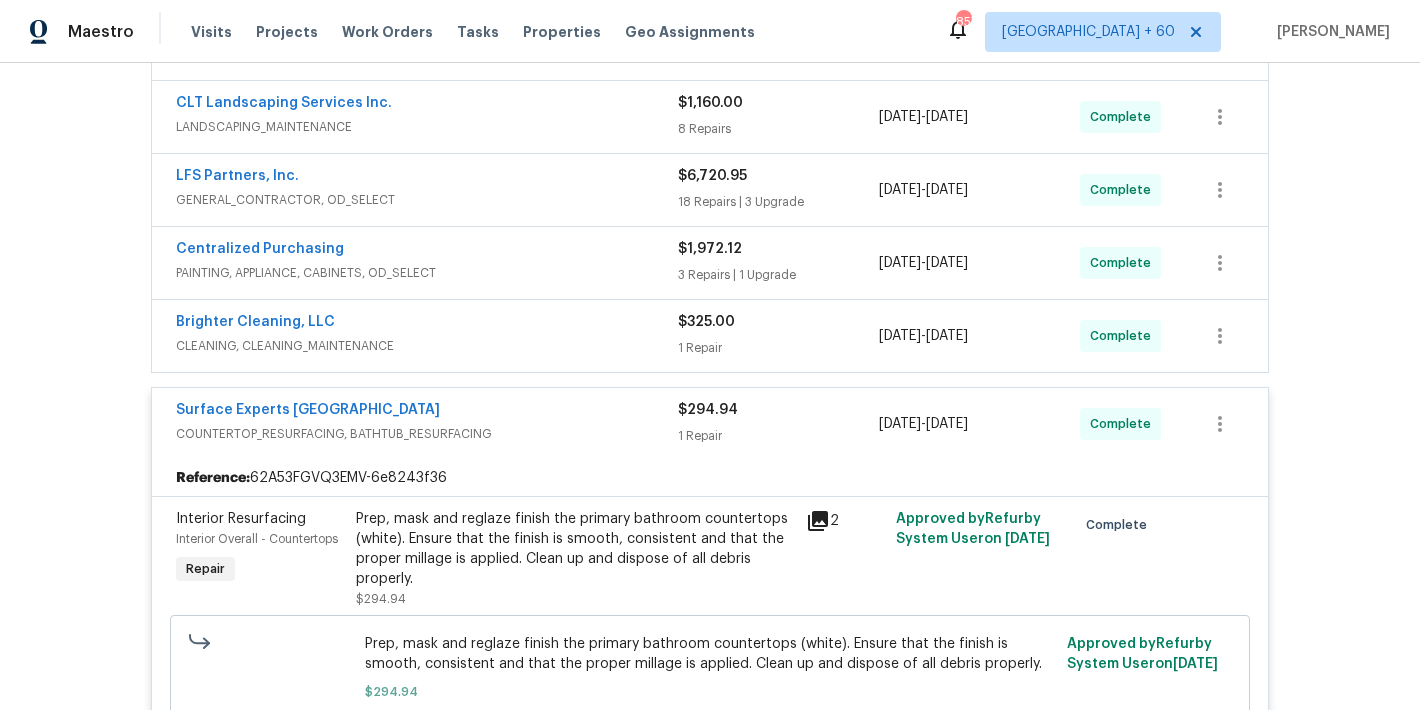 click on "Brighter Cleaning, LLC" at bounding box center [427, 324] 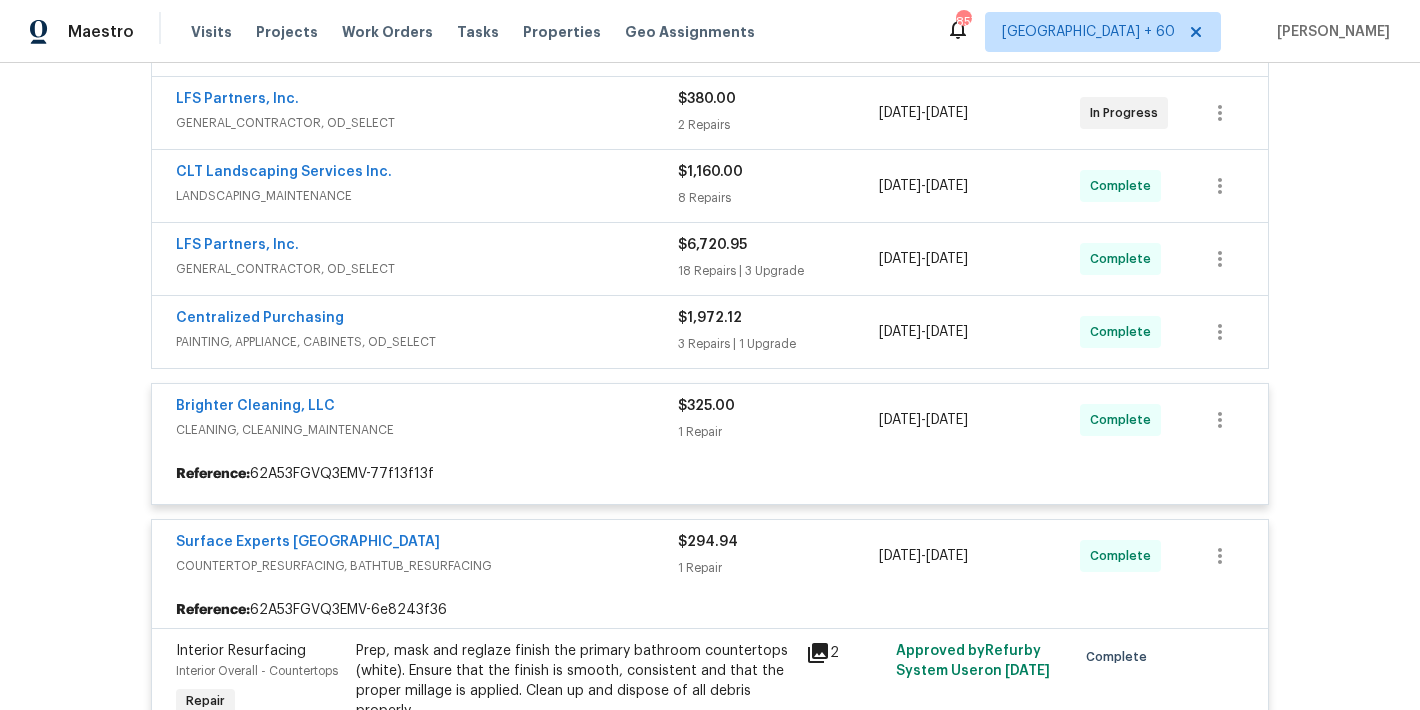 scroll, scrollTop: 509, scrollLeft: 0, axis: vertical 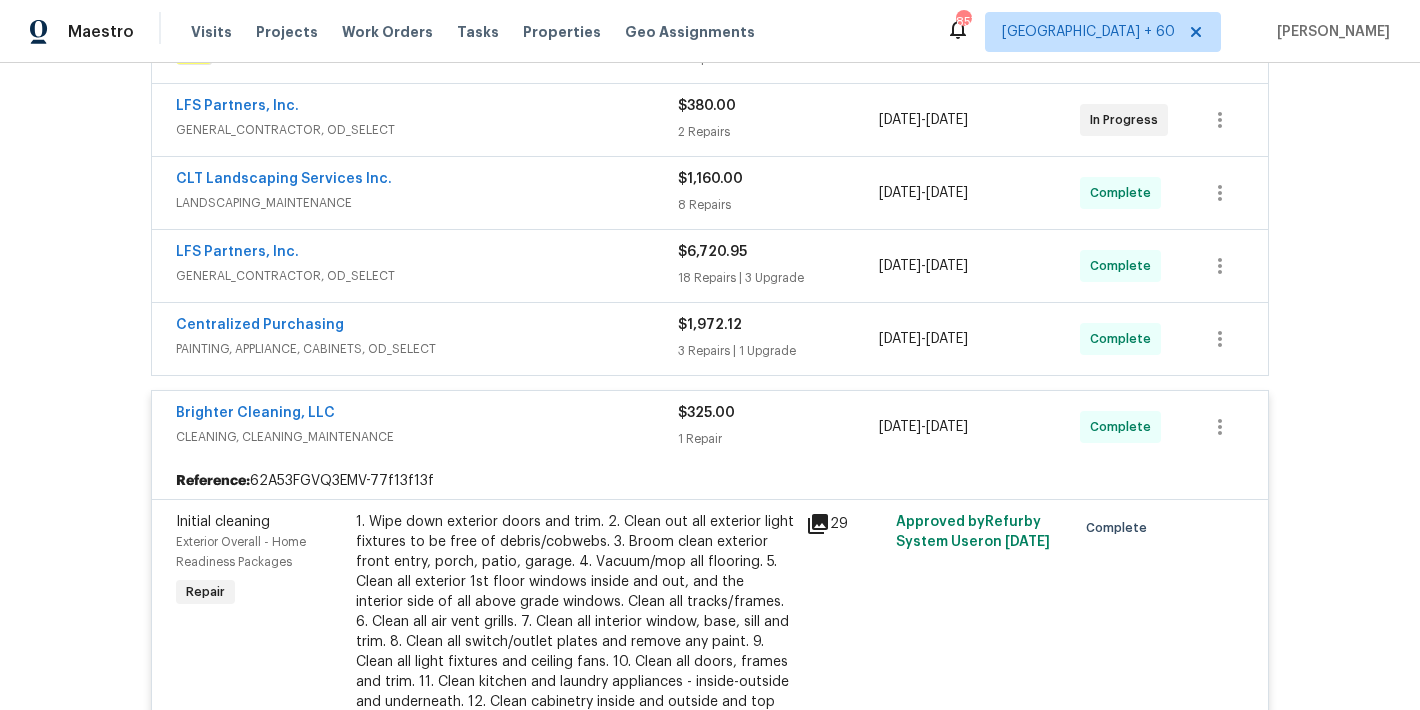 click on "PAINTING, APPLIANCE, CABINETS, OD_SELECT" at bounding box center (427, 349) 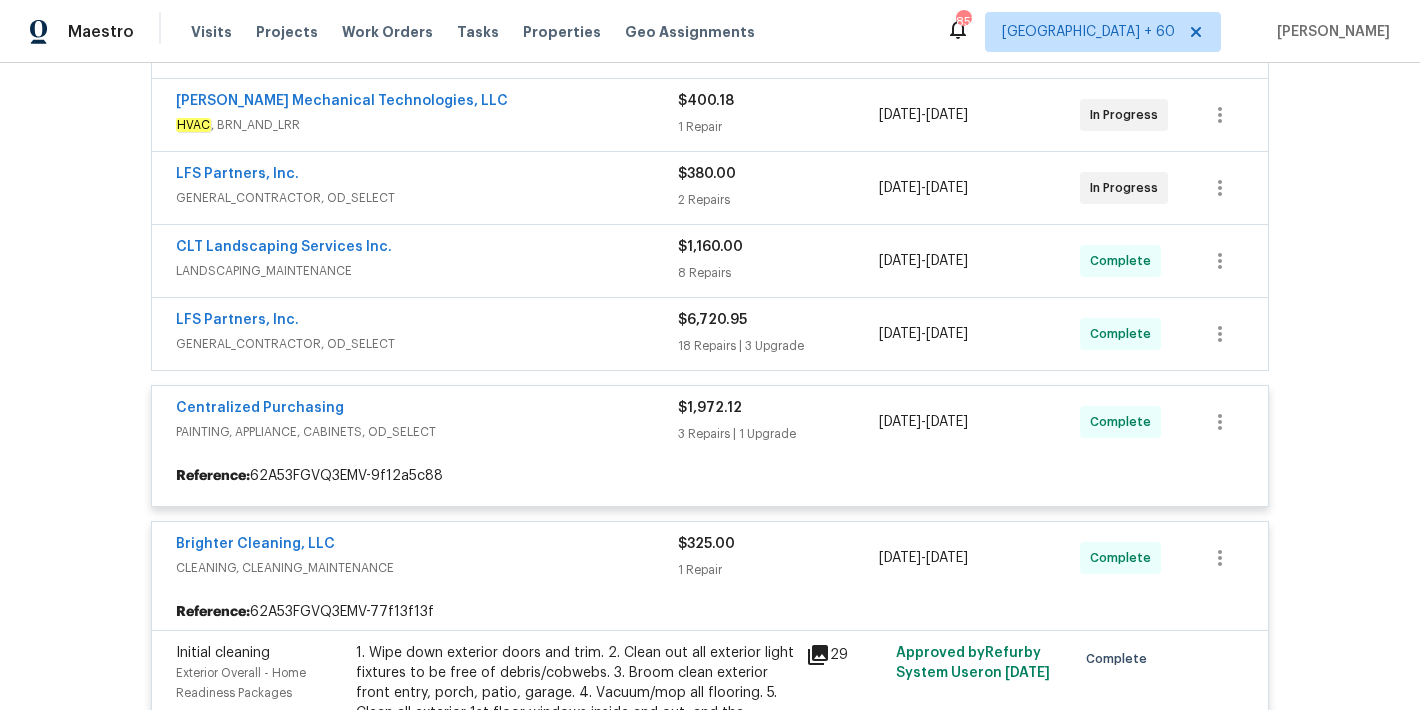 scroll, scrollTop: 433, scrollLeft: 0, axis: vertical 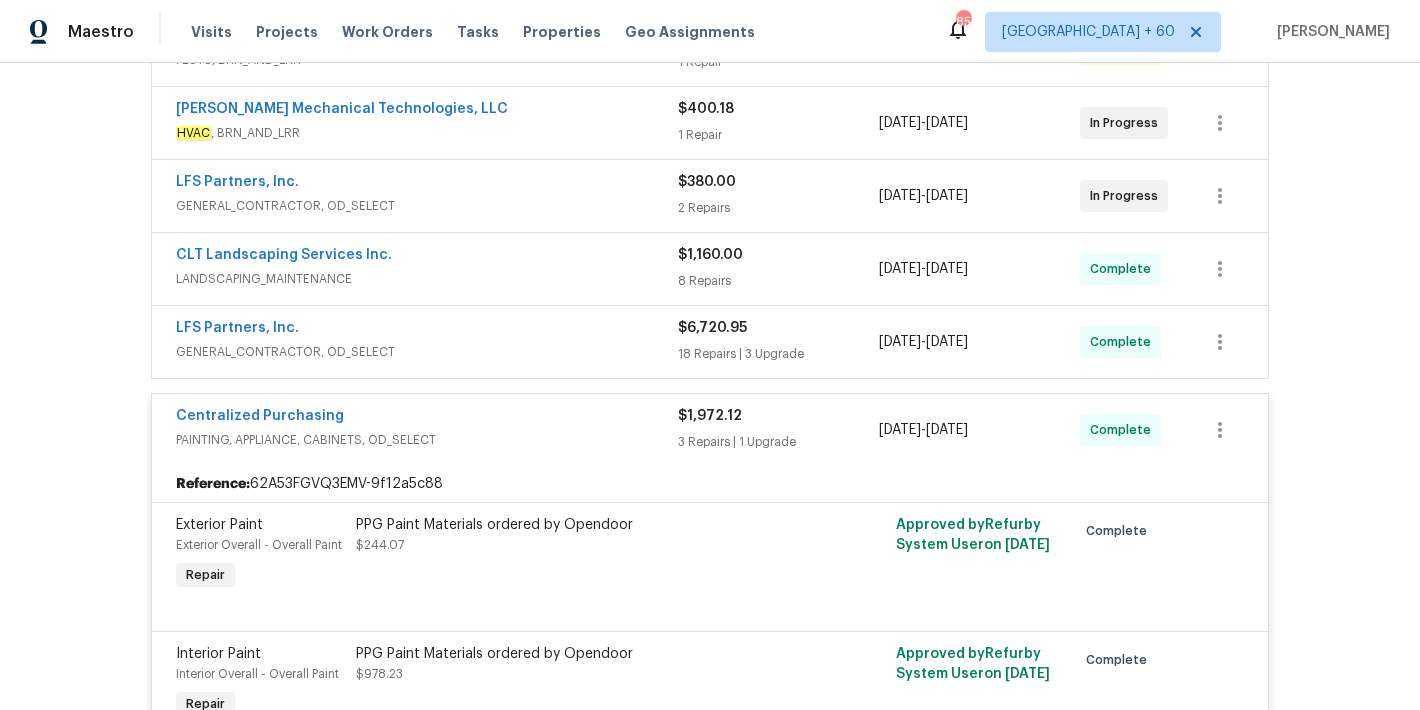 click on "GENERAL_CONTRACTOR, OD_SELECT" at bounding box center [427, 352] 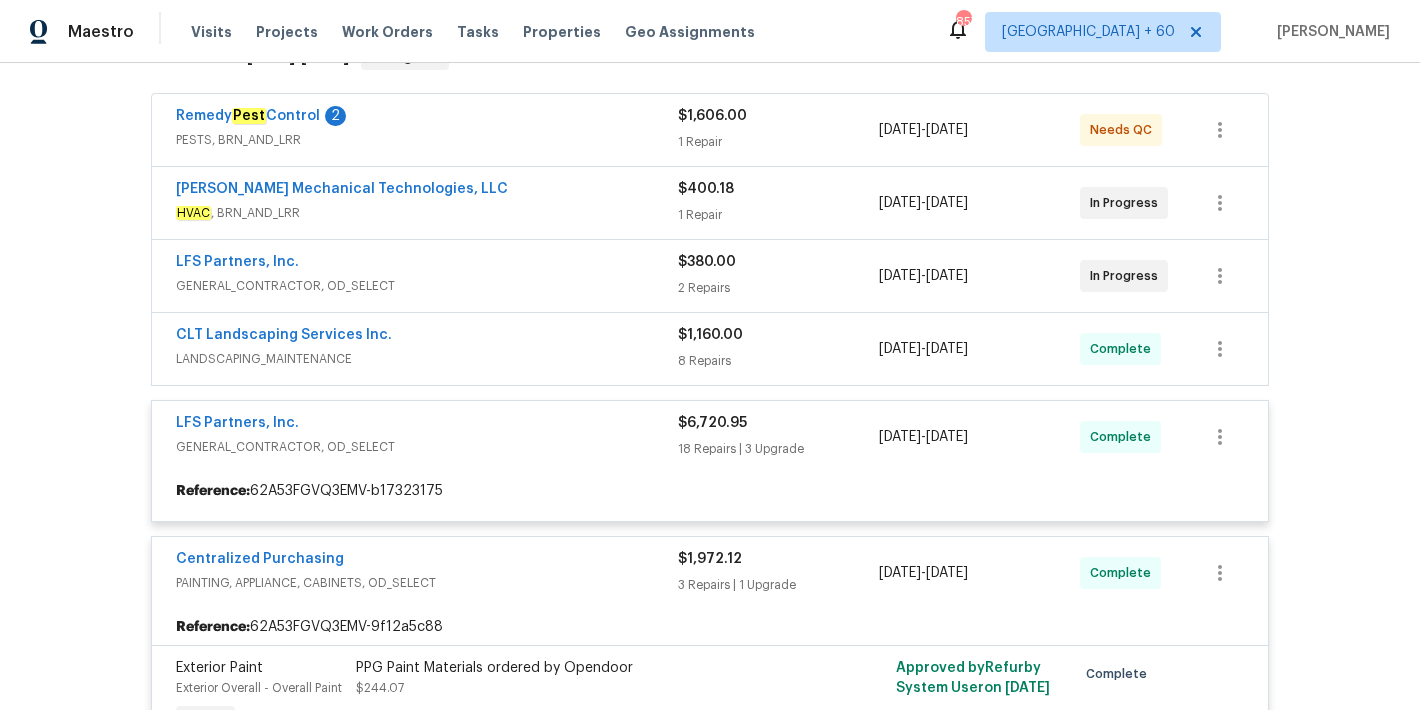 scroll, scrollTop: 336, scrollLeft: 0, axis: vertical 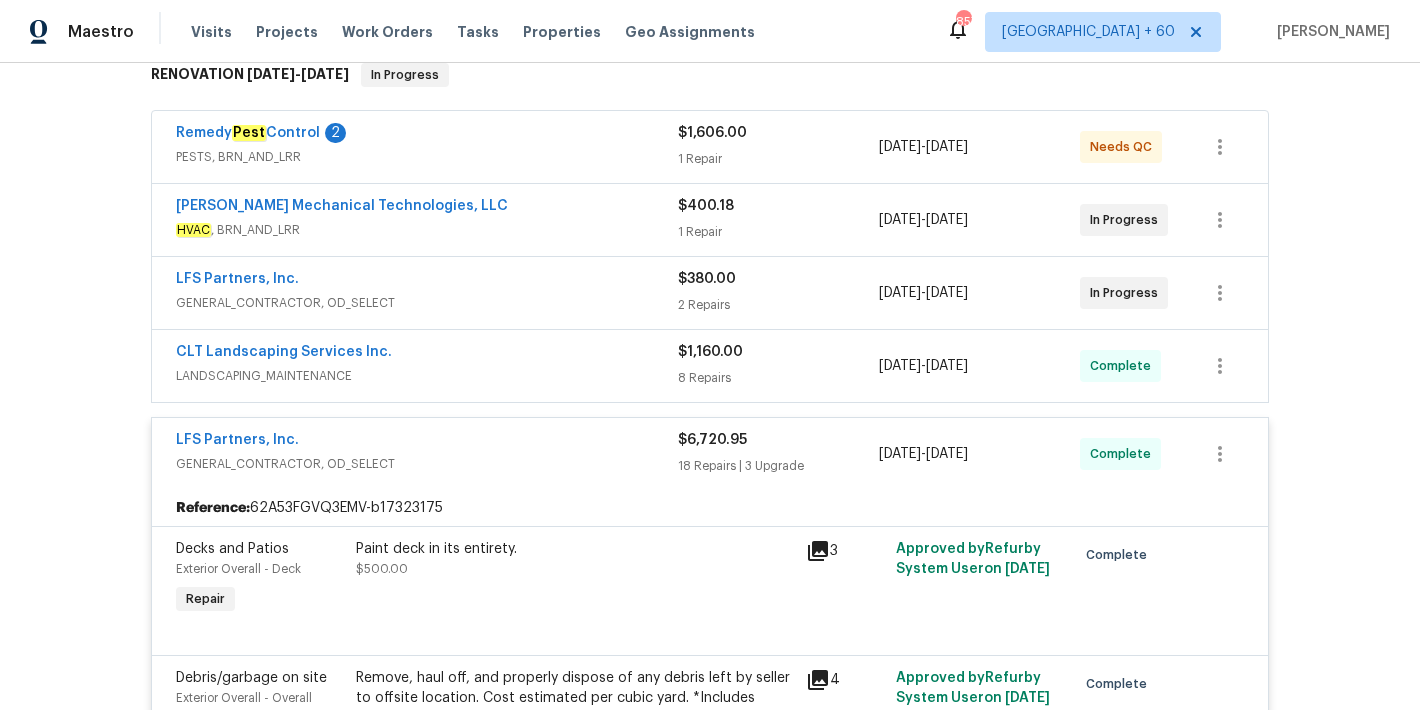click on "CLT Landscaping Services Inc." at bounding box center (427, 354) 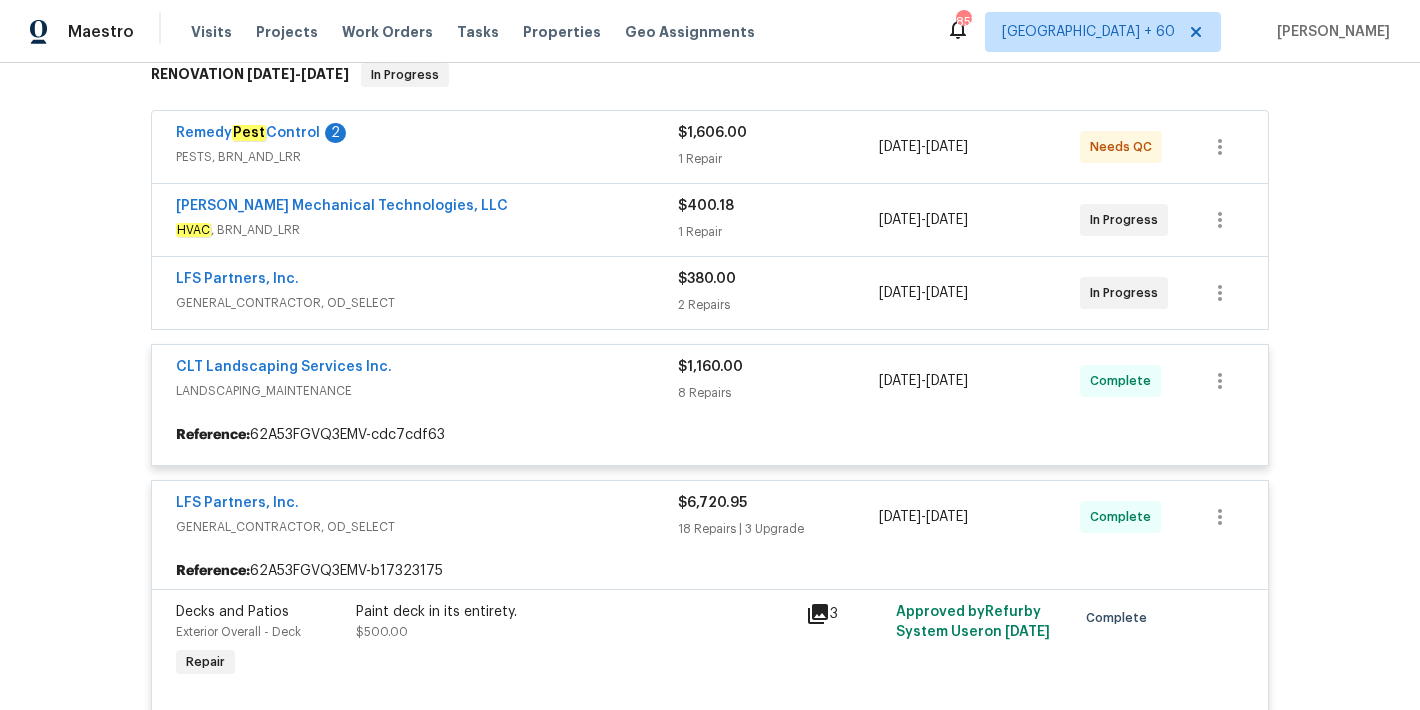 scroll, scrollTop: 255, scrollLeft: 0, axis: vertical 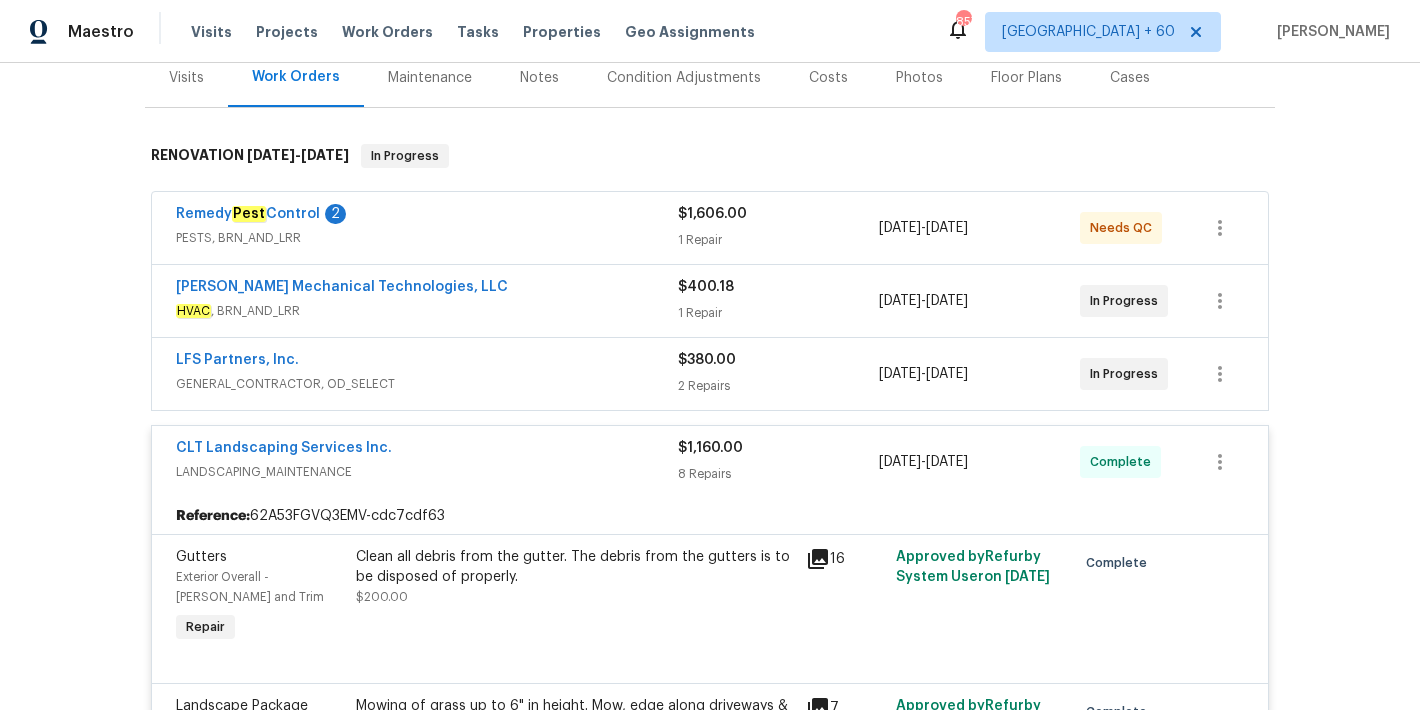 click on "GENERAL_CONTRACTOR, OD_SELECT" at bounding box center (427, 384) 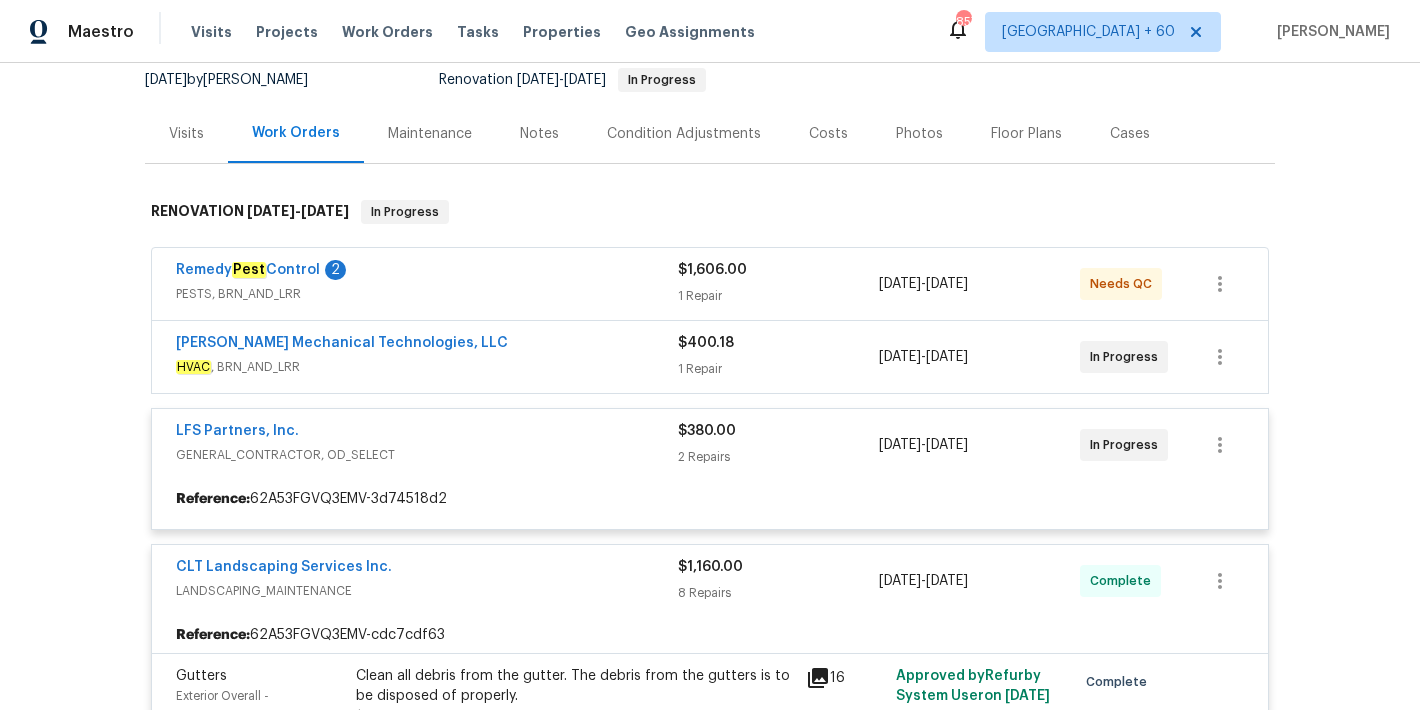 scroll, scrollTop: 189, scrollLeft: 0, axis: vertical 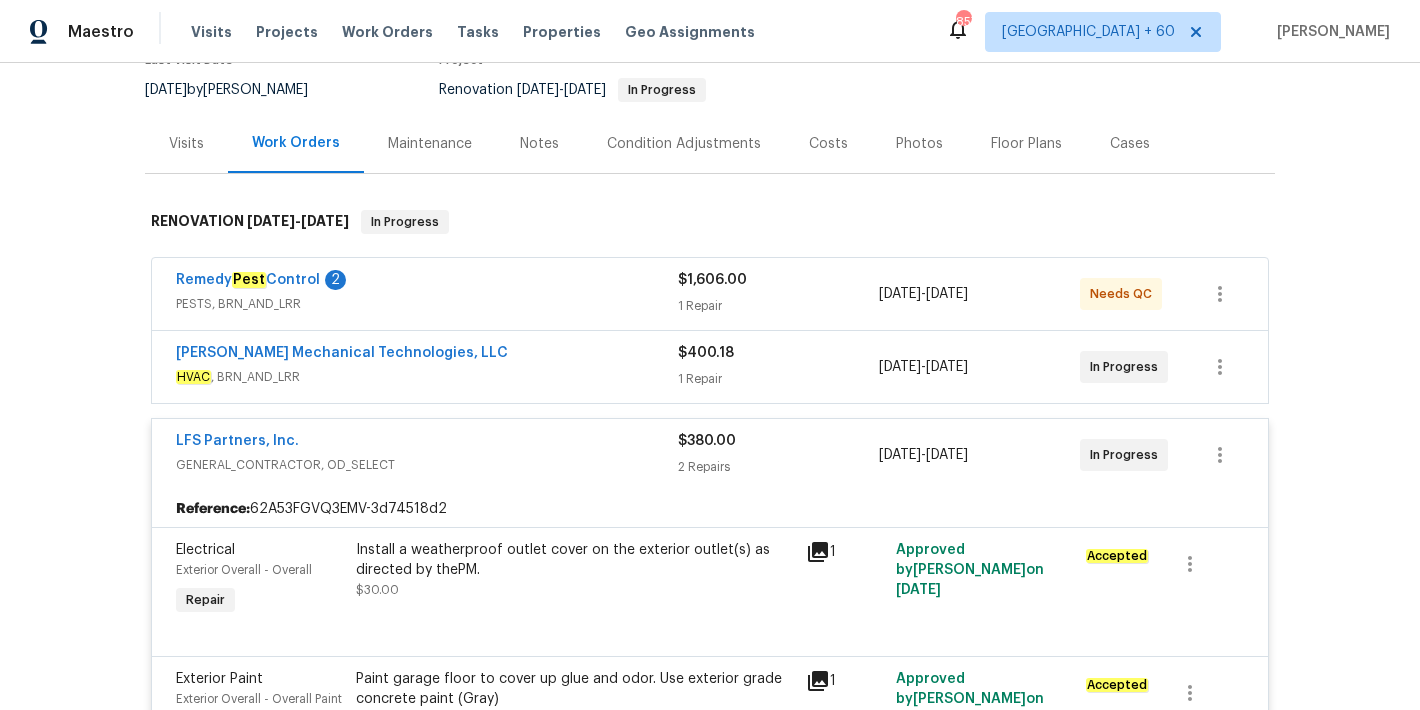 click on "HVAC , BRN_AND_LRR" at bounding box center (427, 377) 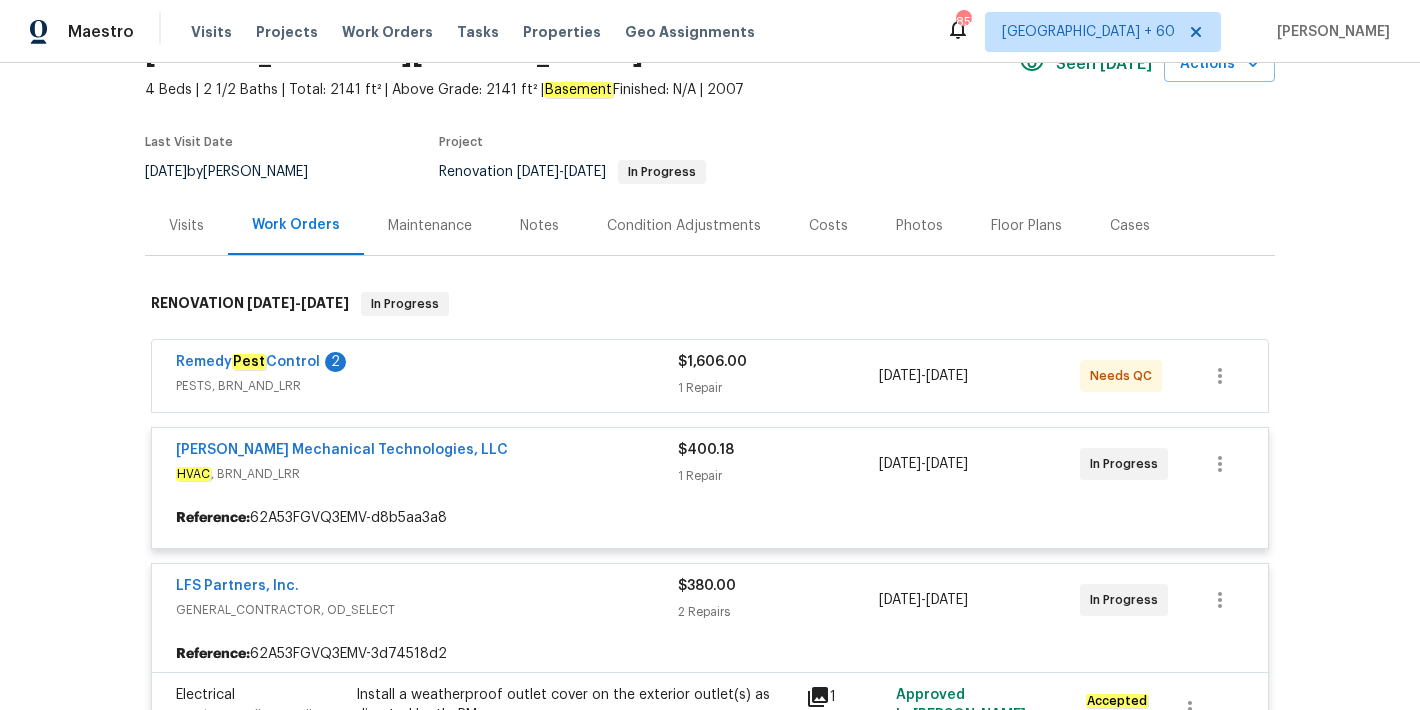 scroll, scrollTop: 105, scrollLeft: 0, axis: vertical 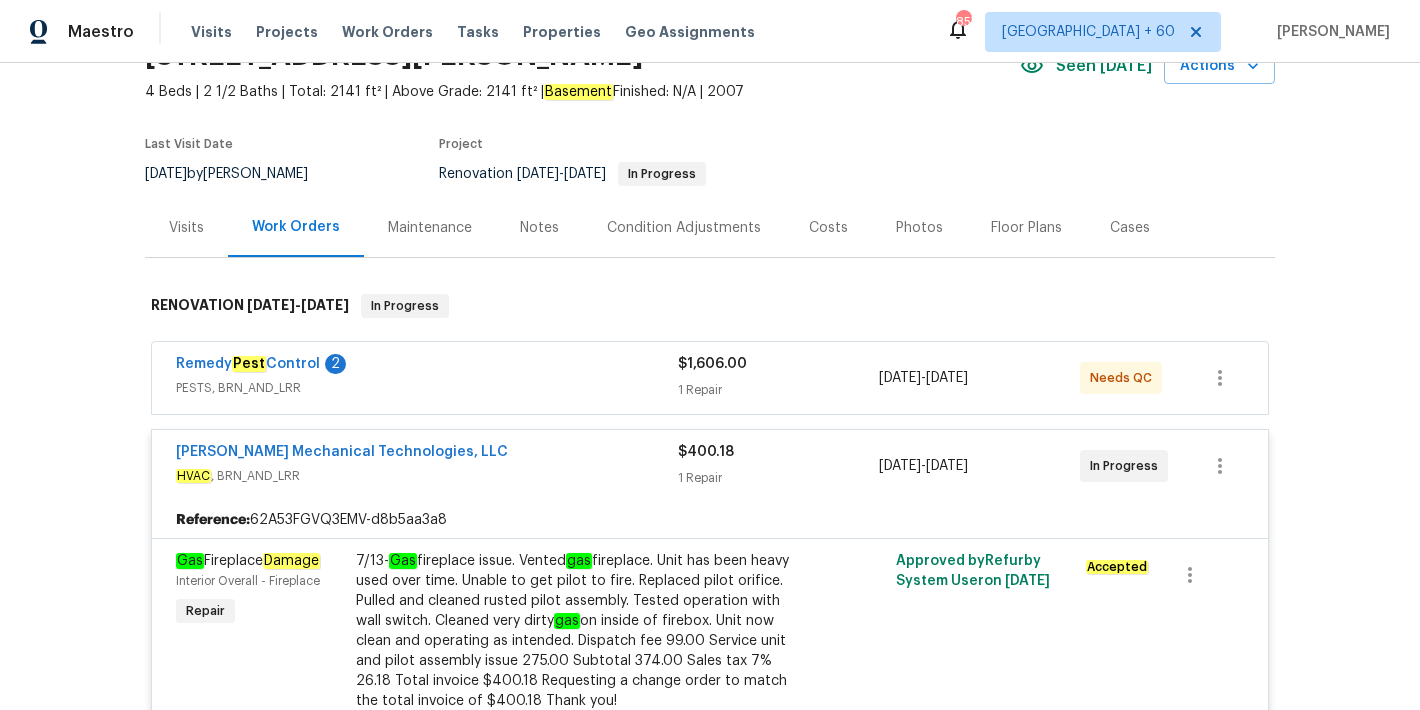 click on "PESTS, BRN_AND_LRR" at bounding box center (427, 388) 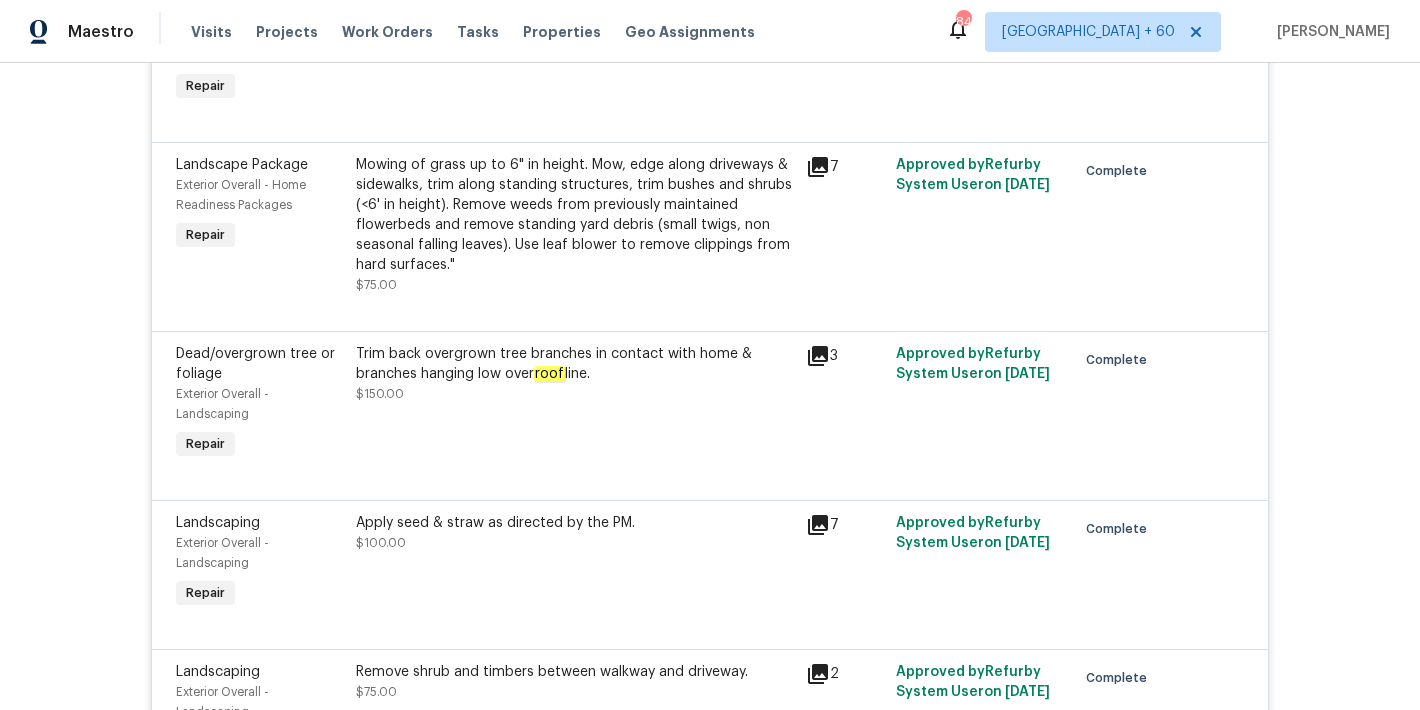 scroll, scrollTop: 4312, scrollLeft: 0, axis: vertical 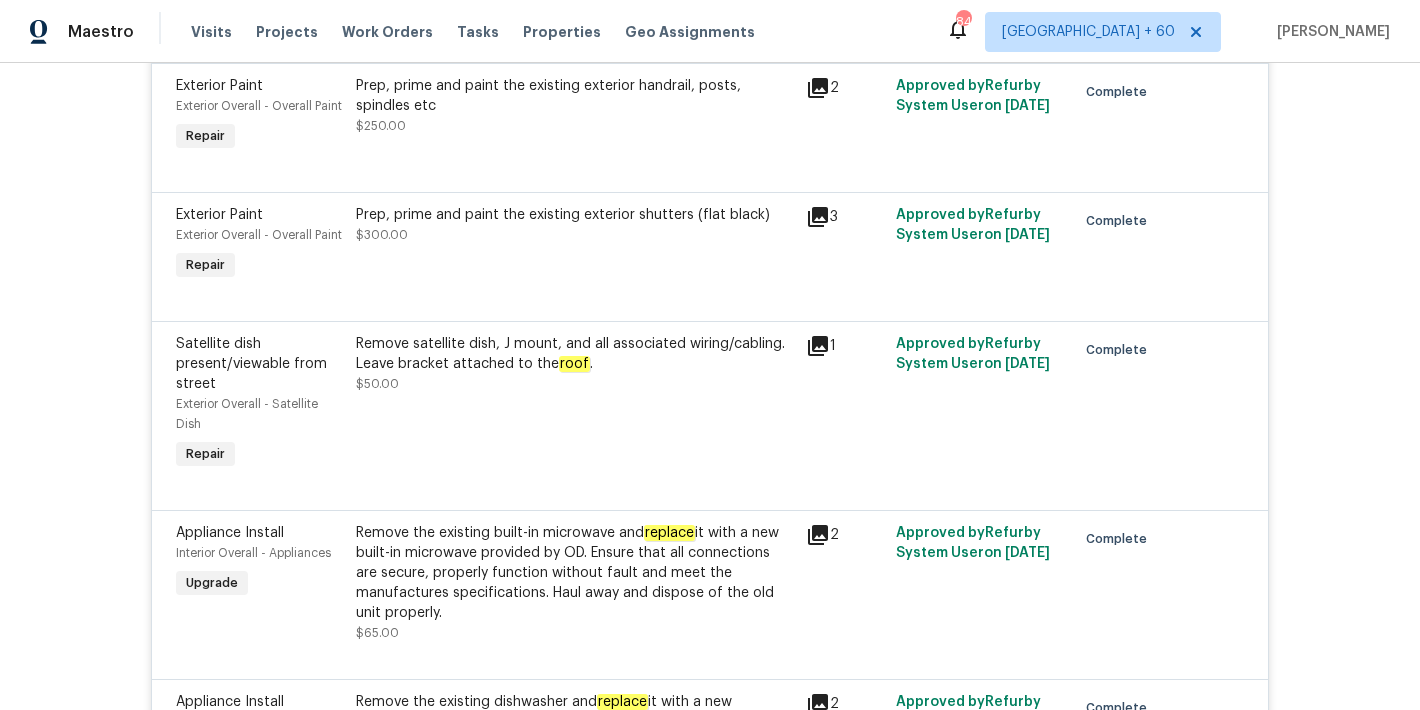 click on "Back to all projects 2408 Cagle Ct, Gastonia, NC 28056 4 Beds | 2 1/2 Baths | Total: 2141 ft² | Above Grade: 2141 ft² |  Basement  Finished: N/A | 2007 Seen today Actions Last Visit Date 7/14/2025  by  Ryan Carder   Project Renovation   7/2/2025  -  7/16/2025 In Progress Visits Work Orders Maintenance Notes Condition Adjustments Costs Photos Floor Plans Cases RENOVATION   7/2/25  -  7/16/25 In Progress Remedy  Pest  Control 2 PESTS, BRN_AND_LRR $1,606.00 1 Repair 7/2/2025  -  7/7/2025 Needs QC Reference:  62A53FGVQ3EMV-8fa81fcfc ACQ: Pests Interior Overall - Acquisition Repair Investigate and check home for pests, termites etc and provide quote to remedy. Thank you
$259 Int/ Ext General  Pest  Control Services + $249 NCWDIR + $1098 Trelona Bait Stations). $1,606.00   9 Approved by  Refurby System User  on   7/14/2025 Needs QC Investigate and check home for pests, termites etc and provide quote to remedy. Thank you $508.00 Reason:  Updated Approved by  Refurby System User  on  6/28/2025 Pest $1,606.00  on" at bounding box center [710, 386] 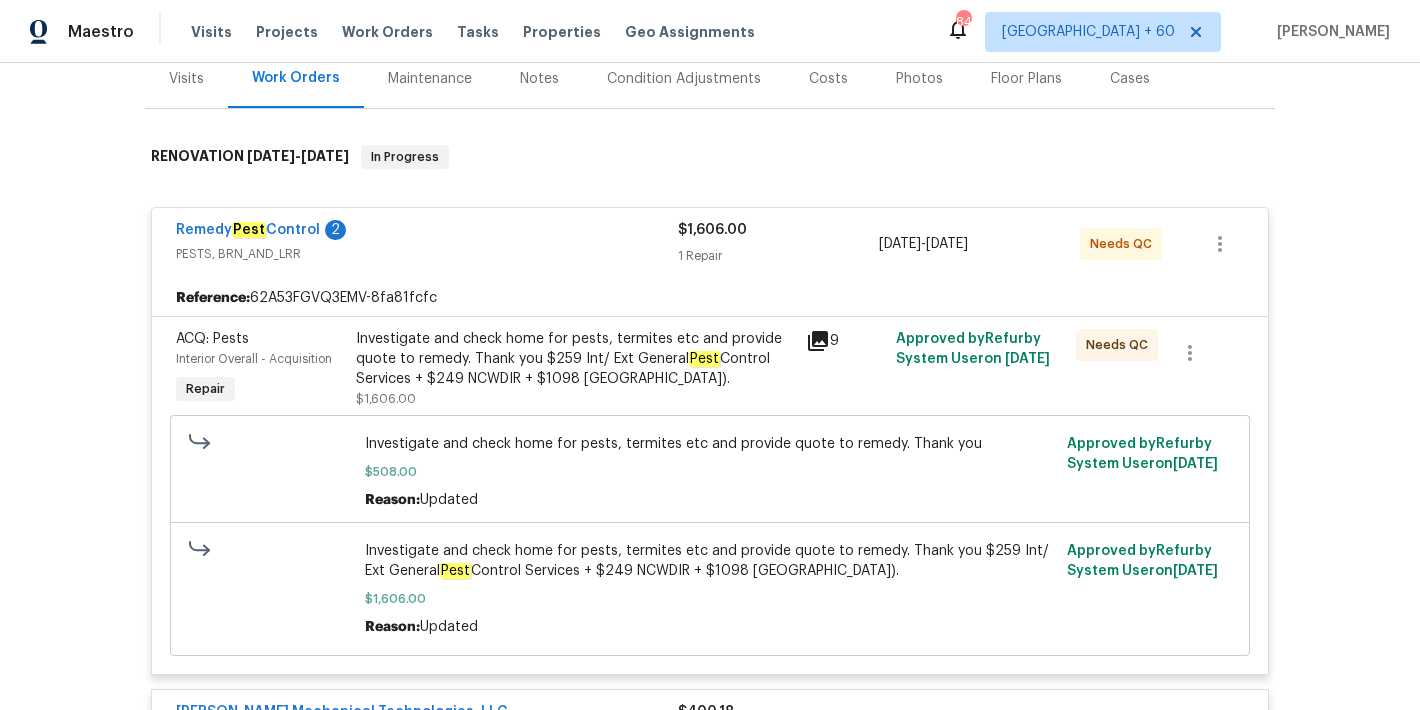 scroll, scrollTop: 261, scrollLeft: 0, axis: vertical 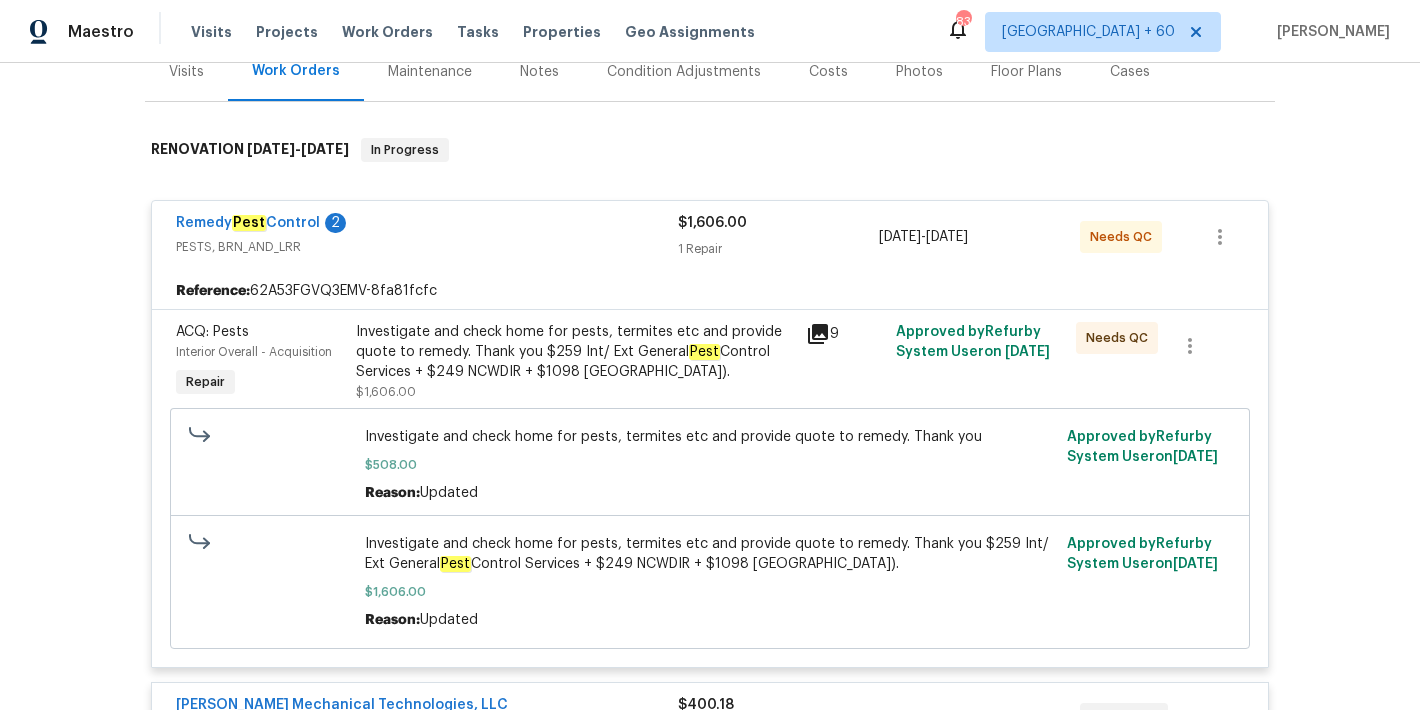 click on "Investigate and check home for pests, termites etc and provide quote to remedy. Thank you
$259 Int/ Ext General  Pest  Control Services + $249 NCWDIR + $1098 Trelona Bait Stations)." at bounding box center (575, 352) 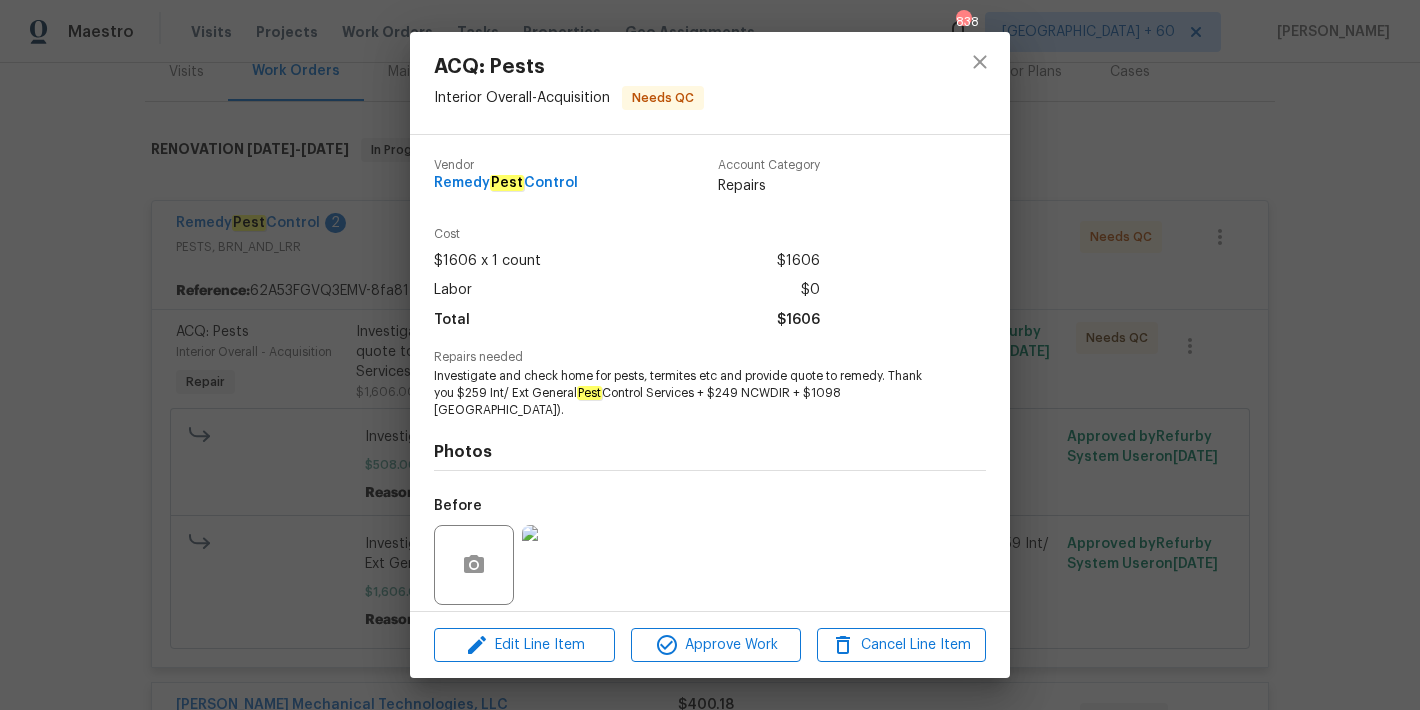 drag, startPoint x: 581, startPoint y: 182, endPoint x: 433, endPoint y: 187, distance: 148.08444 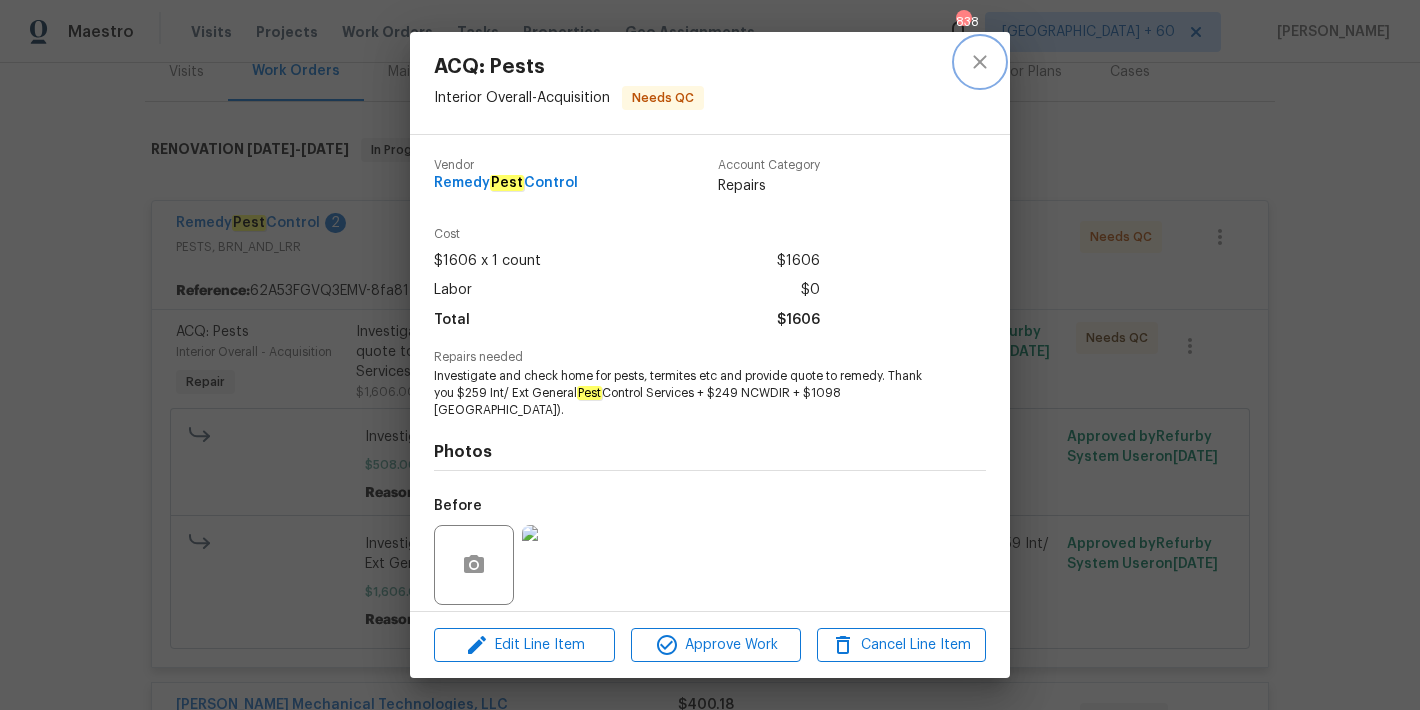 click 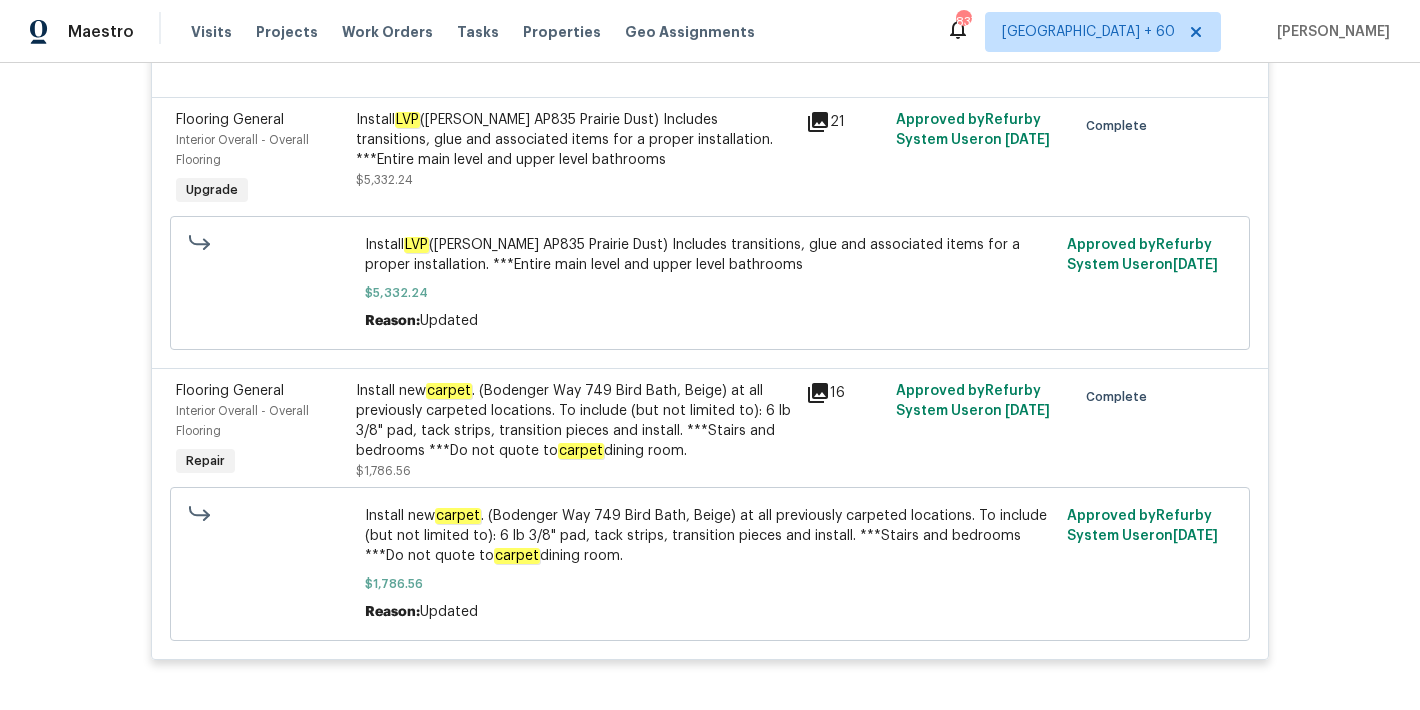 scroll, scrollTop: 8262, scrollLeft: 0, axis: vertical 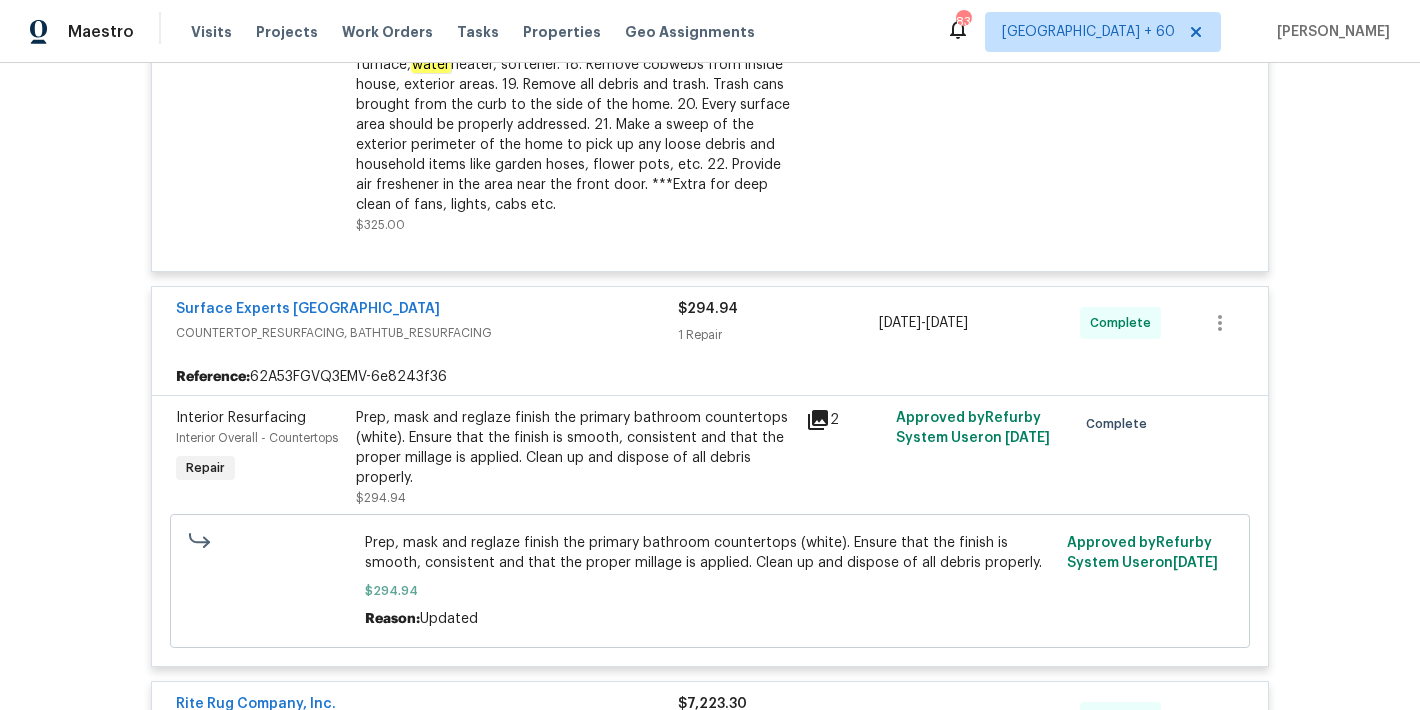 click on "Back to all projects 2408 Cagle Ct, Gastonia, NC 28056 4 Beds | 2 1/2 Baths | Total: 2141 ft² | Above Grade: 2141 ft² |  Basement  Finished: N/A | 2007 Seen today Actions Last Visit Date 7/14/2025  by  Ryan Carder   Project Renovation   7/2/2025  -  7/16/2025 In Progress Visits Work Orders Maintenance Notes Condition Adjustments Costs Photos Floor Plans Cases RENOVATION   7/2/25  -  7/16/25 In Progress Remedy  Pest  Control 2 PESTS, BRN_AND_LRR $1,606.00 1 Repair 7/2/2025  -  7/7/2025 Needs QC Reference:  62A53FGVQ3EMV-8fa81fcfc ACQ: Pests Interior Overall - Acquisition Repair Investigate and check home for pests, termites etc and provide quote to remedy. Thank you
$259 Int/ Ext General  Pest  Control Services + $249 NCWDIR + $1098 Trelona Bait Stations). $1,606.00   9 Approved by  Refurby System User  on   7/14/2025 Needs QC Investigate and check home for pests, termites etc and provide quote to remedy. Thank you $508.00 Reason:  Updated Approved by  Refurby System User  on  6/28/2025 Pest $1,606.00  on" at bounding box center [710, 386] 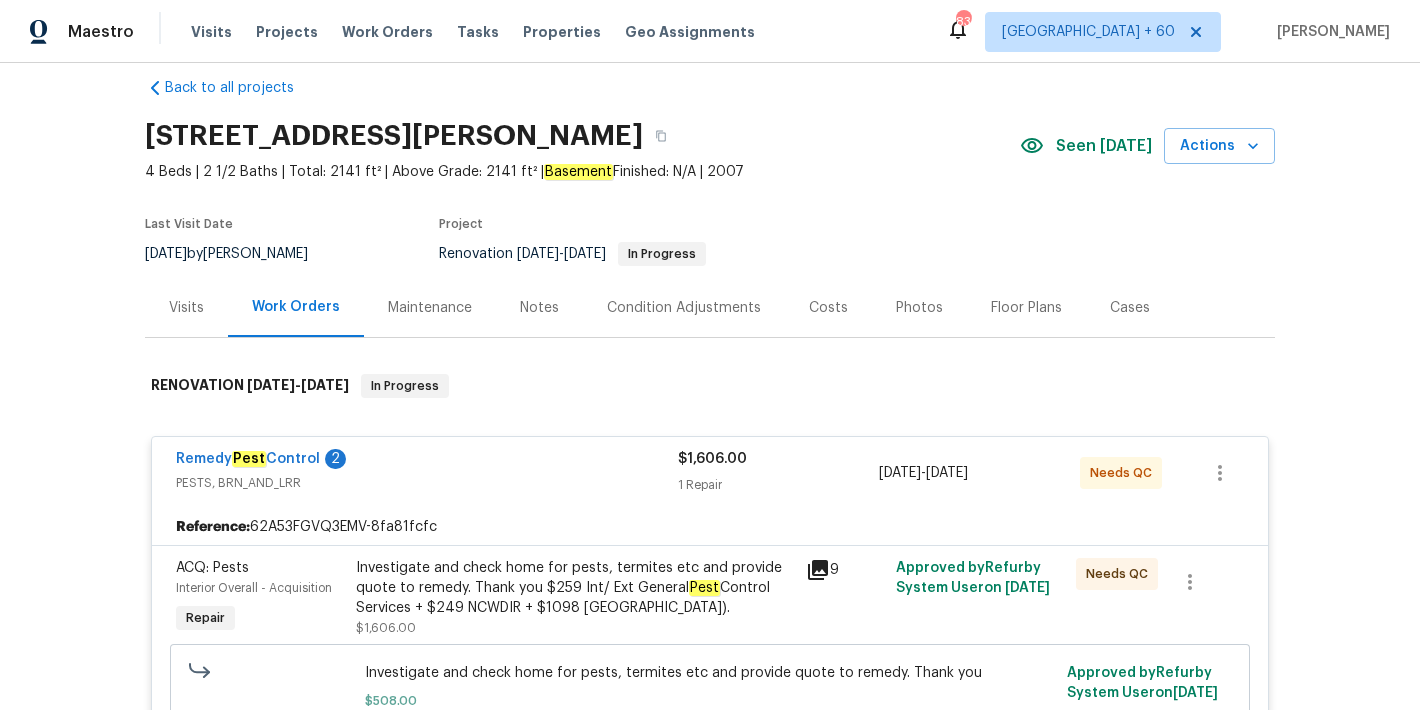 scroll, scrollTop: 0, scrollLeft: 0, axis: both 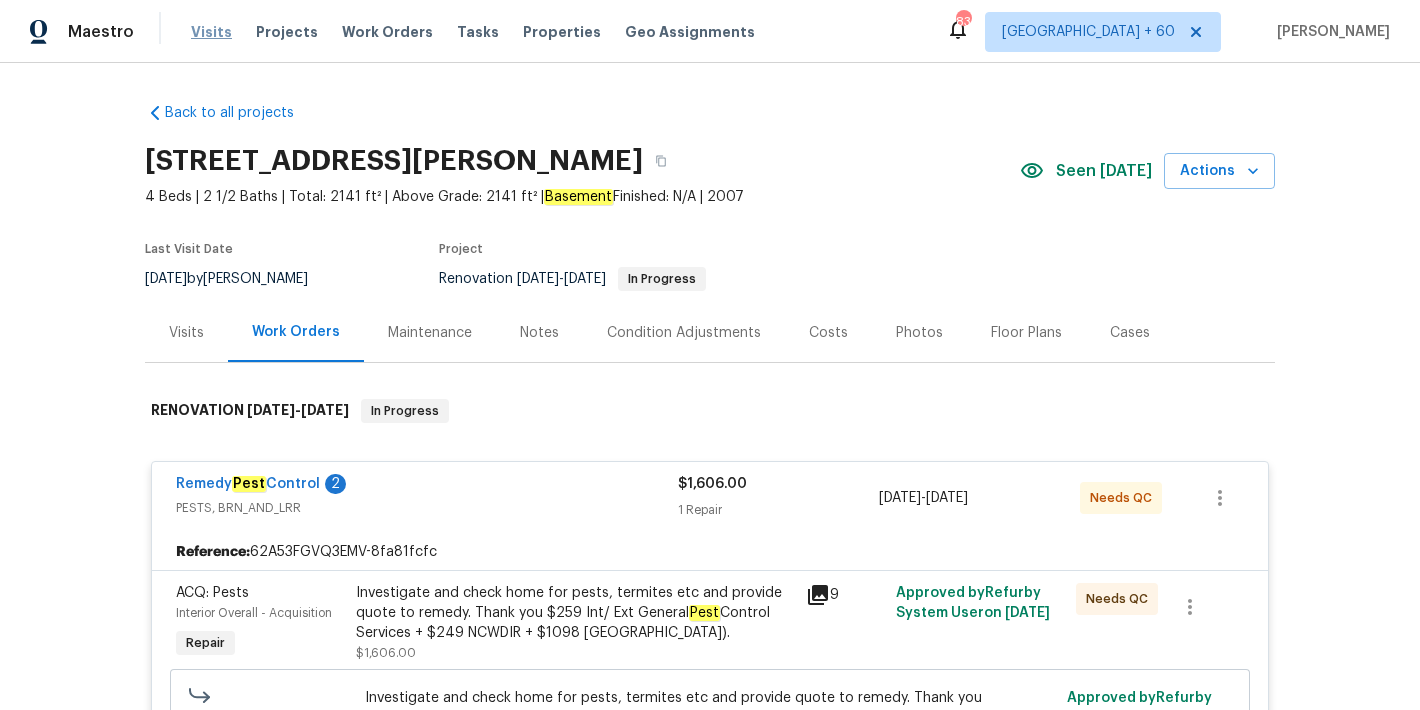 click on "Visits" at bounding box center (211, 32) 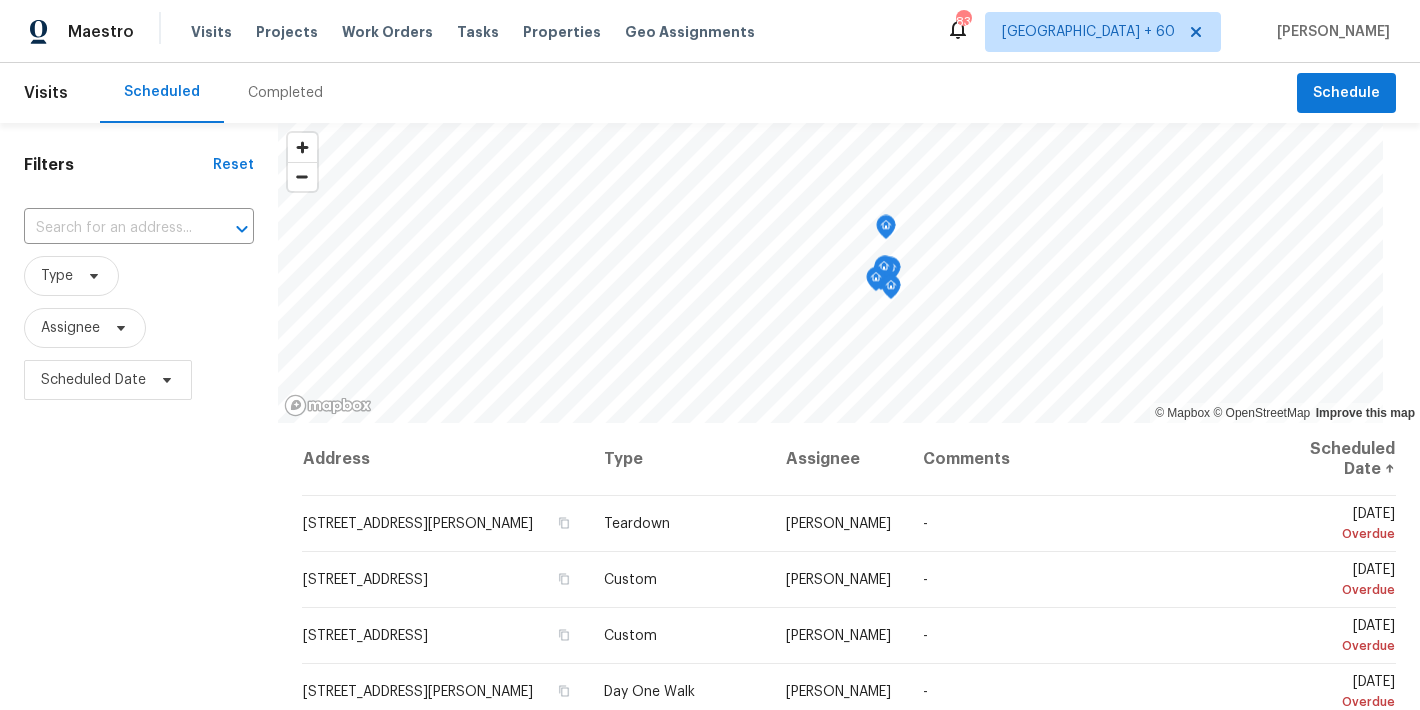 click on "Completed" at bounding box center (285, 93) 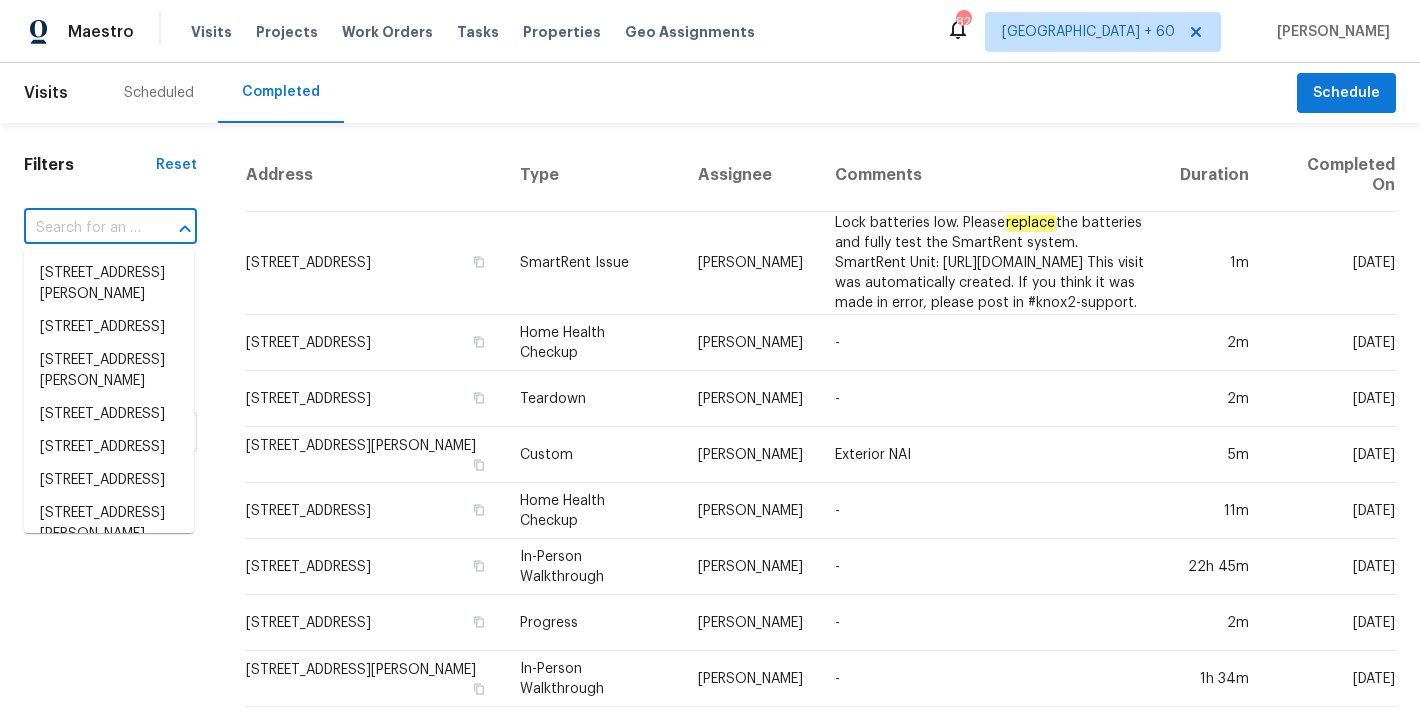 click at bounding box center (82, 228) 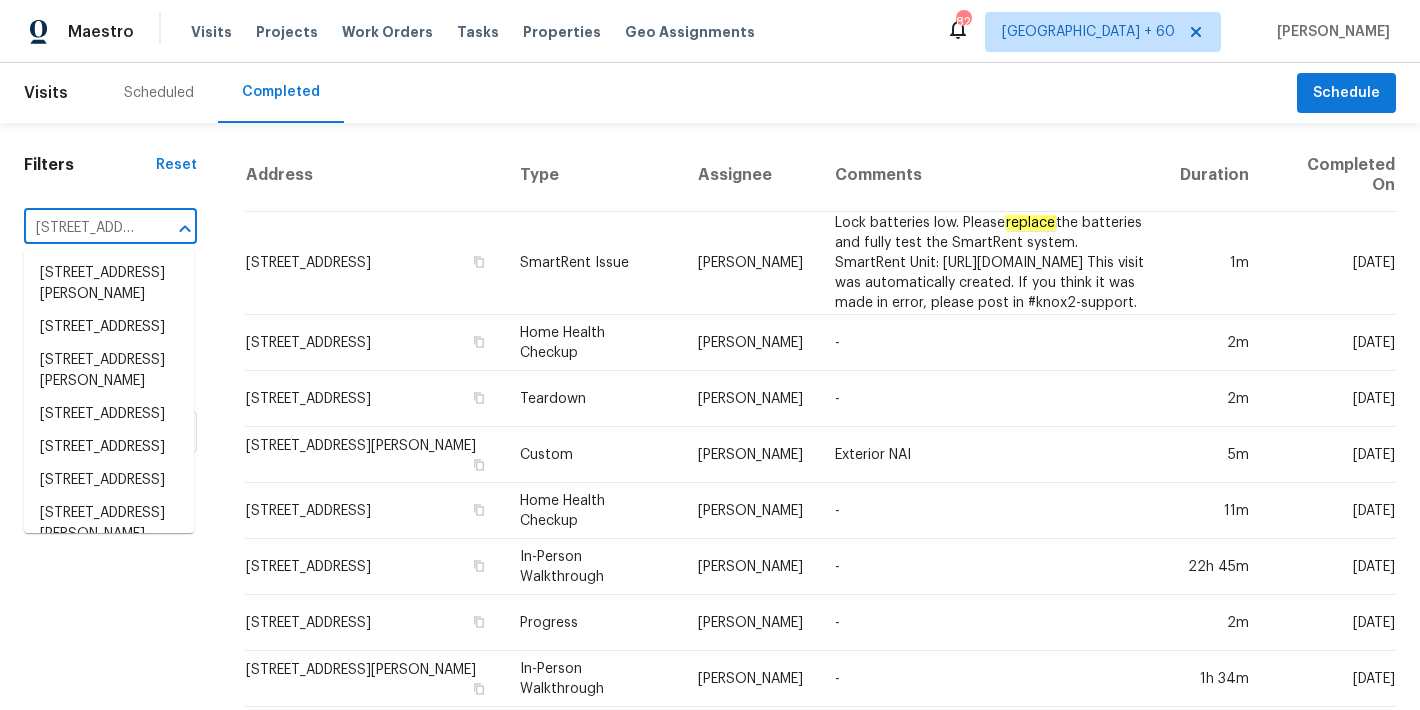scroll, scrollTop: 0, scrollLeft: 166, axis: horizontal 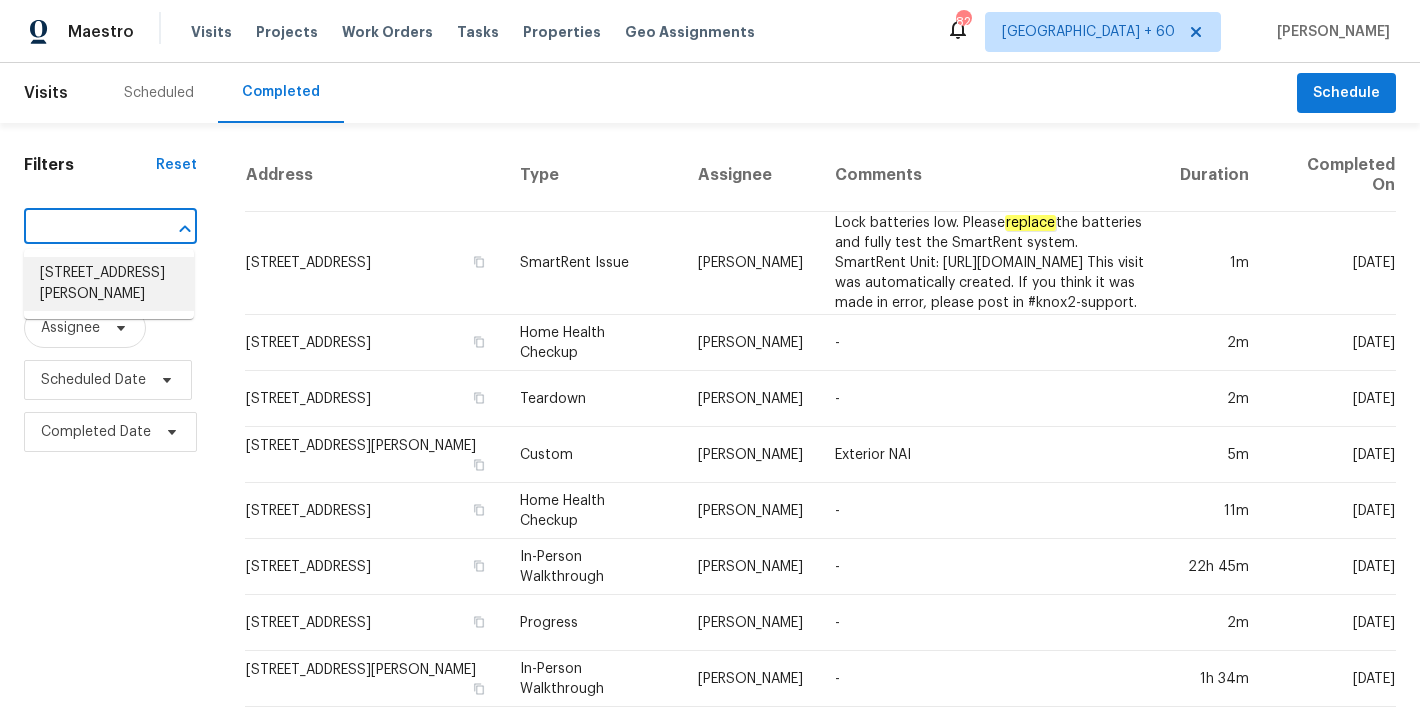 click on "10067 Freeman Ct, Jonesboro, GA 30236" at bounding box center (109, 284) 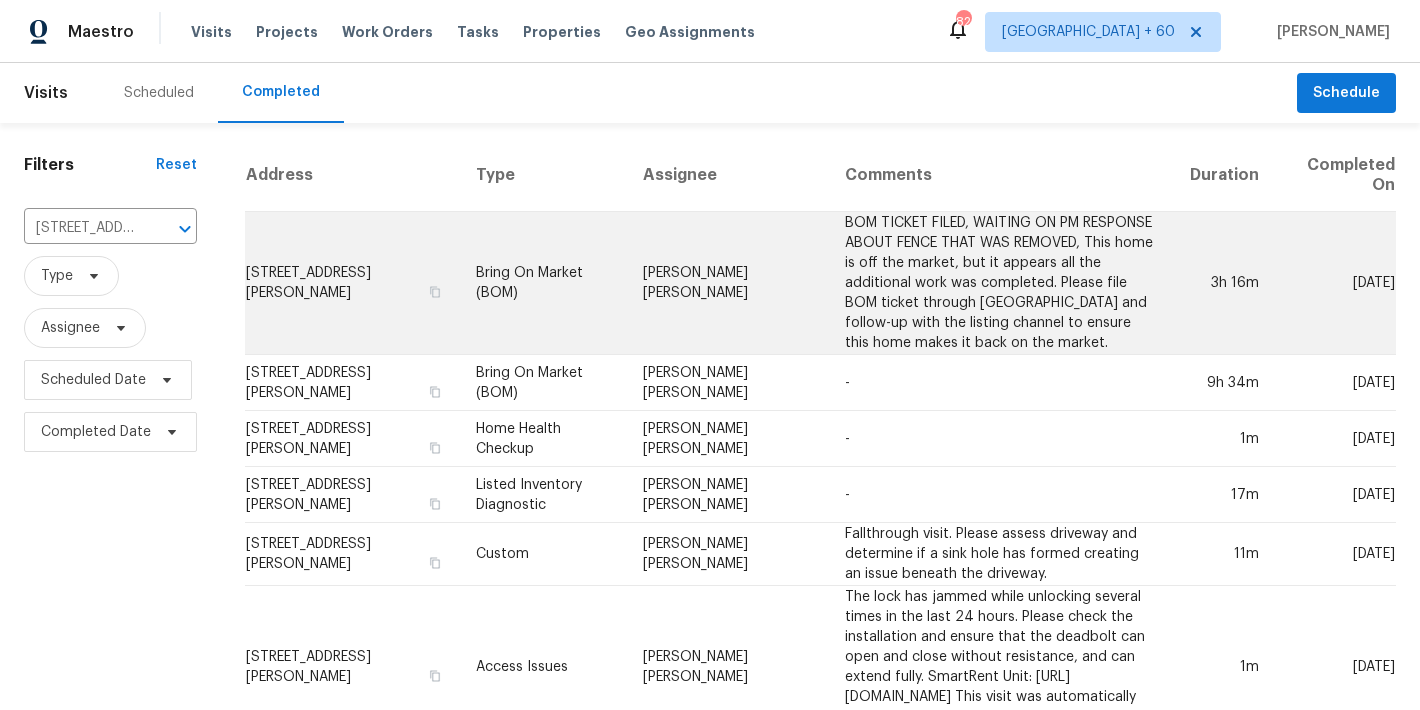 click on "10067 Freeman Ct, Jonesboro, GA 30236" at bounding box center (352, 283) 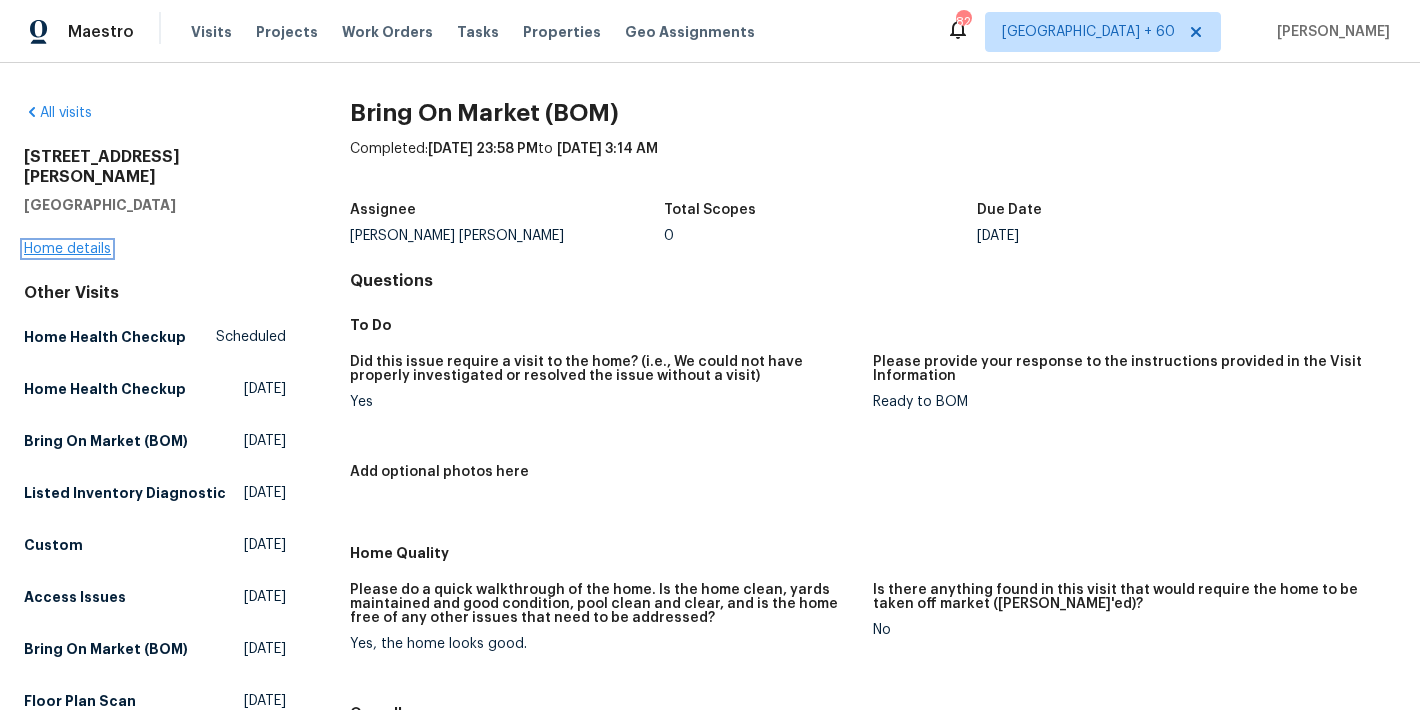 click on "Home details" at bounding box center (67, 249) 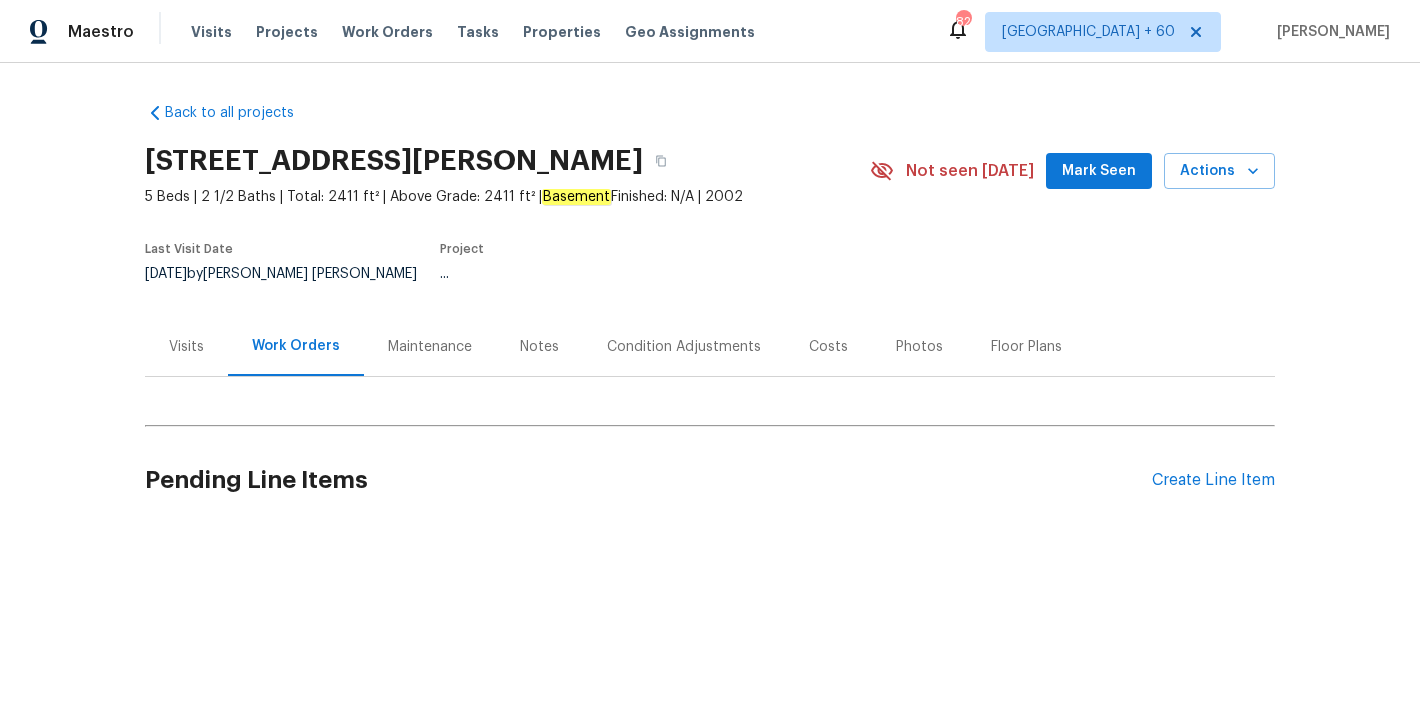 click on "Mark Seen" at bounding box center [1099, 171] 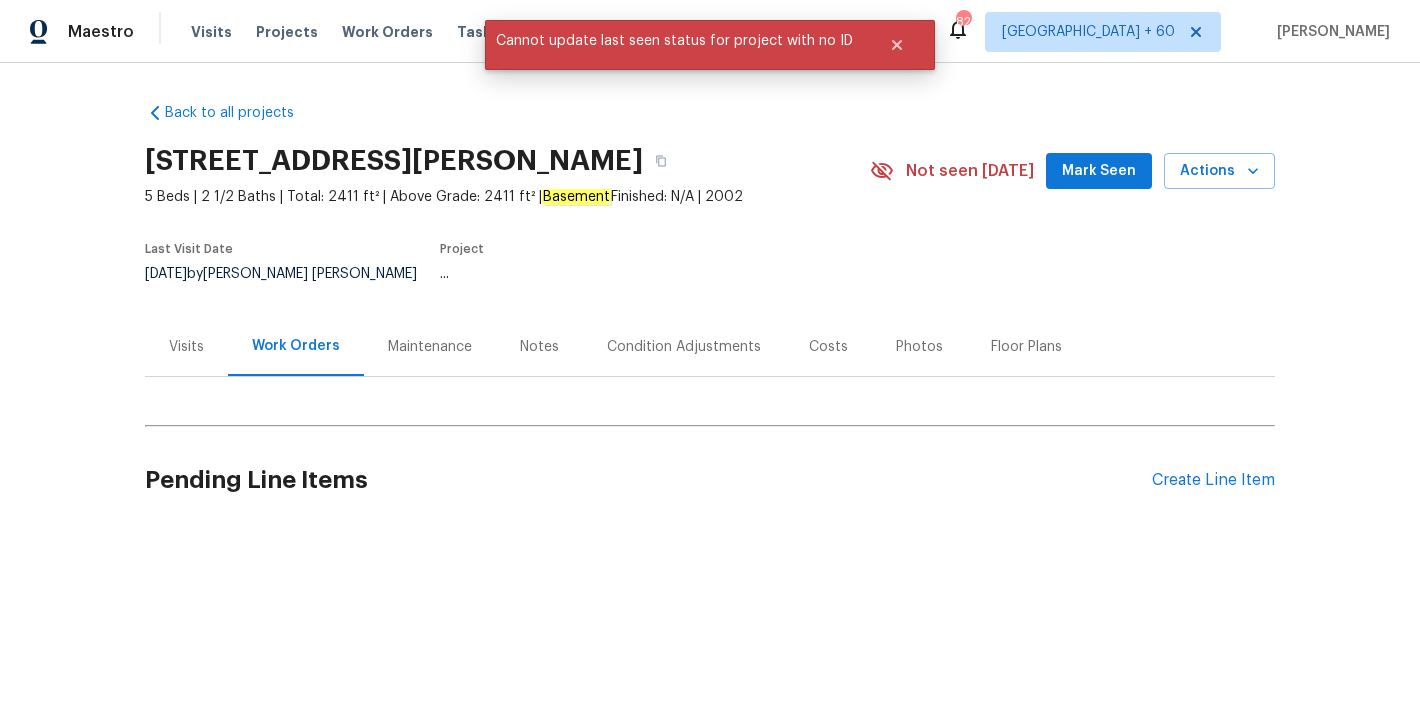 click on "Mark Seen" at bounding box center (1099, 171) 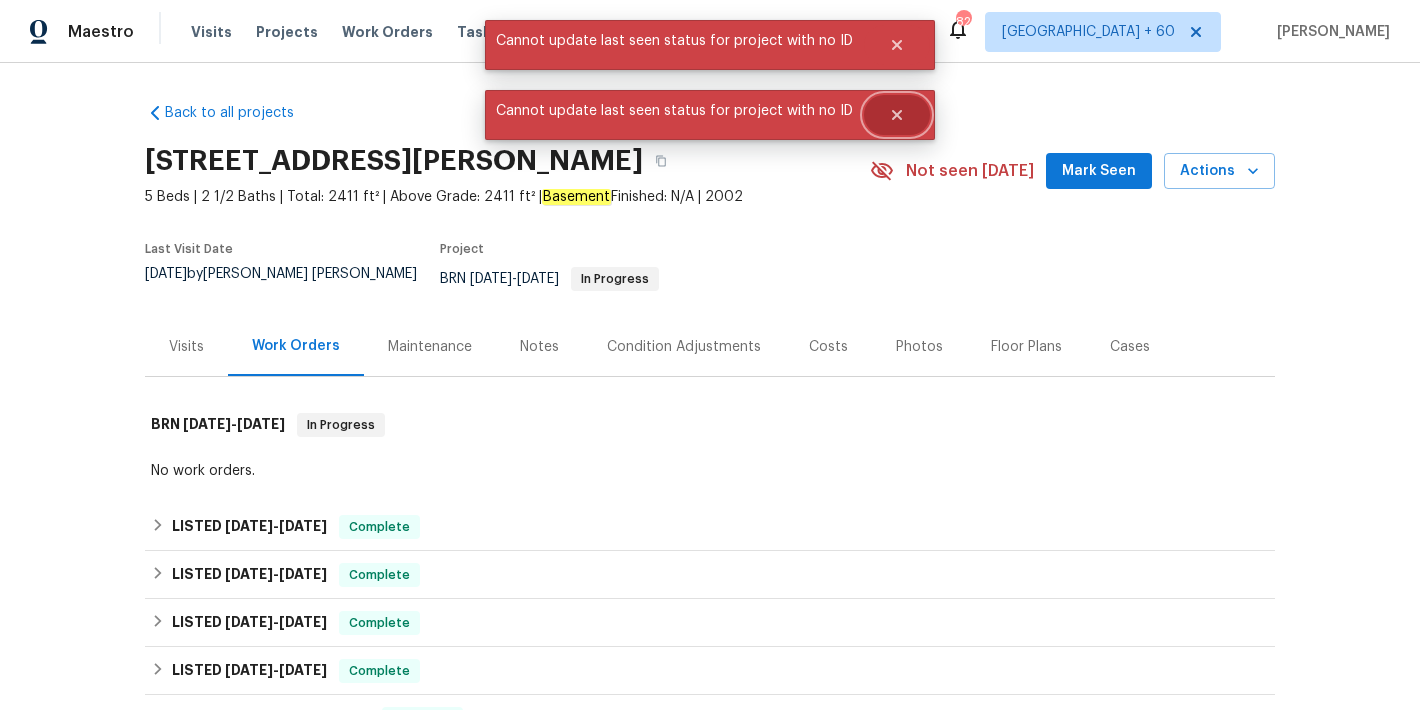 click 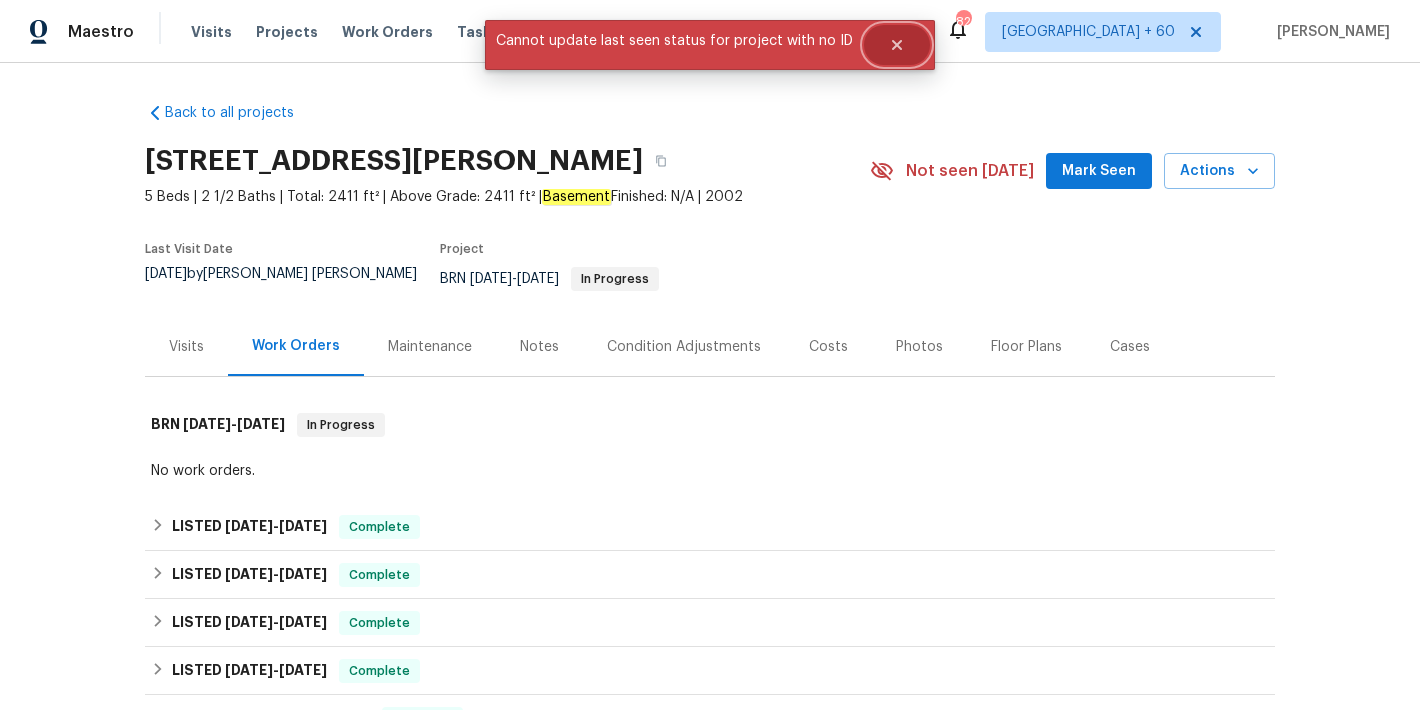 click 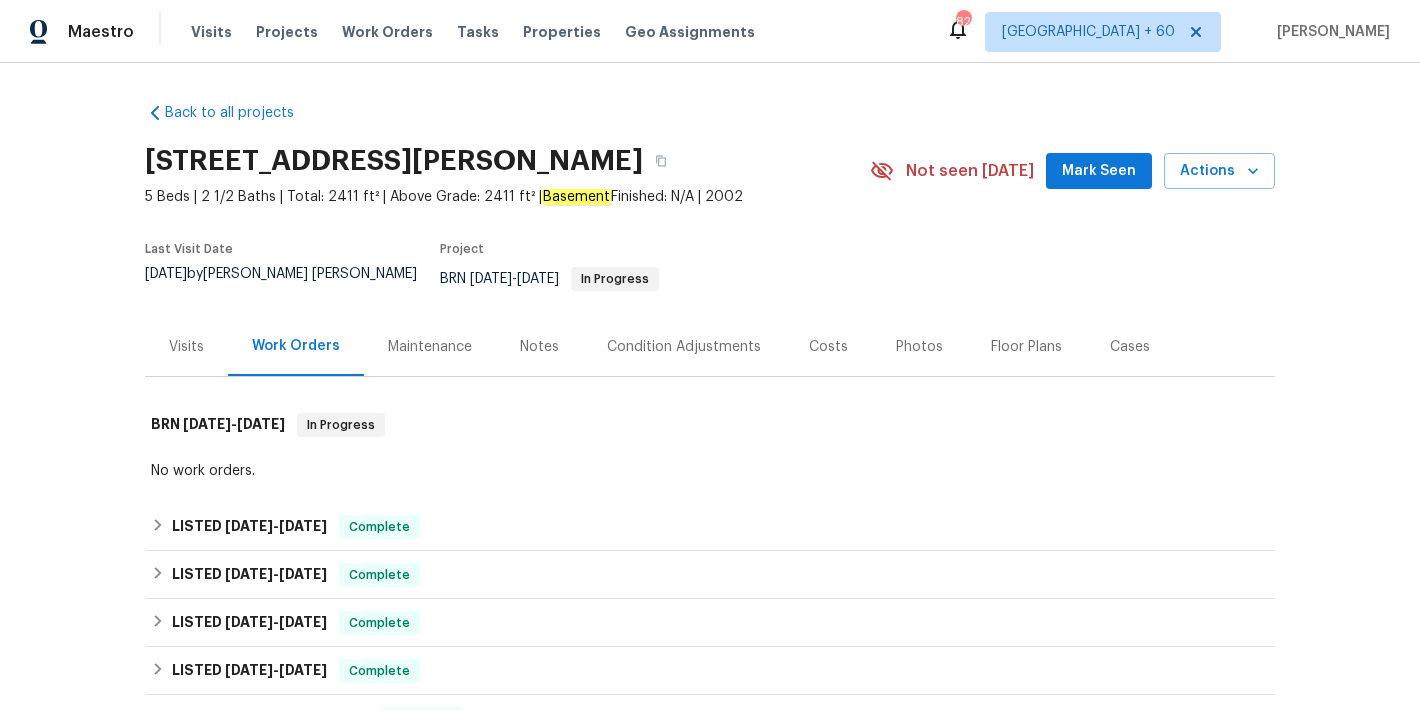 click on "Mark Seen" at bounding box center (1099, 171) 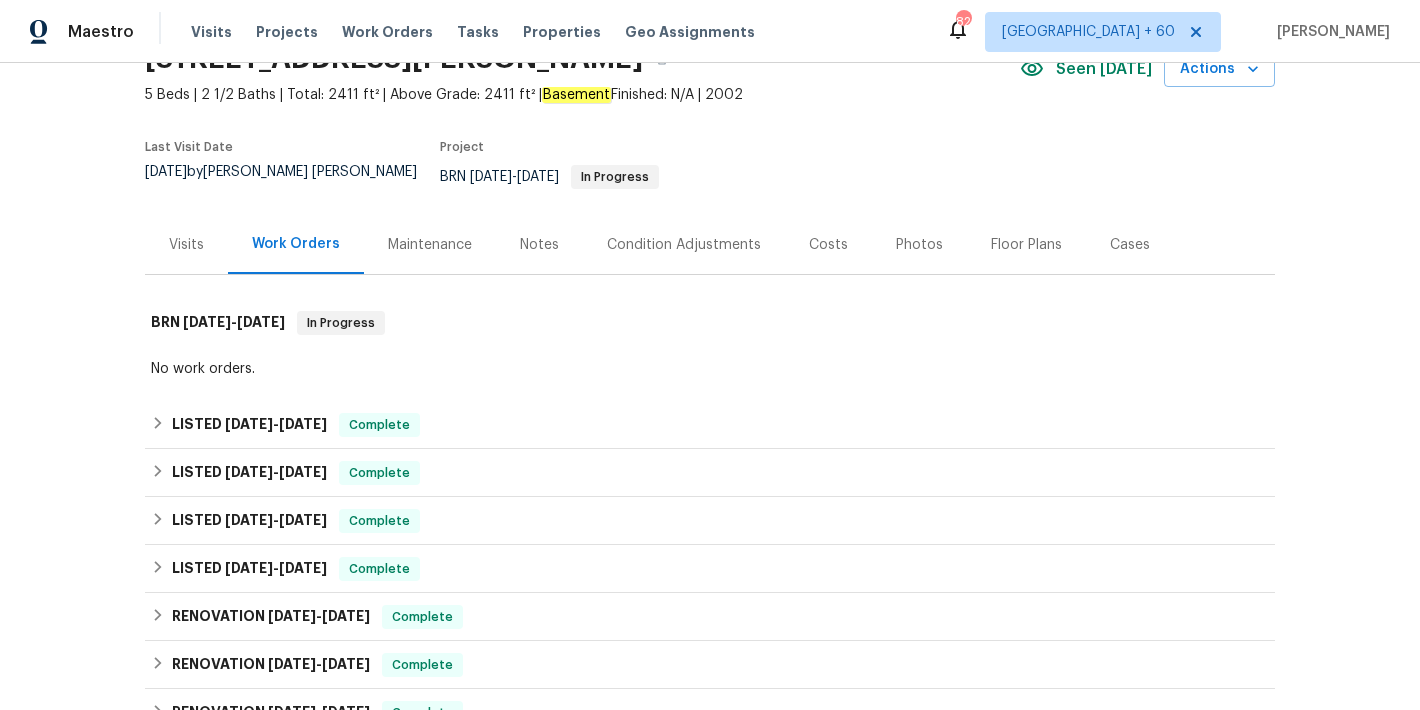 scroll, scrollTop: 127, scrollLeft: 0, axis: vertical 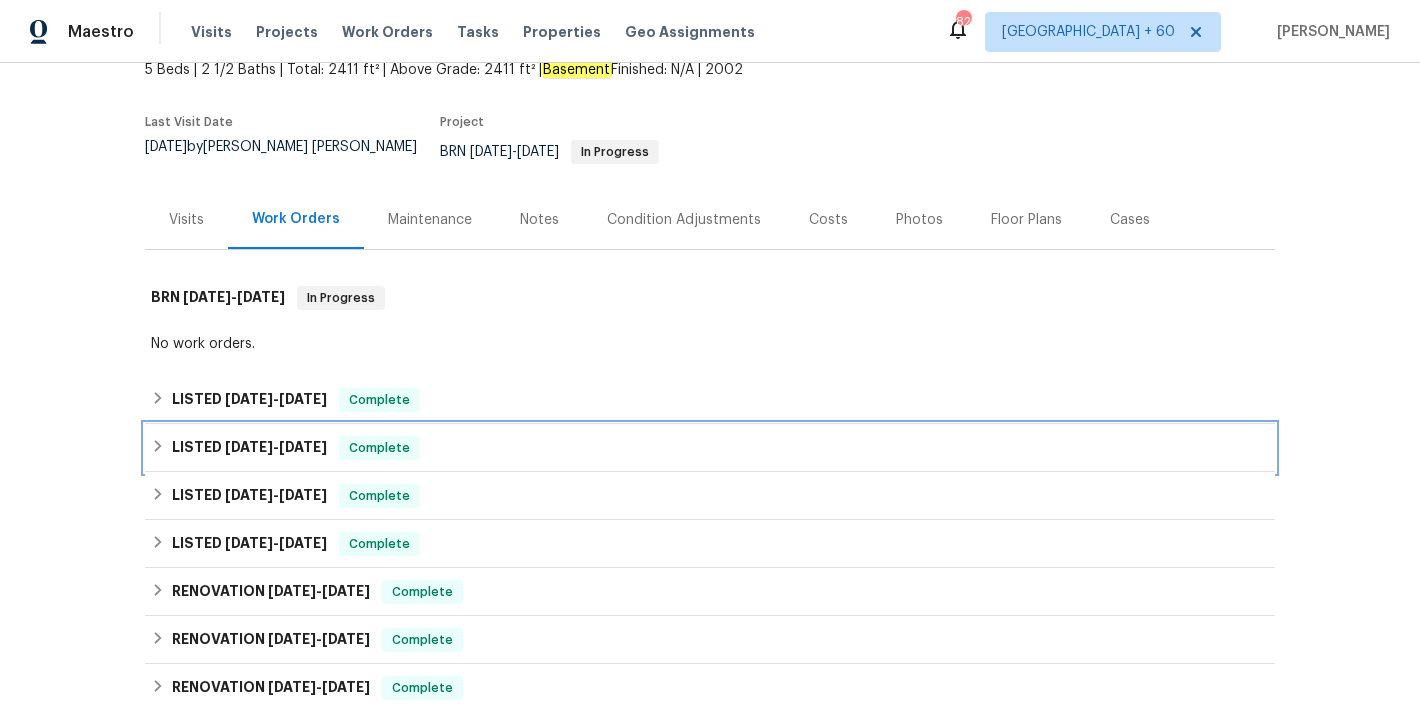 click on "LISTED   6/3/25  -  6/11/25 Complete" at bounding box center [710, 448] 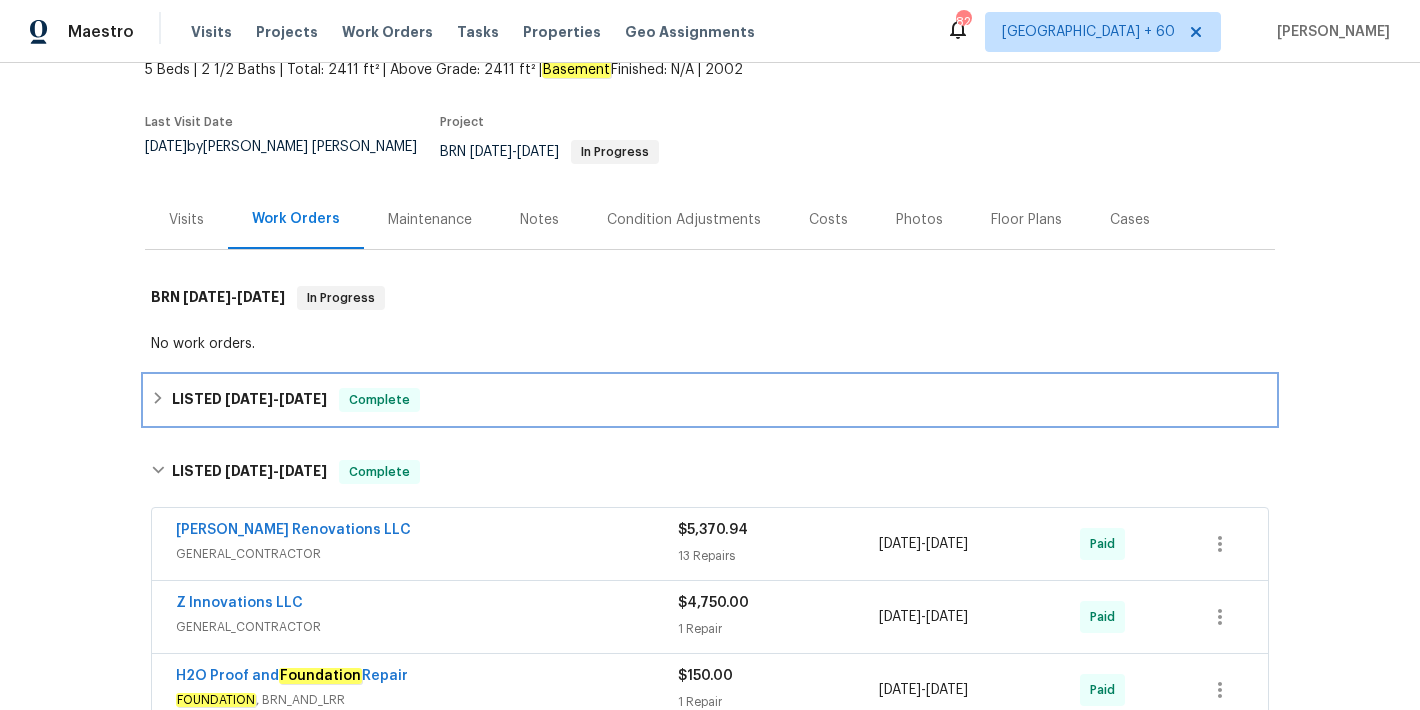 click on "LISTED   7/9/25  -  7/14/25 Complete" at bounding box center (710, 400) 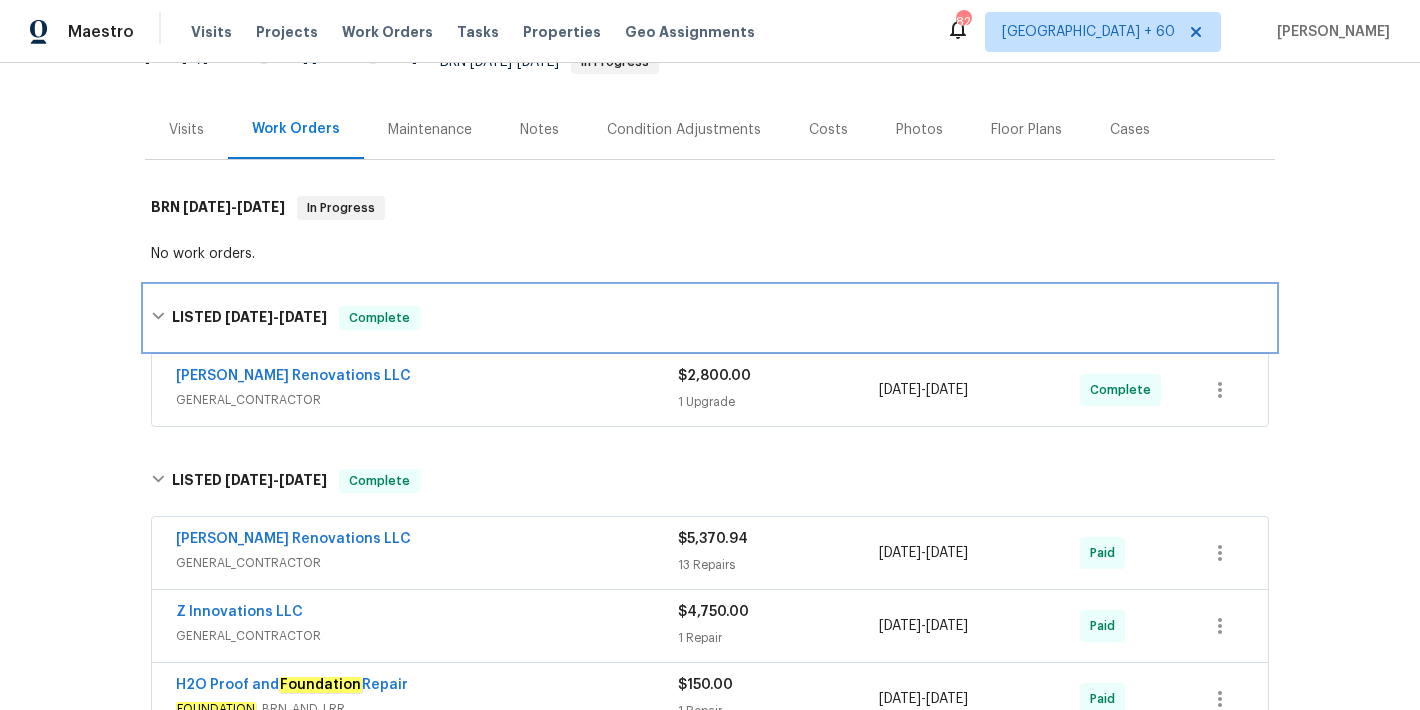 scroll, scrollTop: 215, scrollLeft: 0, axis: vertical 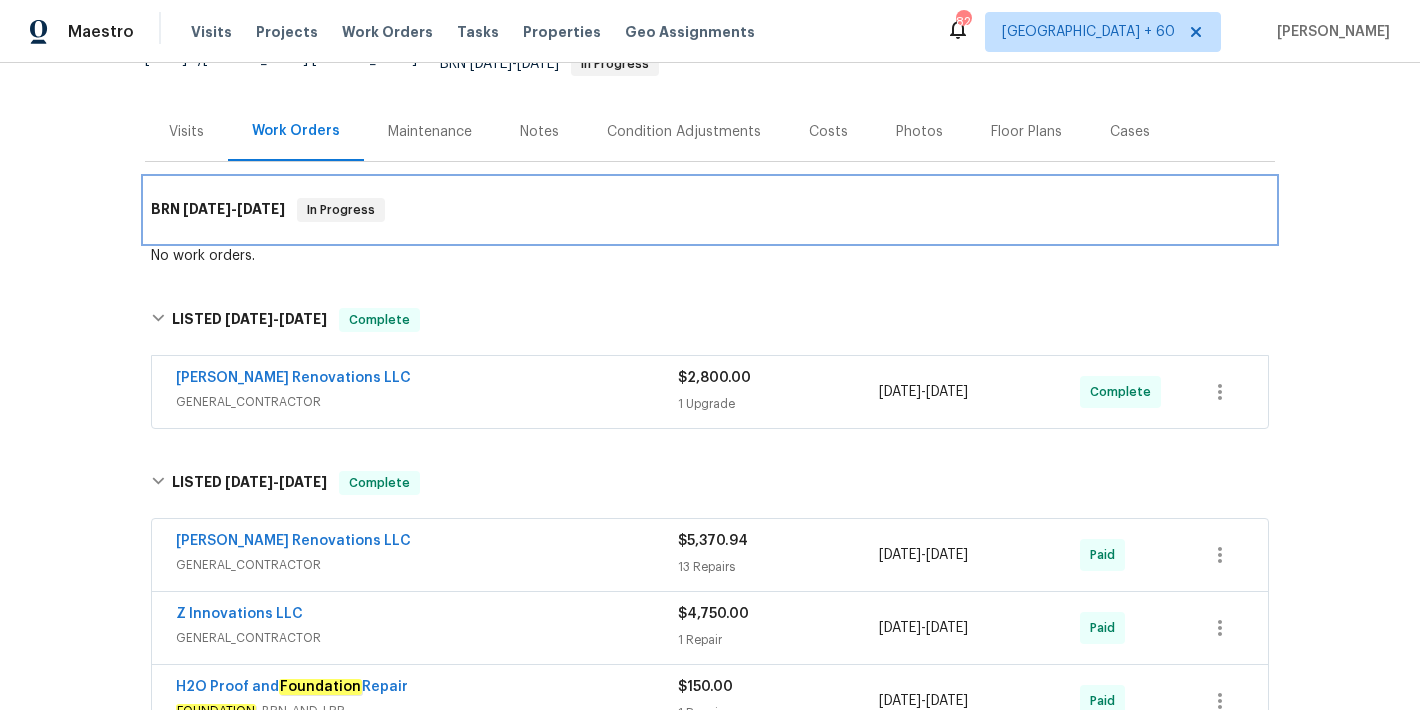 click on "BRN   5/8/25  -  5/9/25 In Progress" at bounding box center (710, 210) 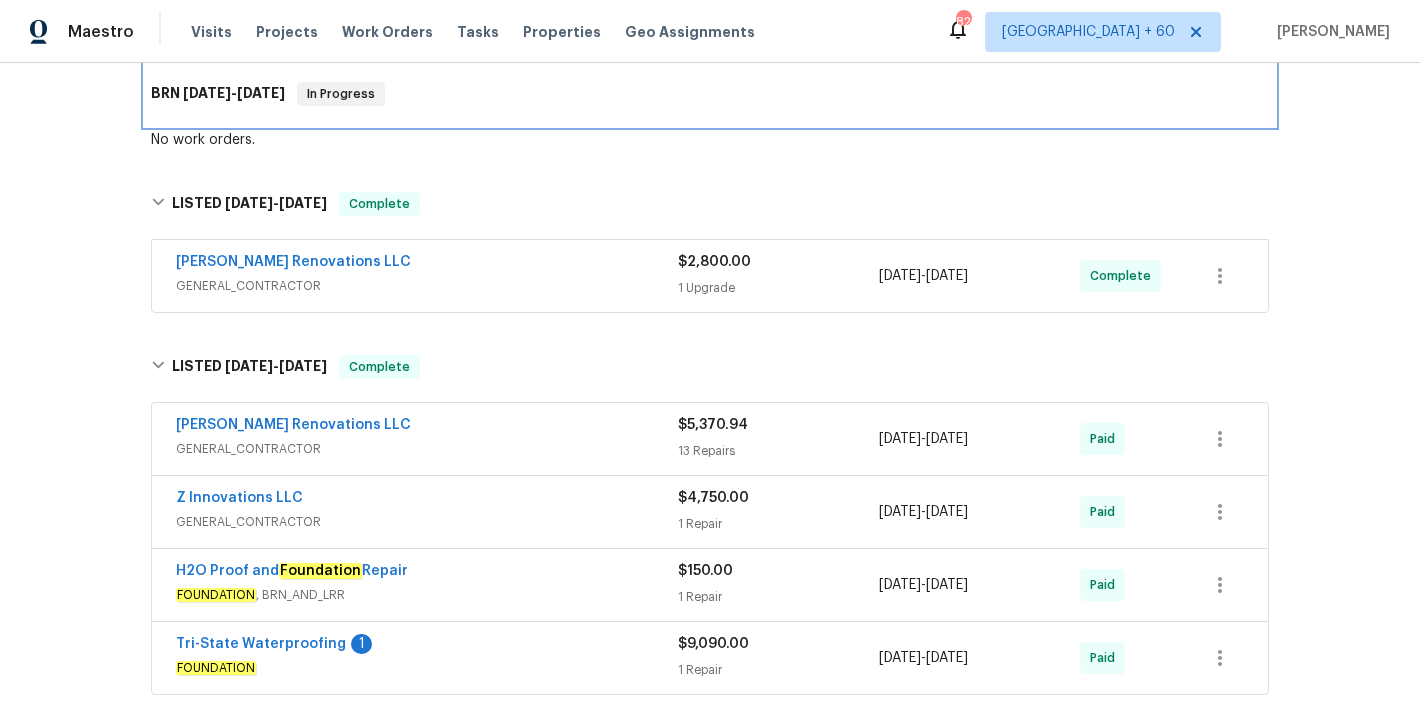 scroll, scrollTop: 366, scrollLeft: 0, axis: vertical 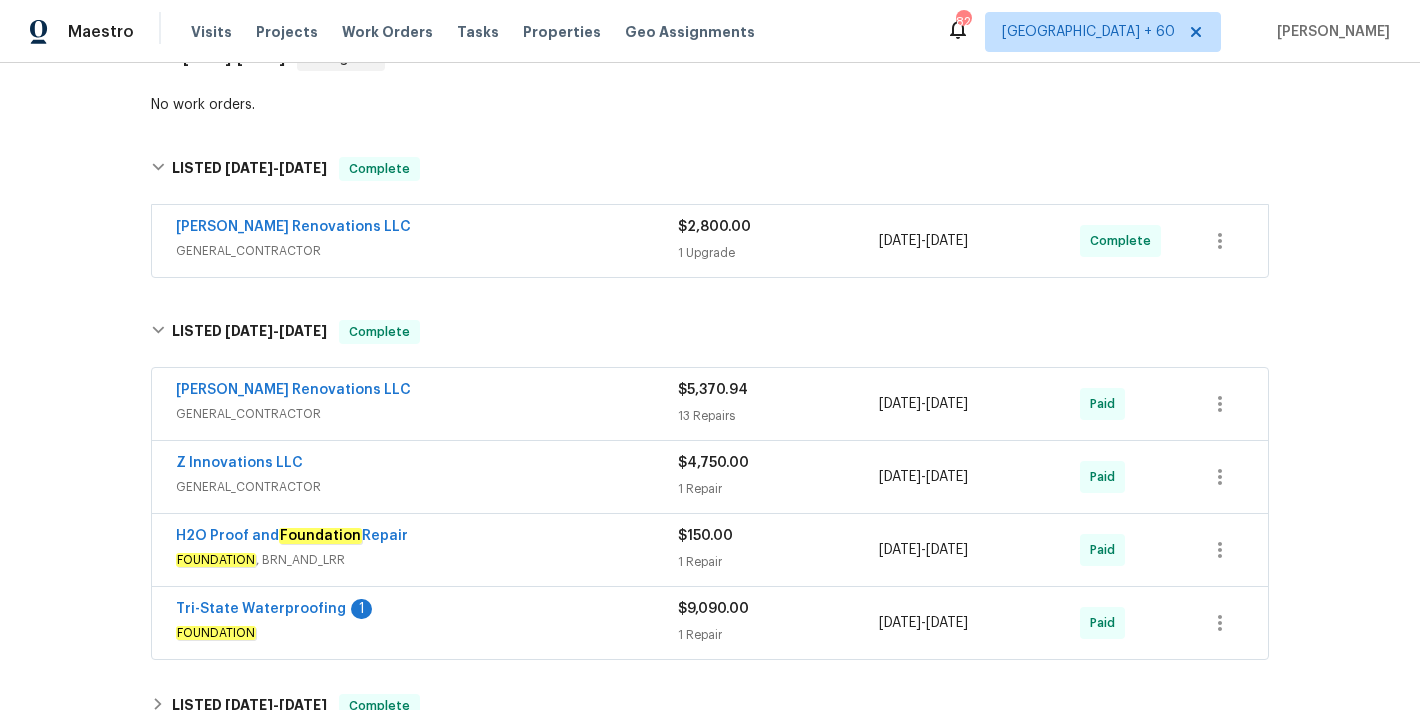 click on "GENERAL_CONTRACTOR" at bounding box center (427, 251) 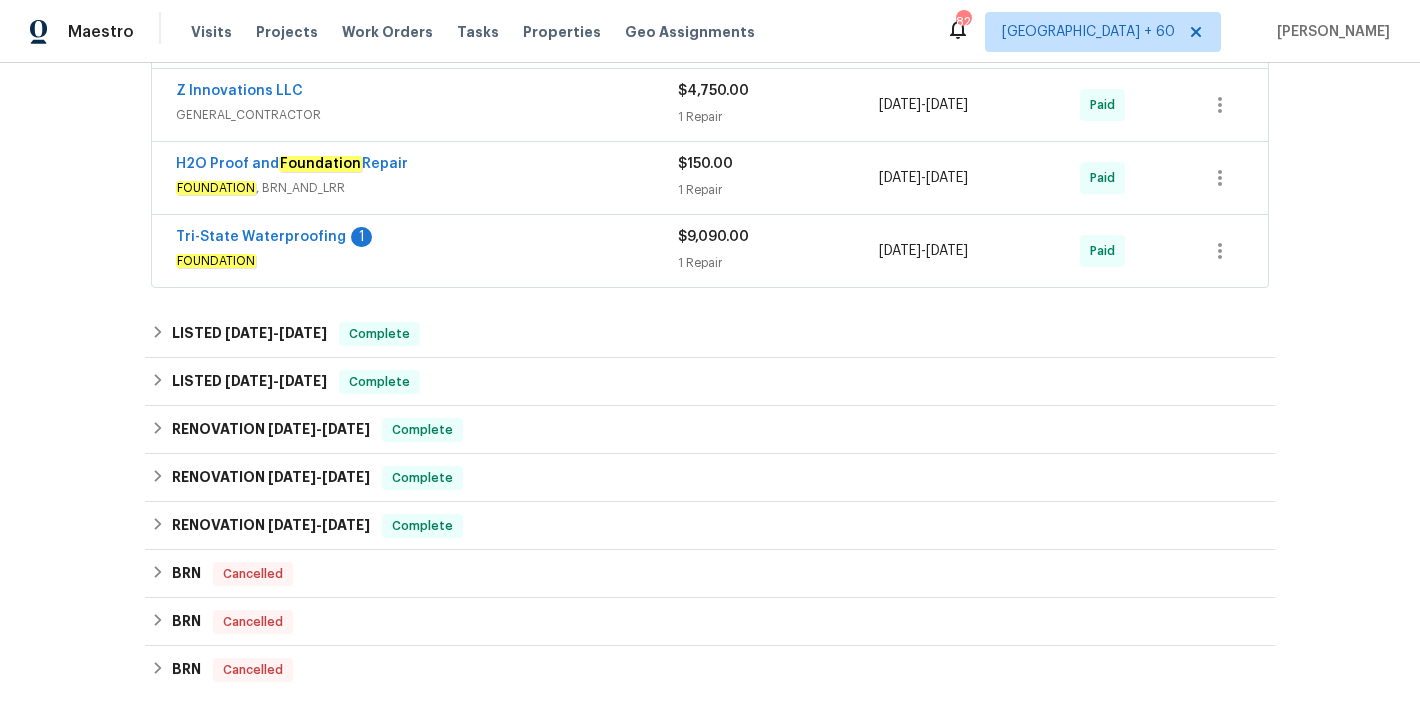 scroll, scrollTop: 985, scrollLeft: 0, axis: vertical 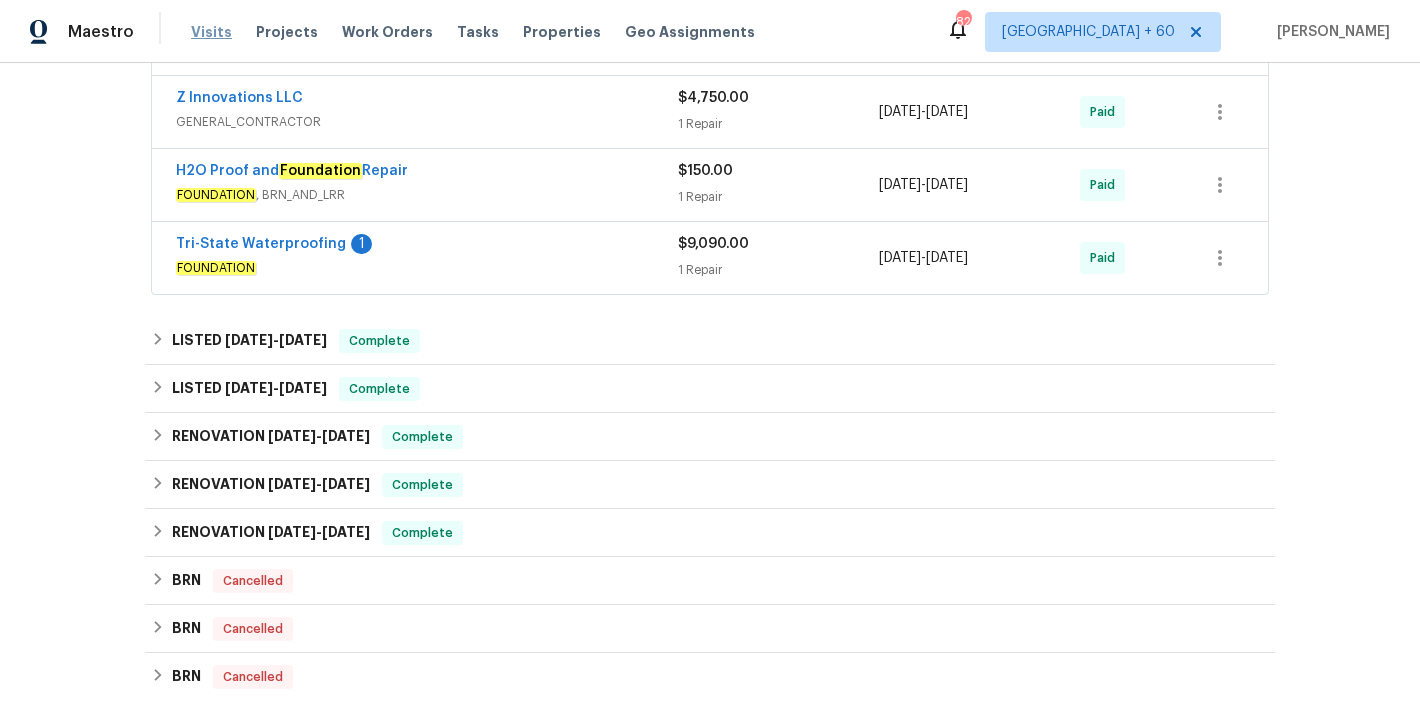 click on "Visits" at bounding box center [211, 32] 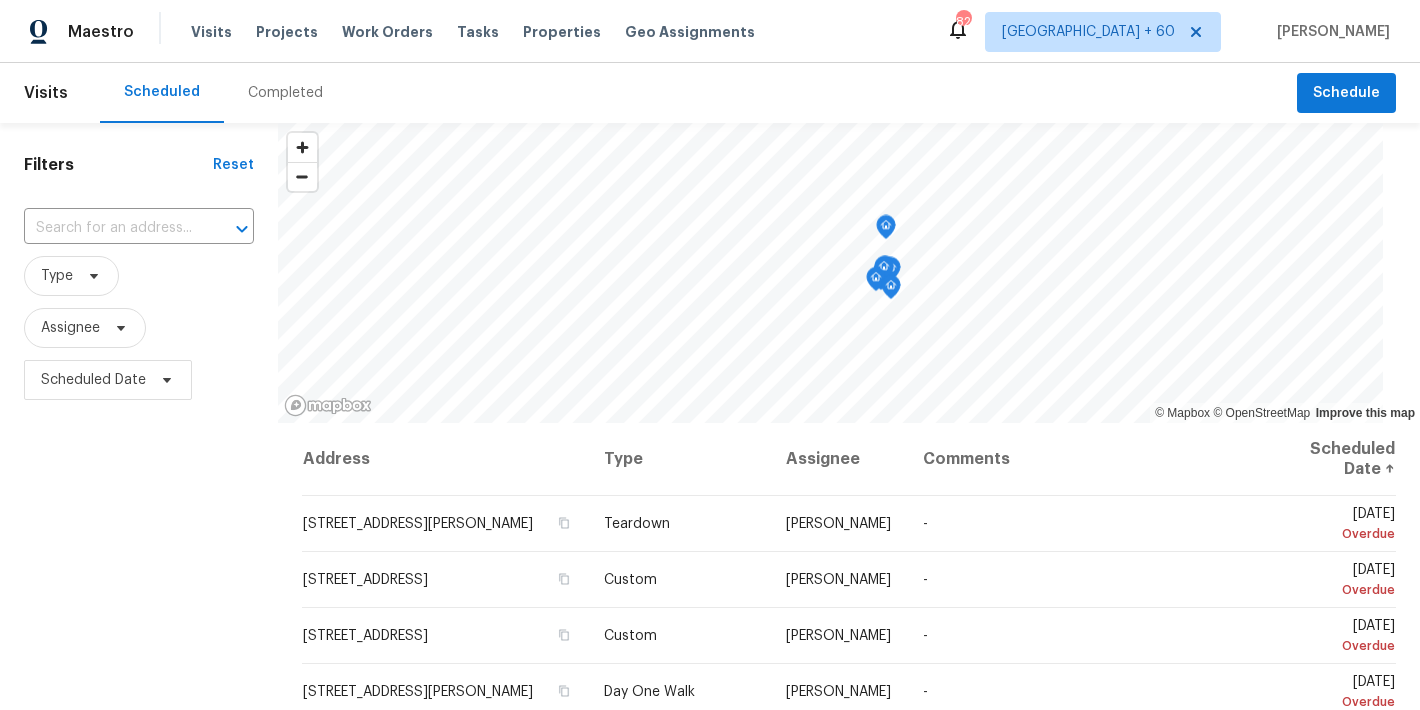 click on "Completed" at bounding box center (285, 93) 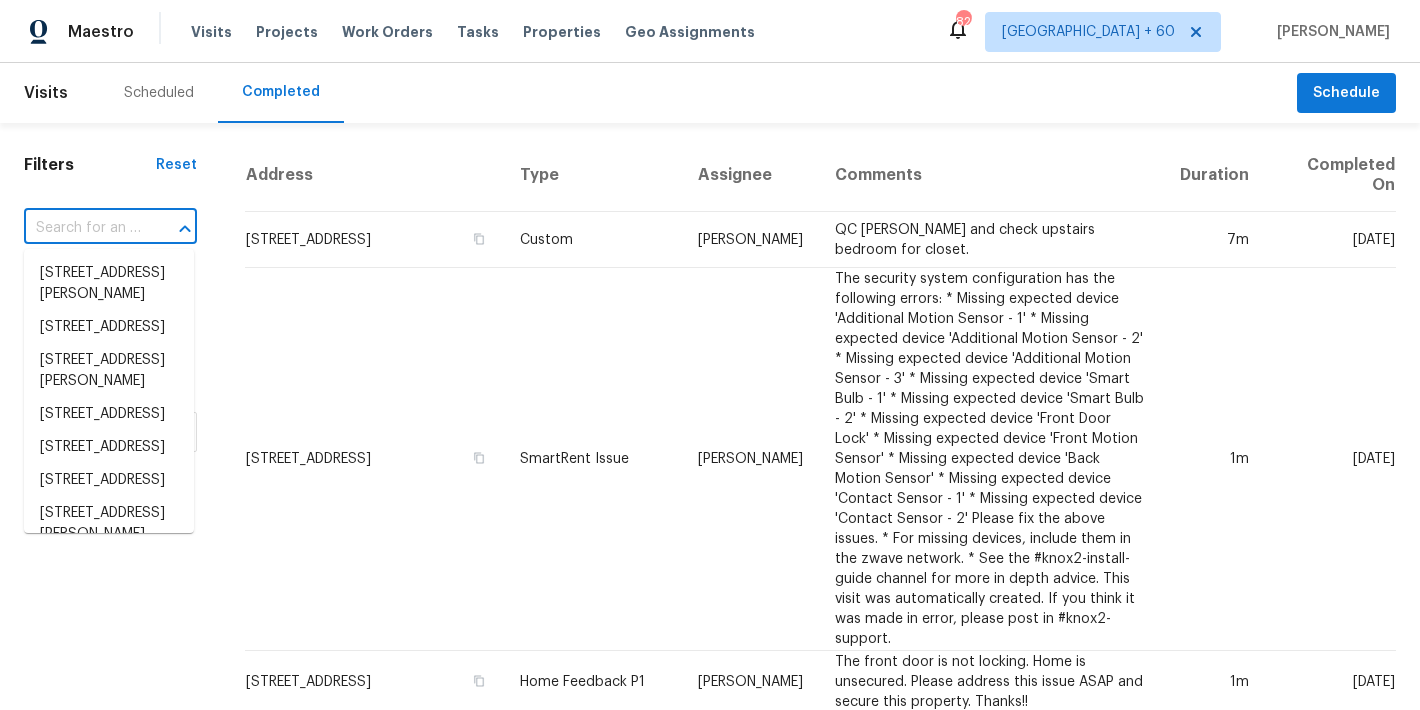 click at bounding box center [82, 228] 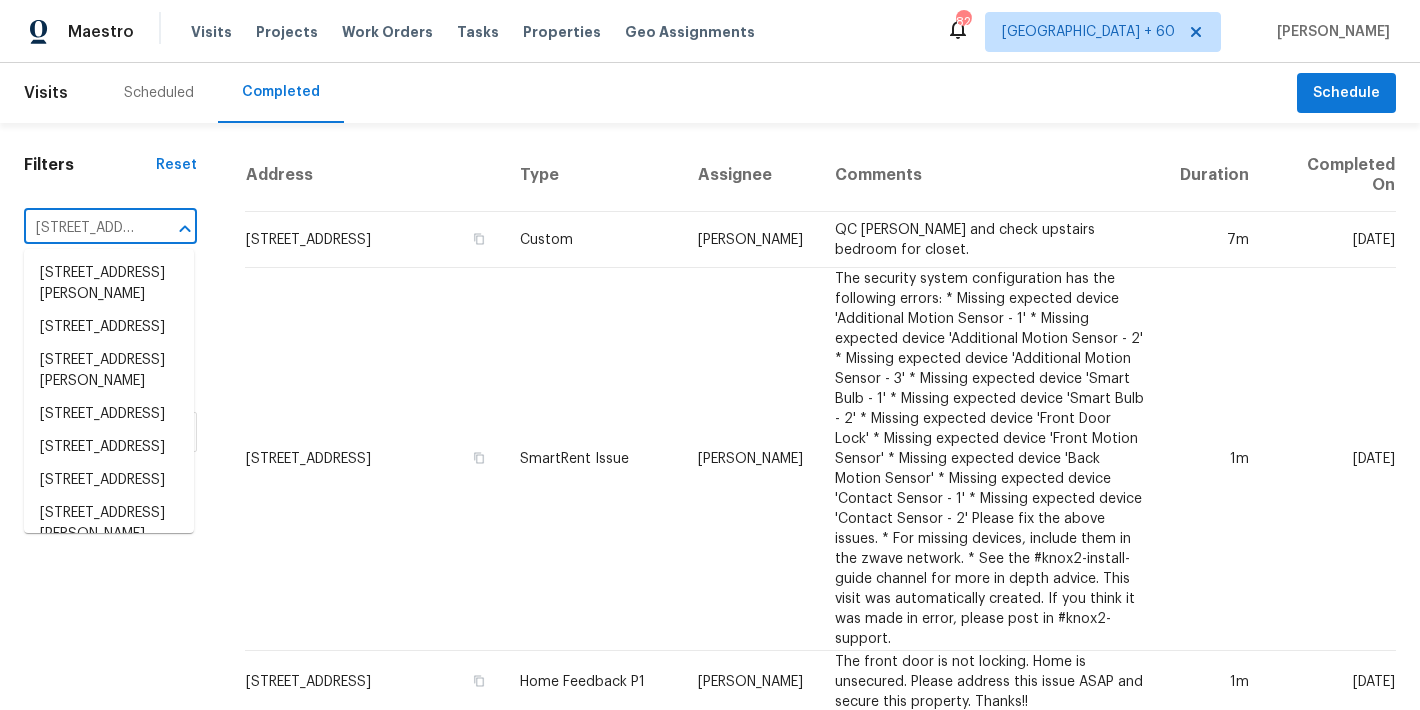 scroll, scrollTop: 0, scrollLeft: 132, axis: horizontal 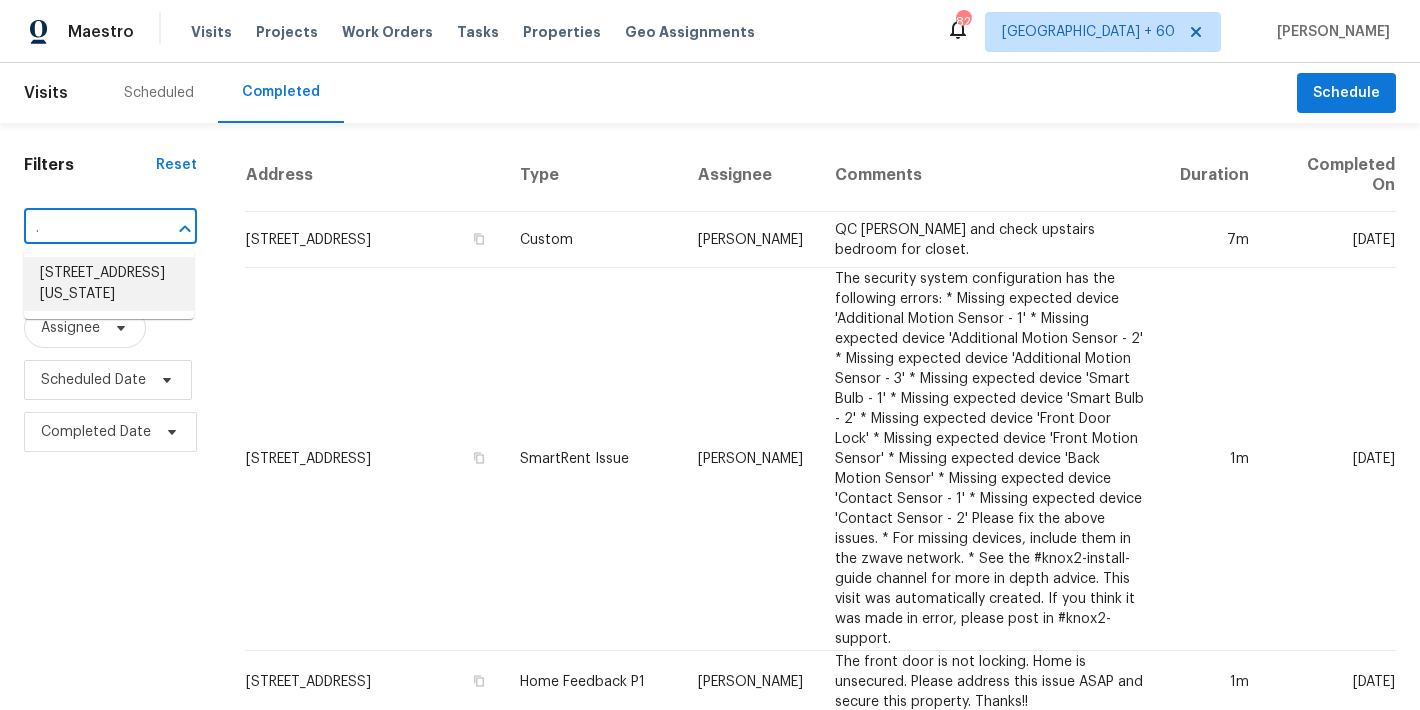click on "1623 Nevada Ave, Lorain, OH 44052" at bounding box center (109, 284) 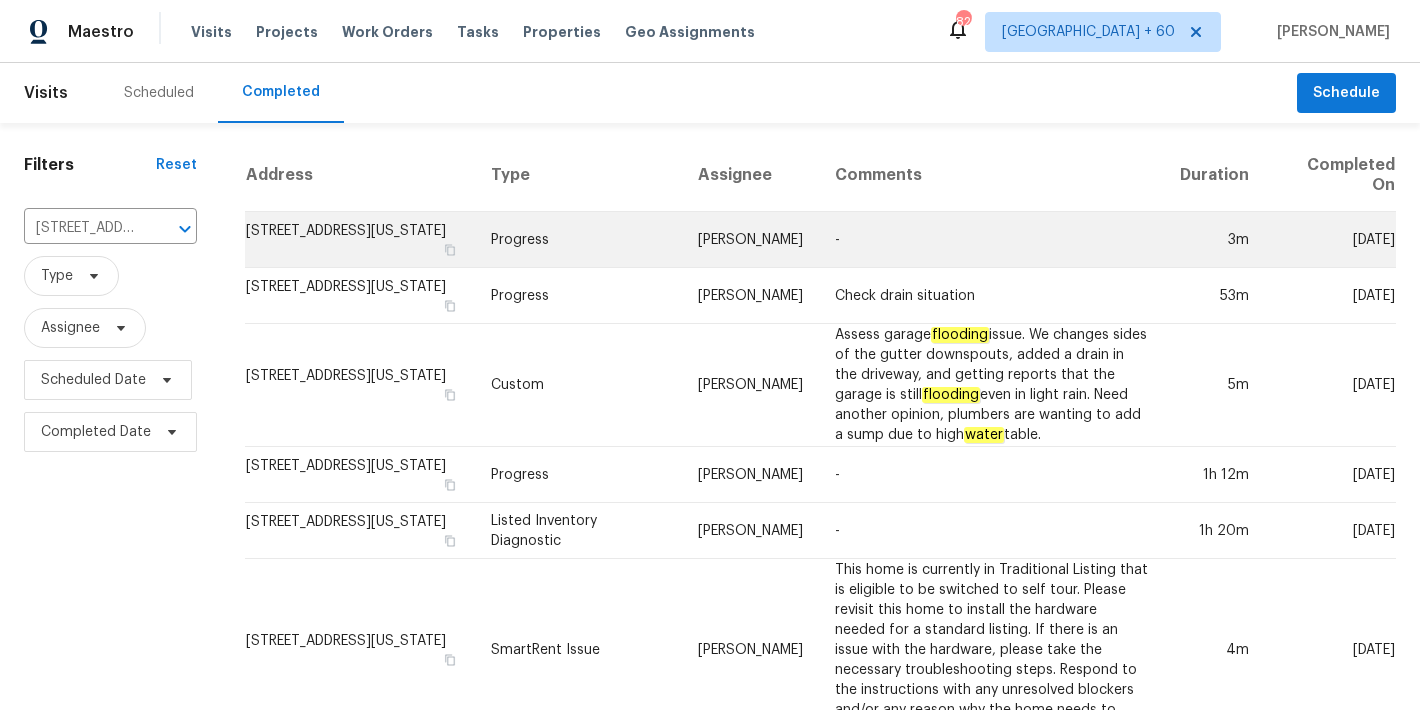 click on "1623 Nevada Ave, Lorain, OH 44052" at bounding box center [360, 240] 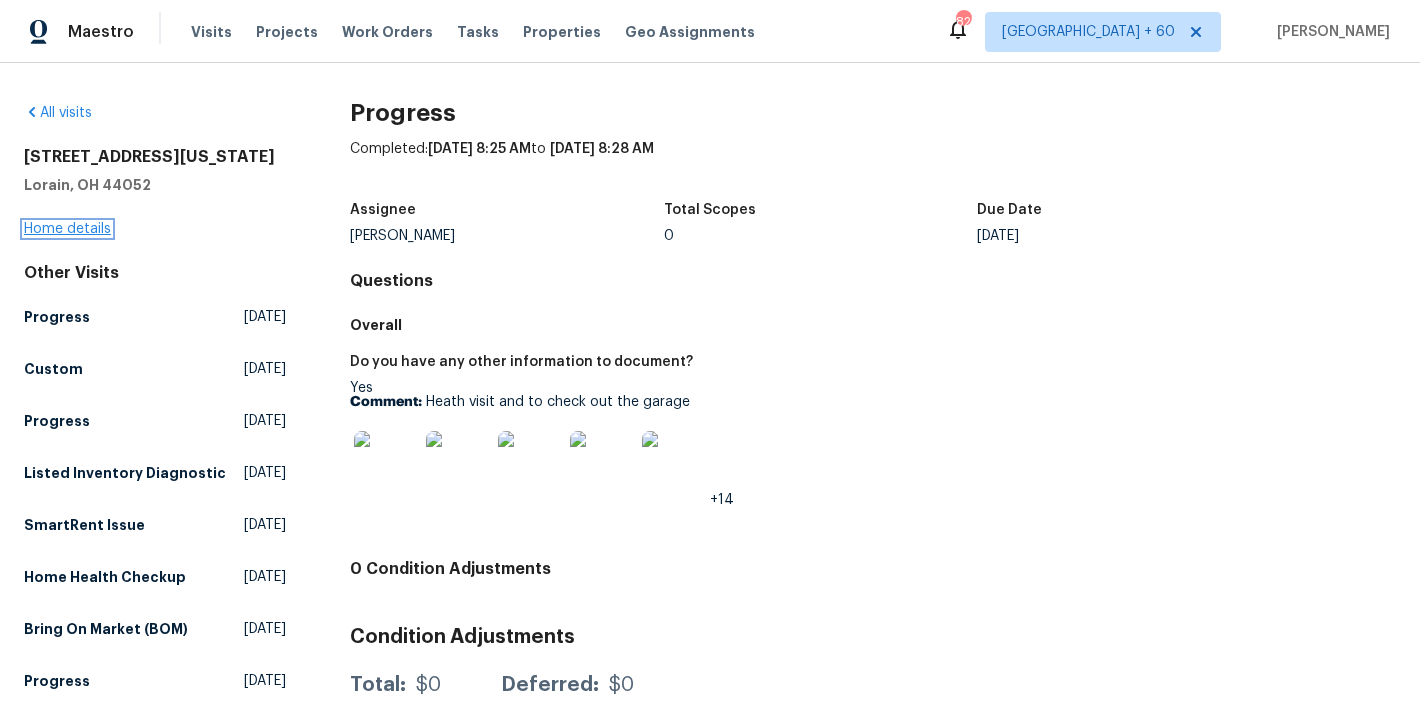 click on "Home details" at bounding box center [67, 229] 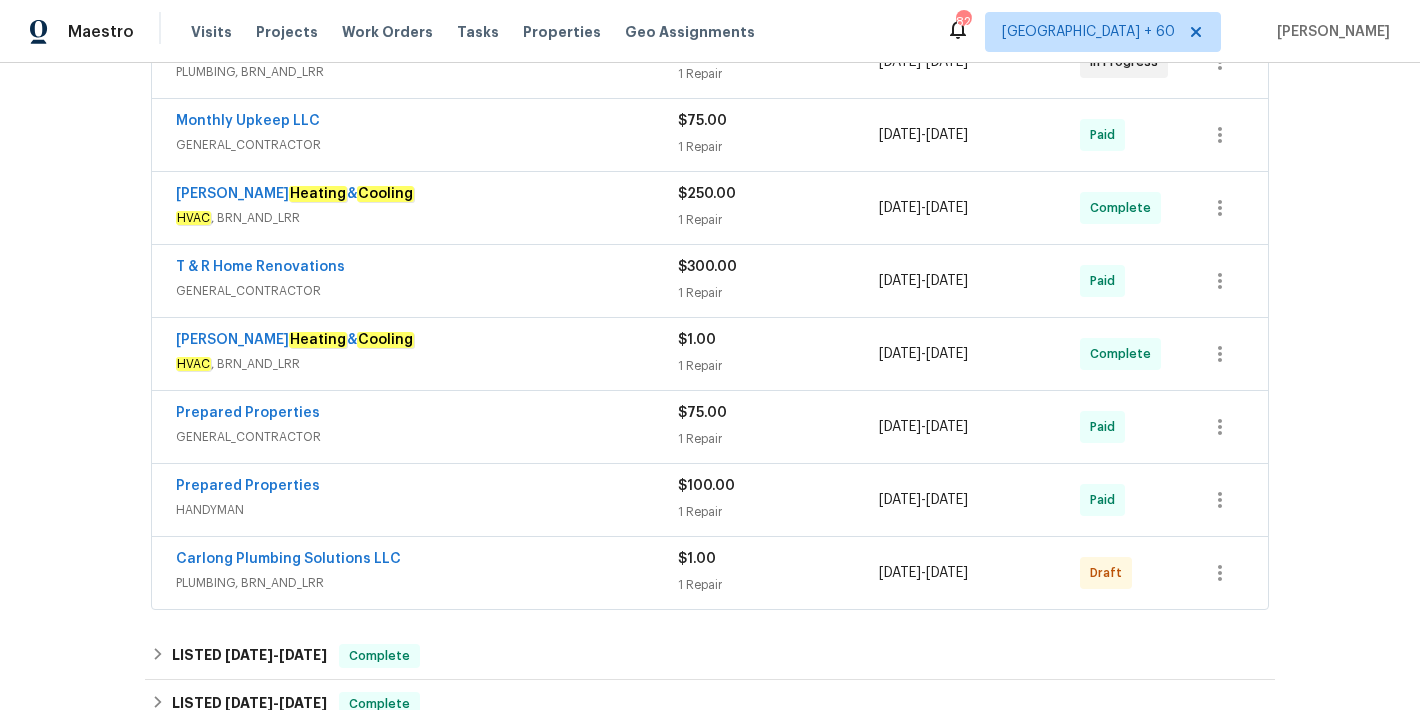 scroll, scrollTop: 496, scrollLeft: 0, axis: vertical 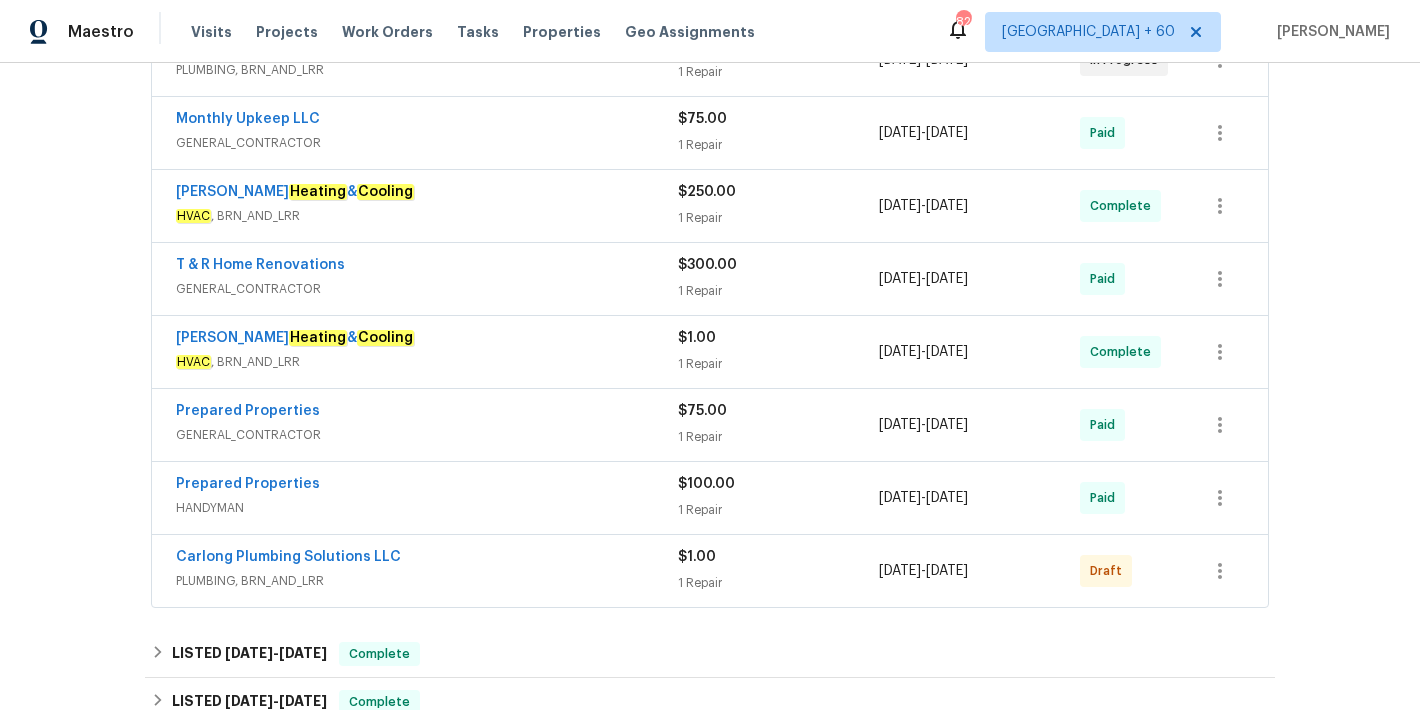 click on "HVAC , BRN_AND_LRR" at bounding box center (427, 362) 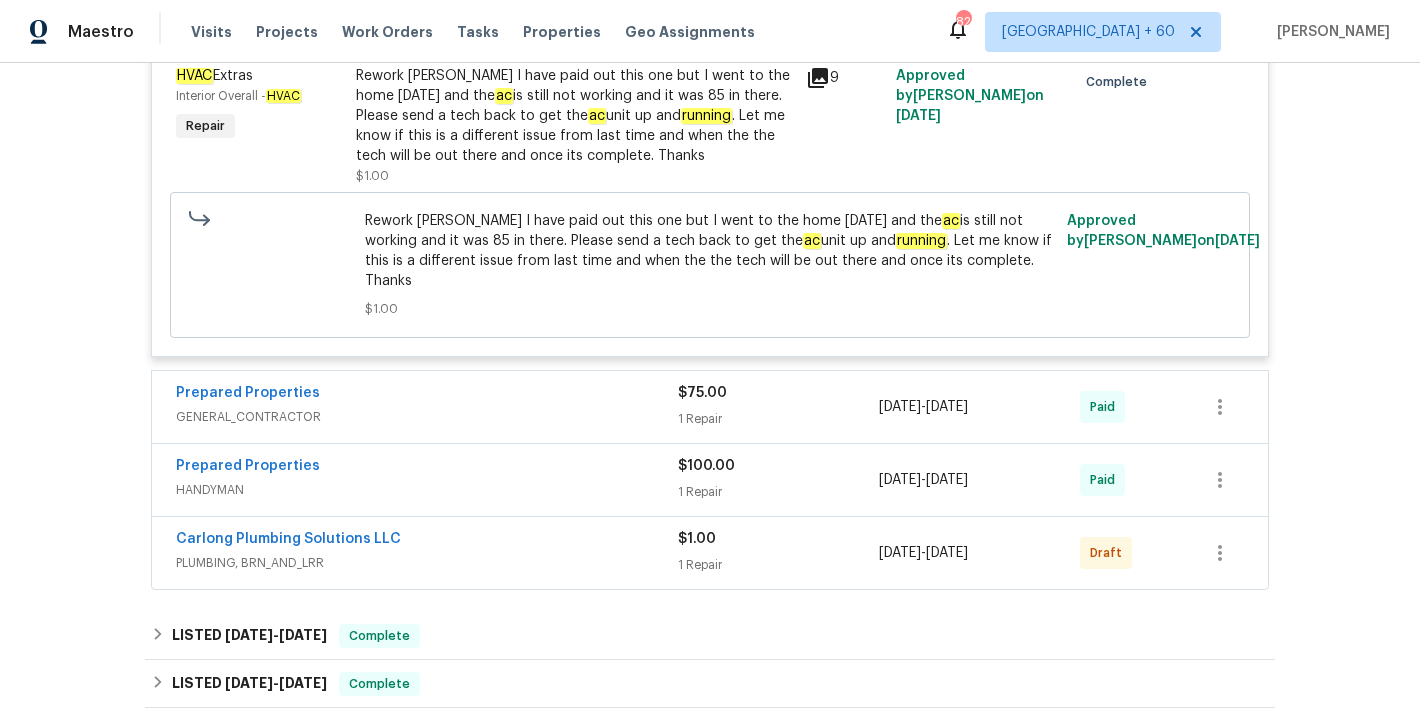 scroll, scrollTop: 880, scrollLeft: 0, axis: vertical 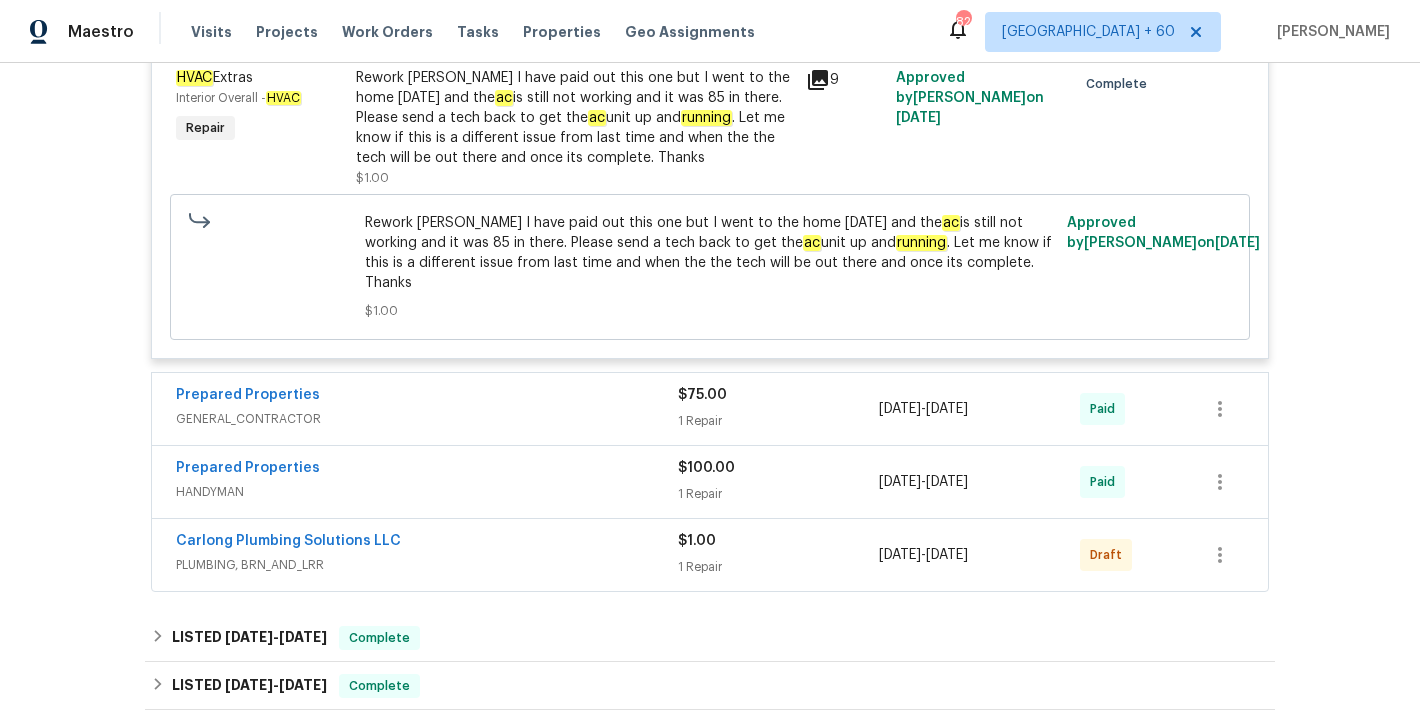 click on "PLUMBING, BRN_AND_LRR" at bounding box center [427, 565] 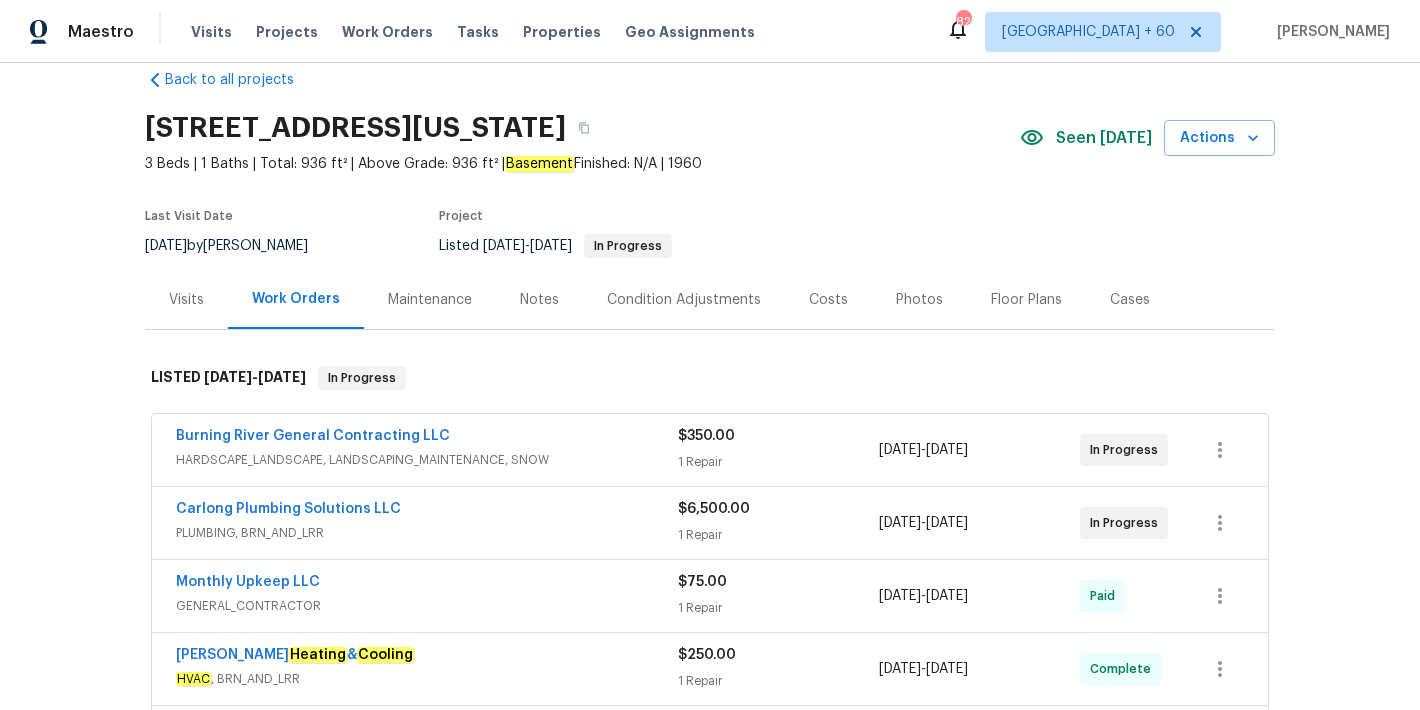 scroll, scrollTop: 0, scrollLeft: 0, axis: both 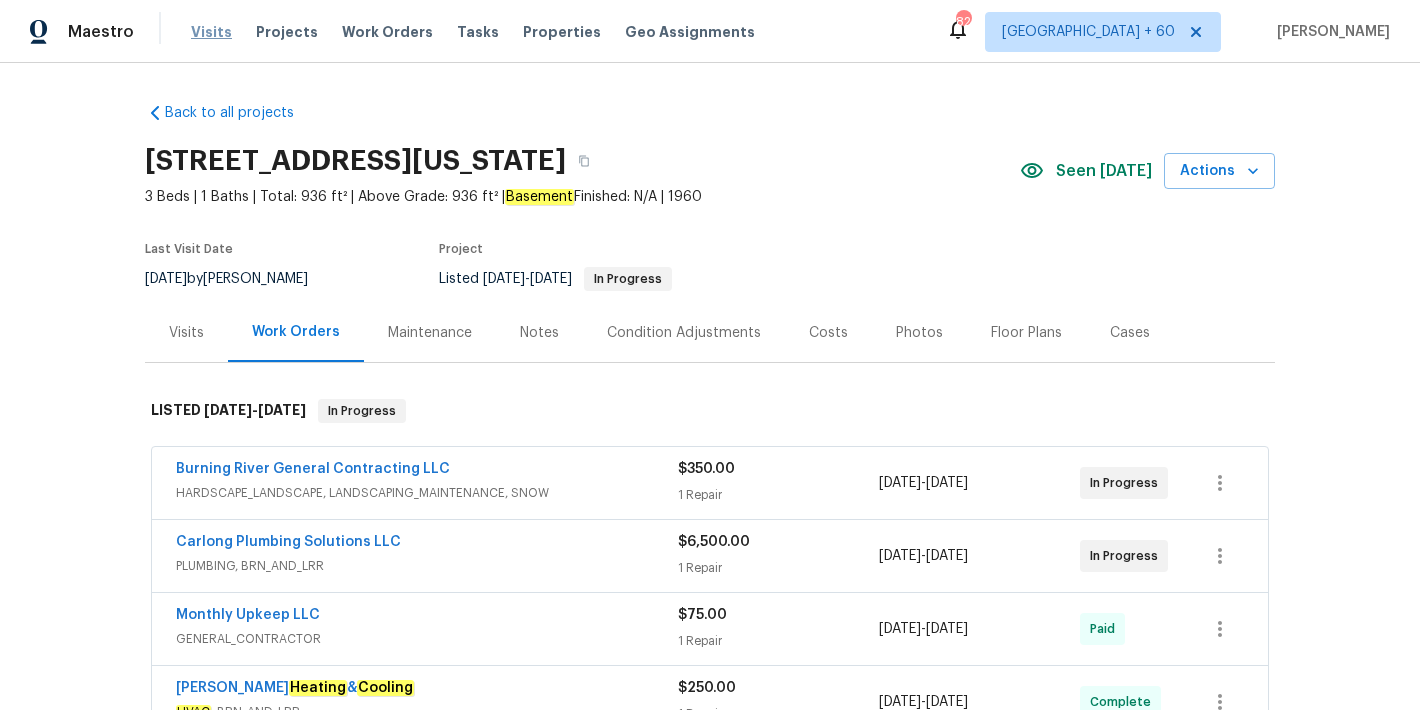 click on "Visits" at bounding box center (211, 32) 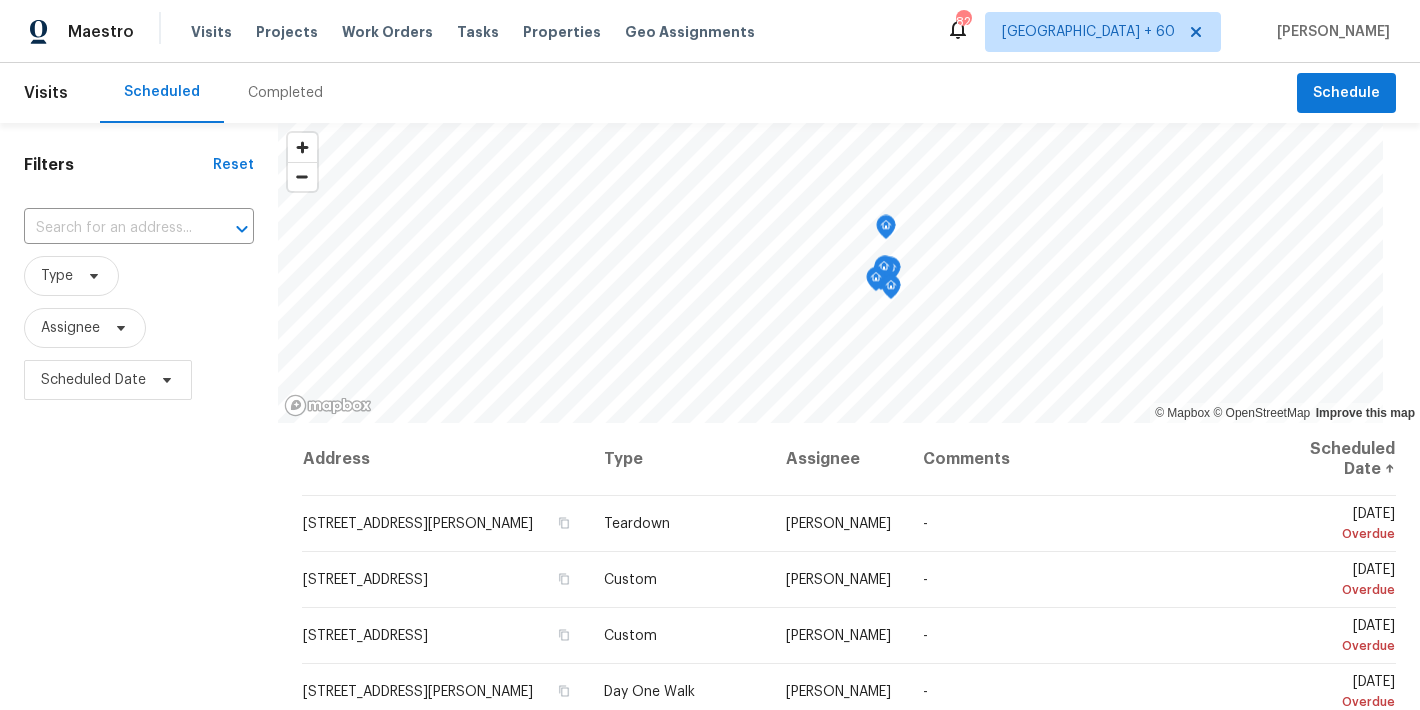 click on "Completed" at bounding box center (285, 93) 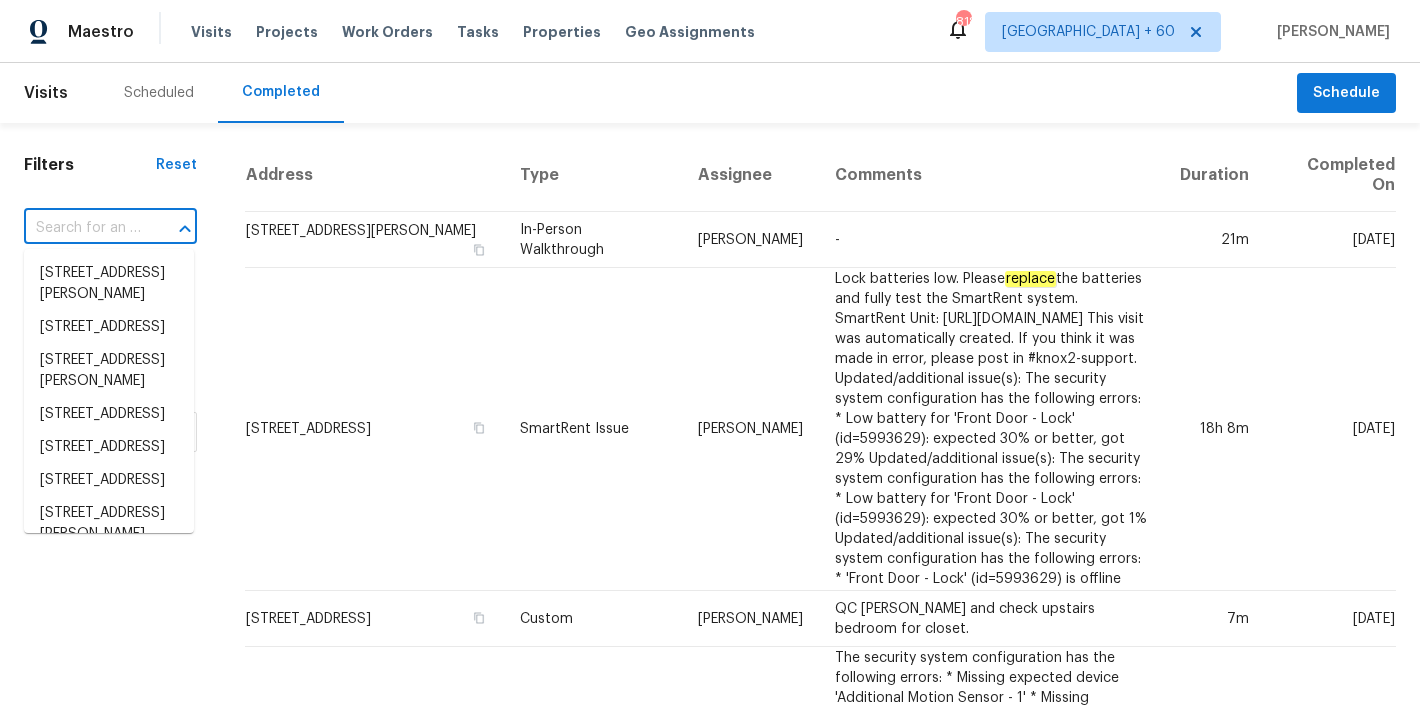 click at bounding box center [82, 228] 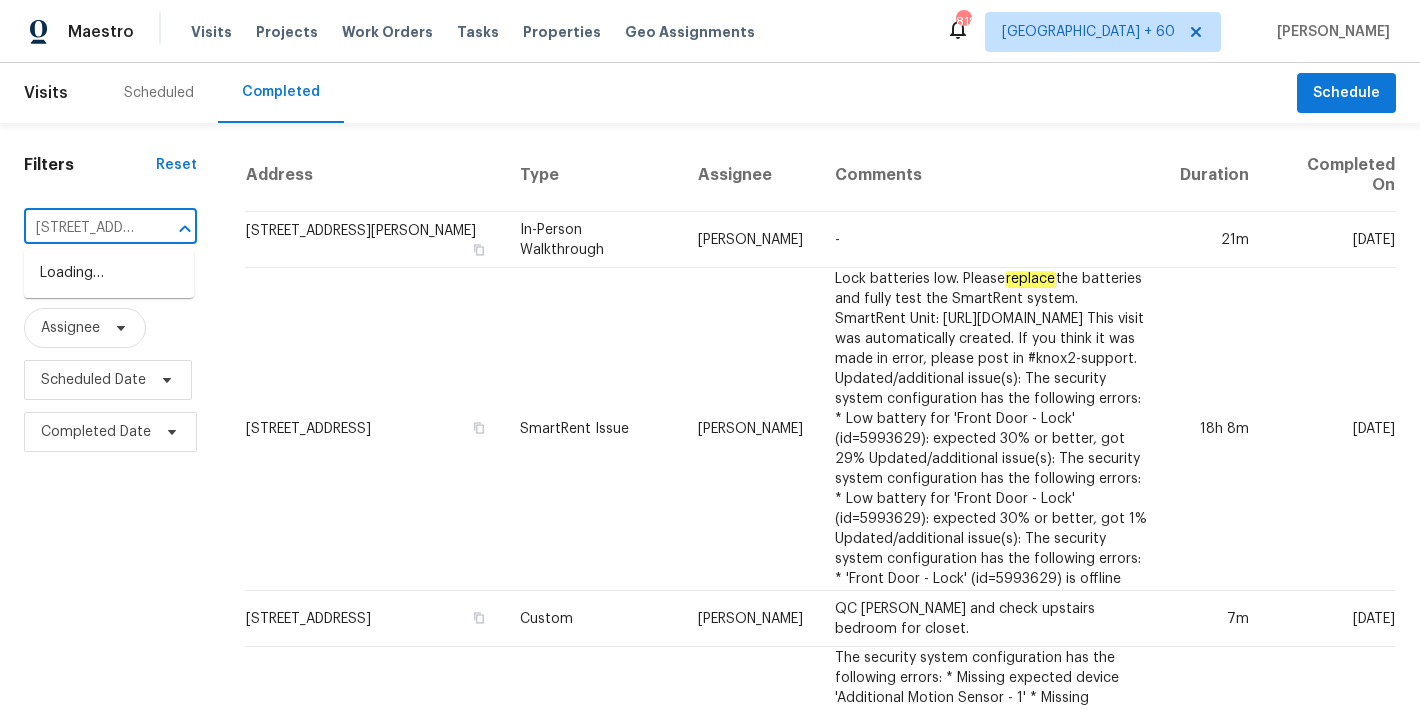 scroll, scrollTop: 0, scrollLeft: 200, axis: horizontal 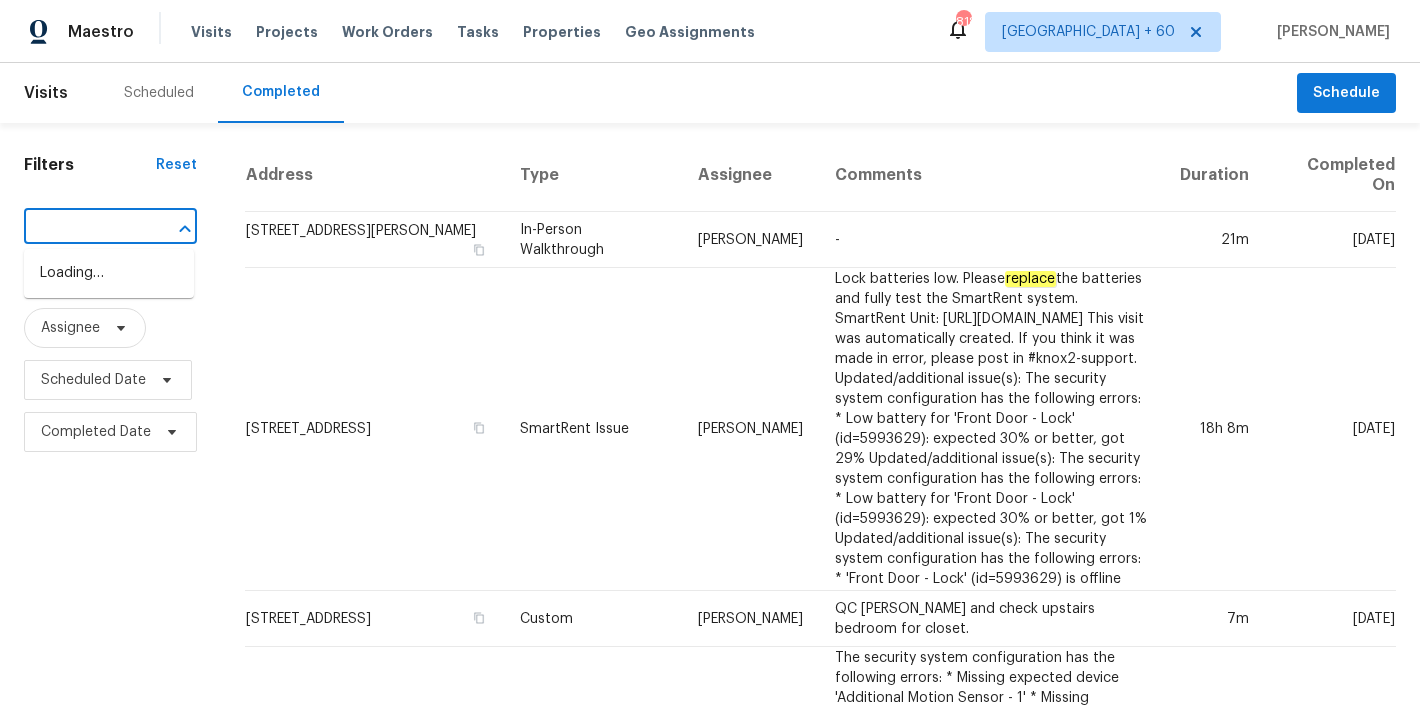 type on "12671 Flatwood Creek Dr, Gibsonton, FL 33534" 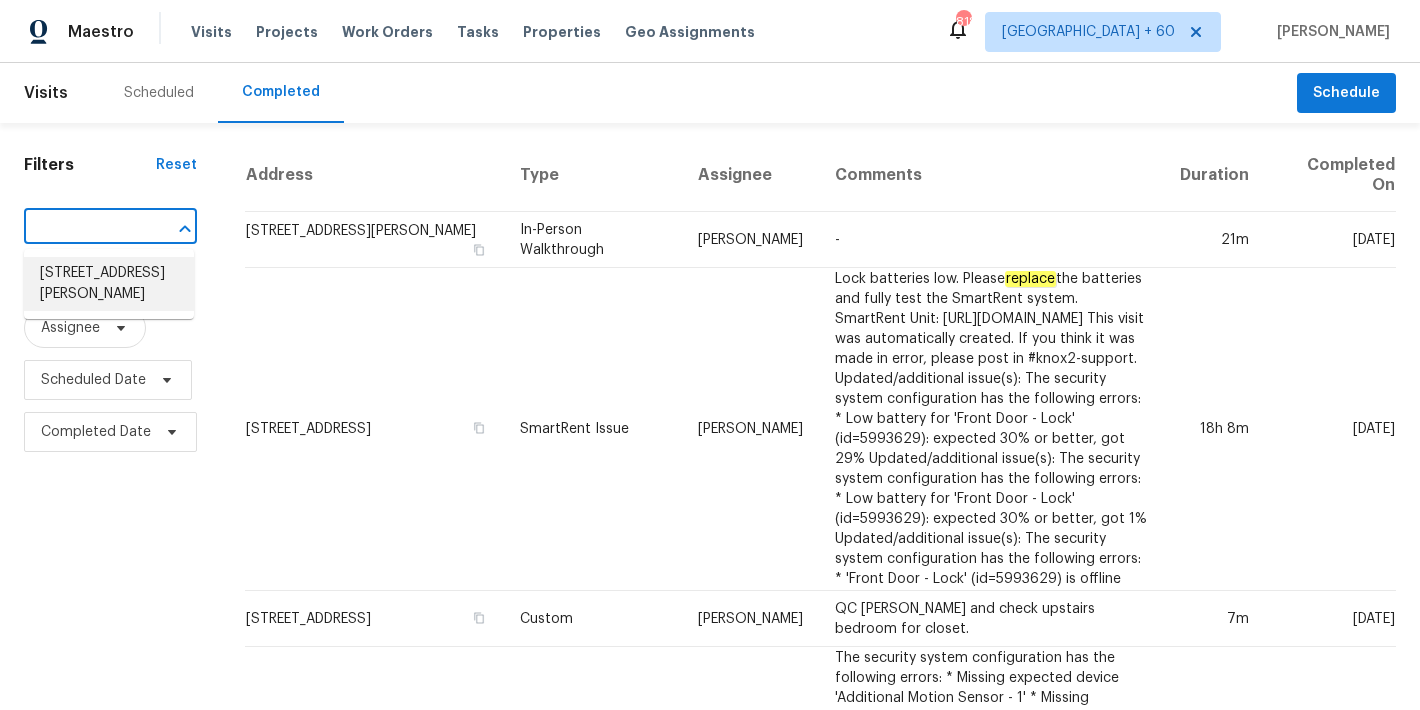 click on "12671 Flatwood Creek Dr, Gibsonton, FL 33534" at bounding box center [109, 284] 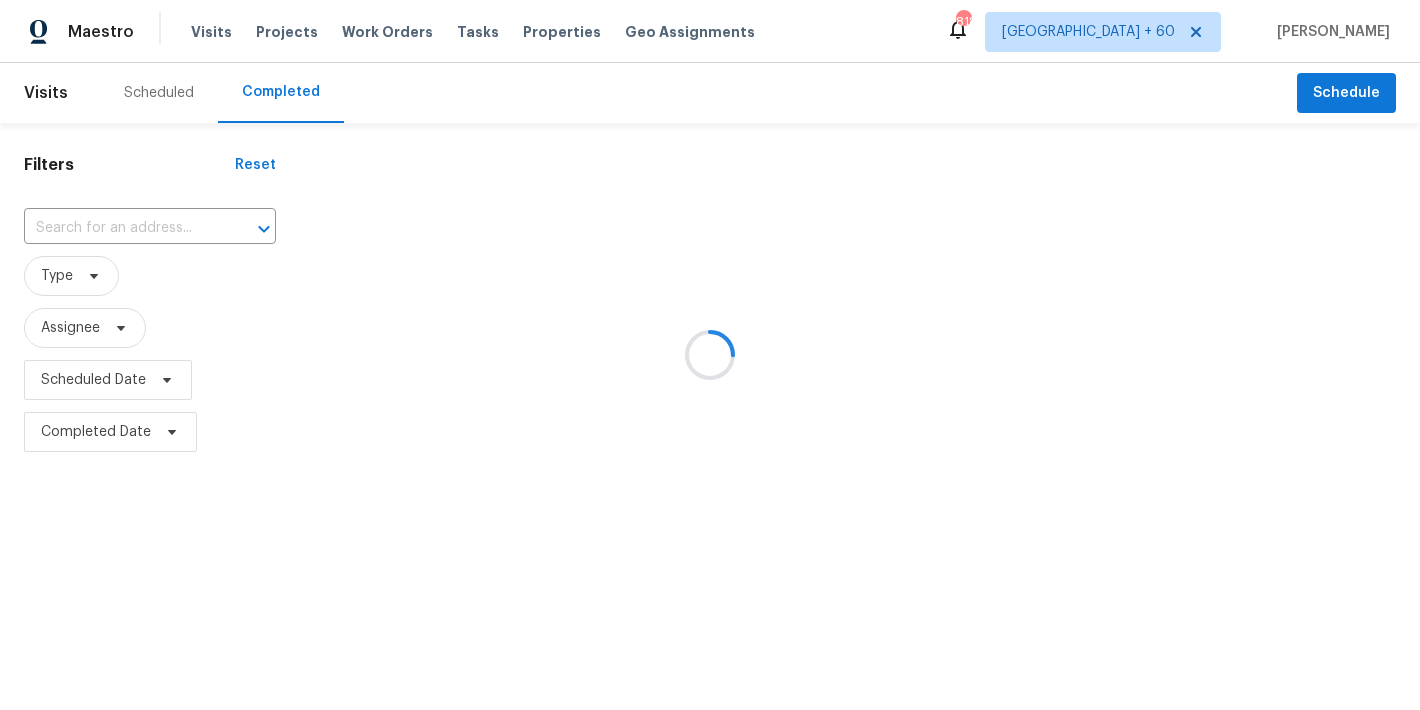 type on "12671 Flatwood Creek Dr, Gibsonton, FL 33534" 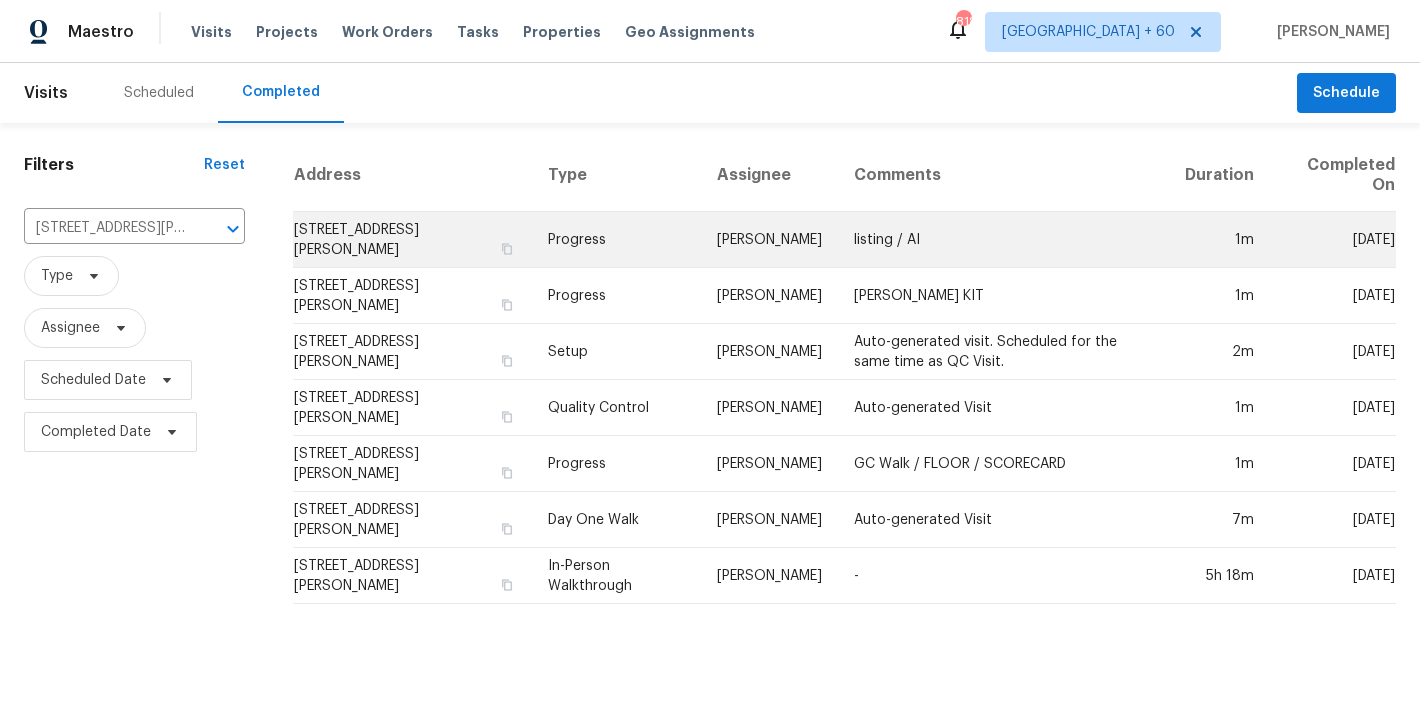 click on "12671 Flatwood Creek Dr, Gibsonton, FL 33534" at bounding box center (413, 240) 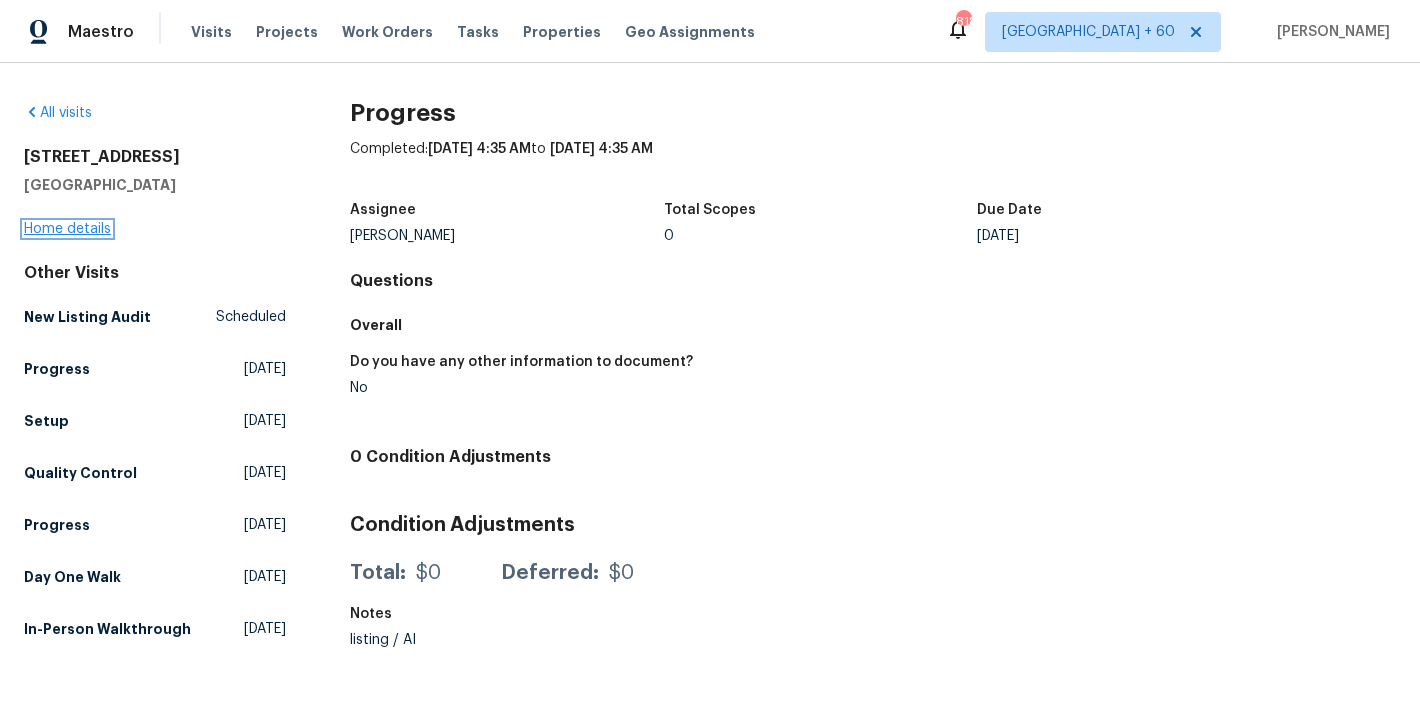 click on "Home details" at bounding box center (67, 229) 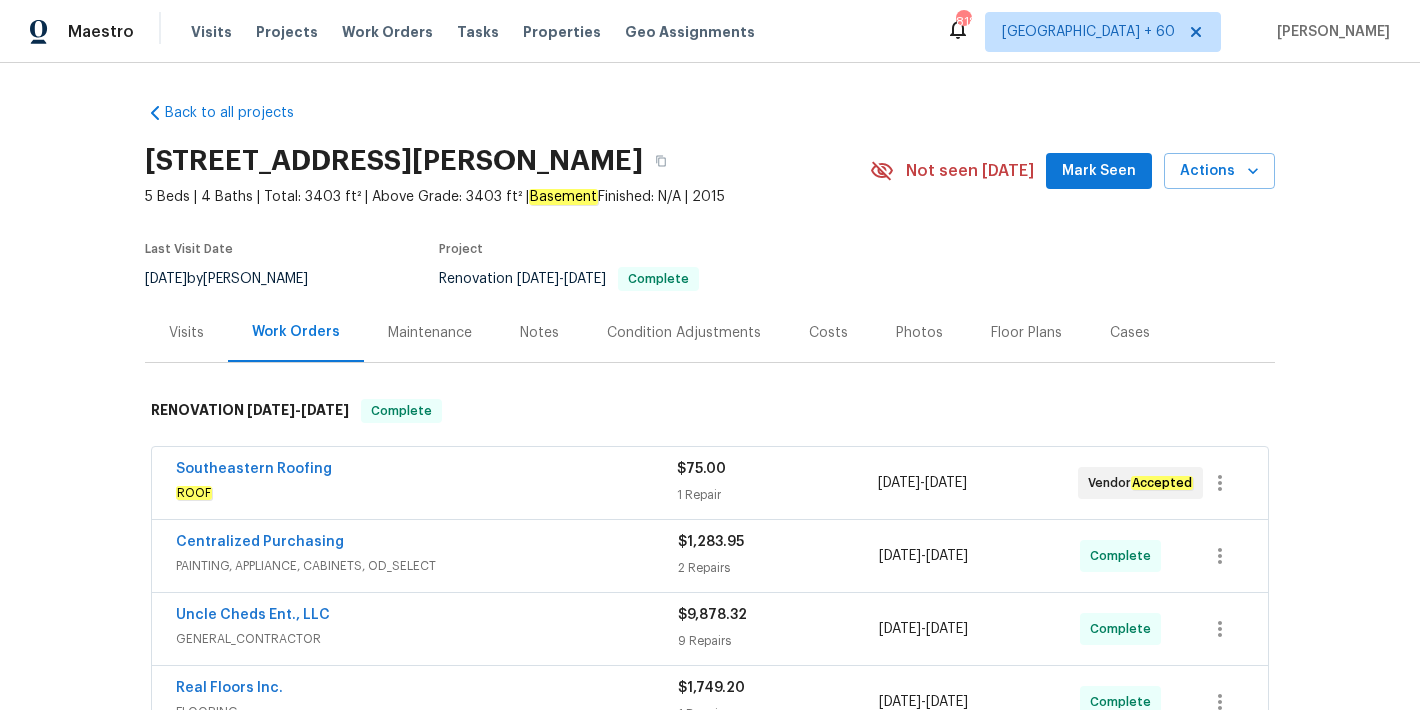 click on "Mark Seen" at bounding box center (1099, 171) 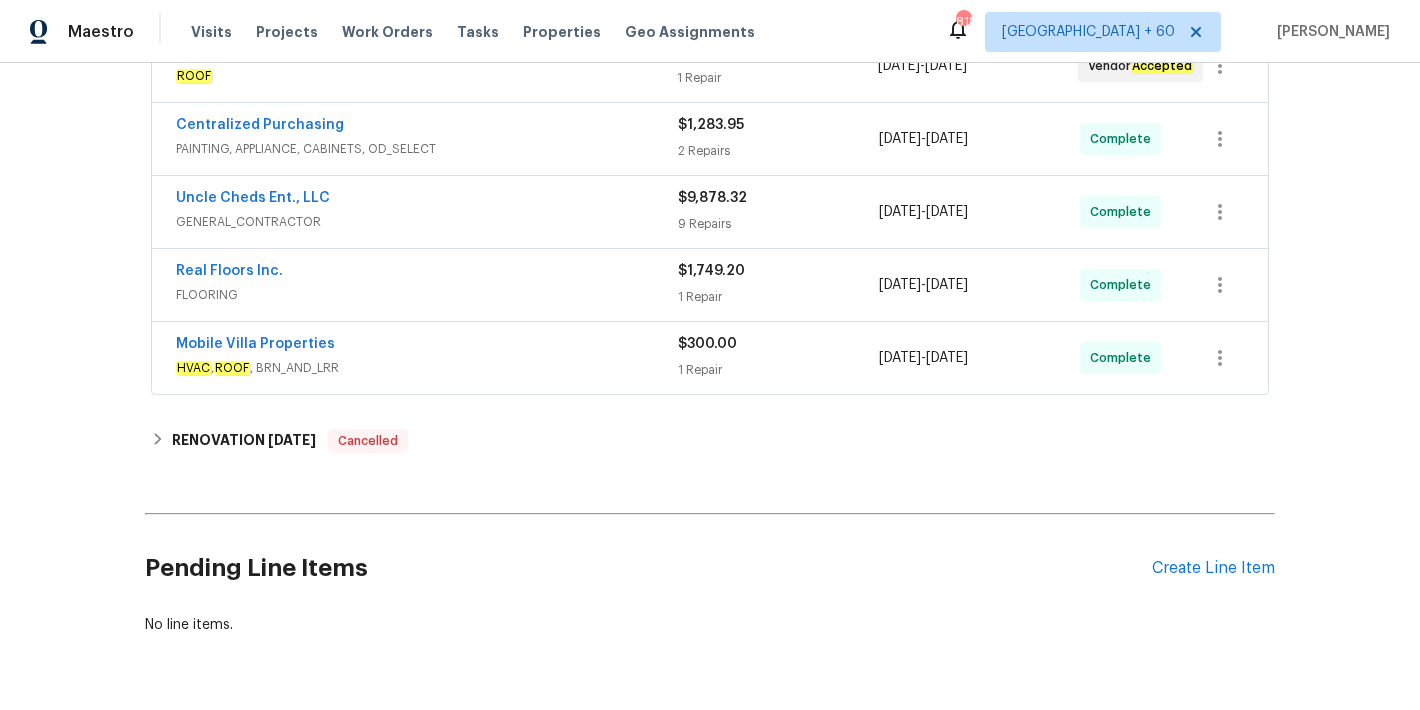 scroll, scrollTop: 418, scrollLeft: 0, axis: vertical 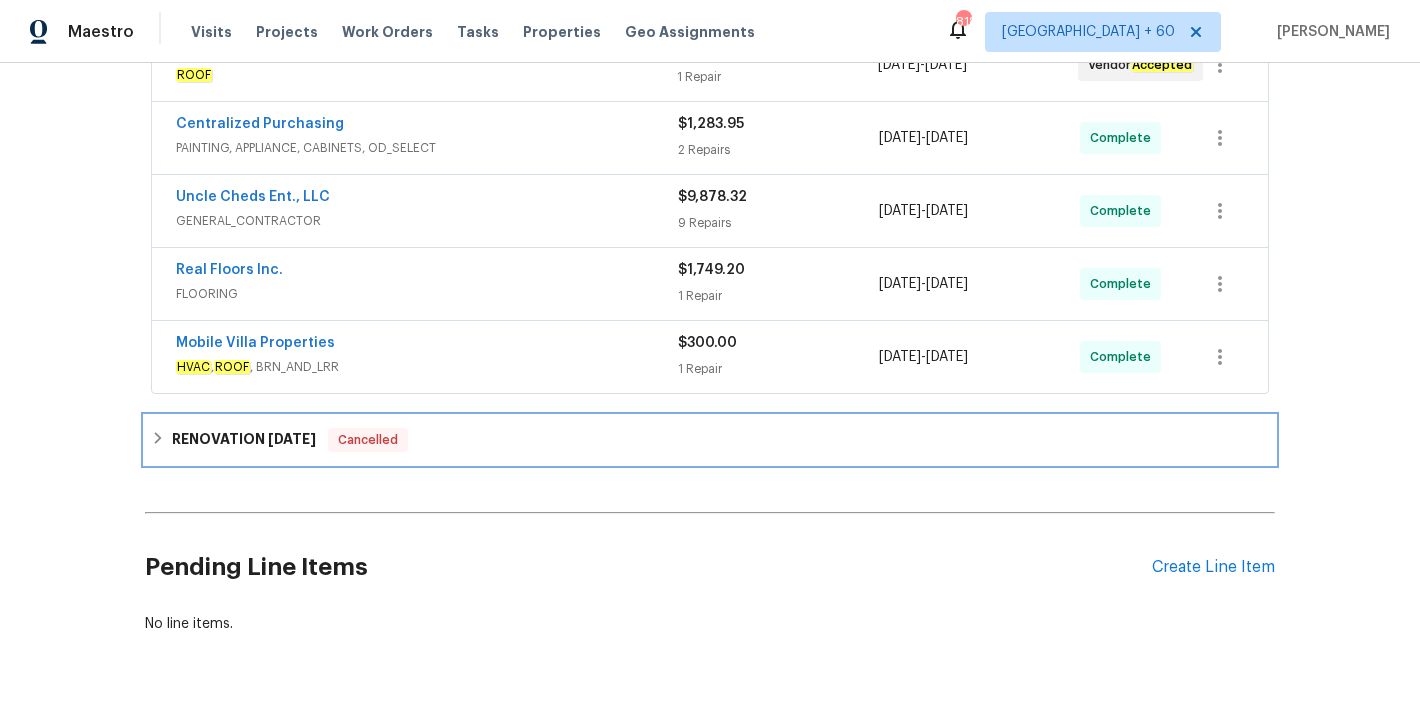 click on "RENOVATION   4/16/24" at bounding box center [244, 440] 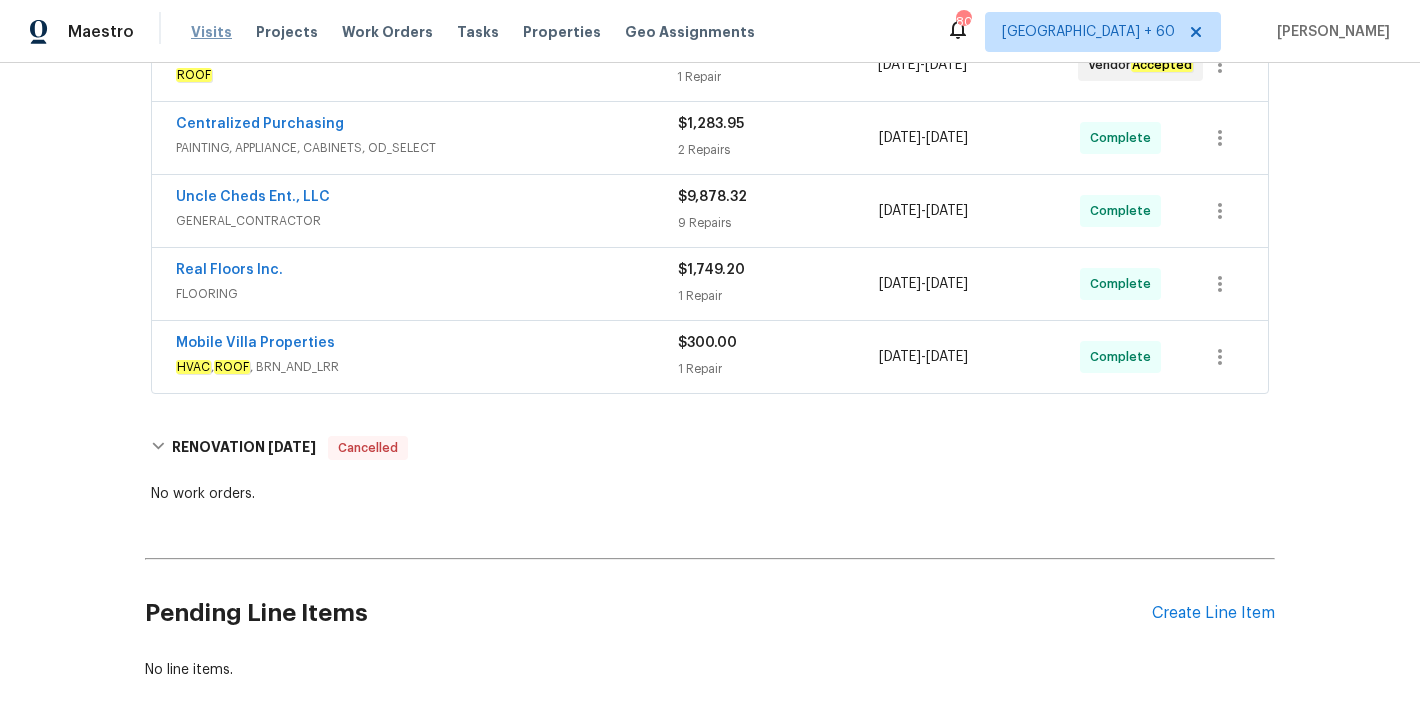 click on "Visits" at bounding box center [211, 32] 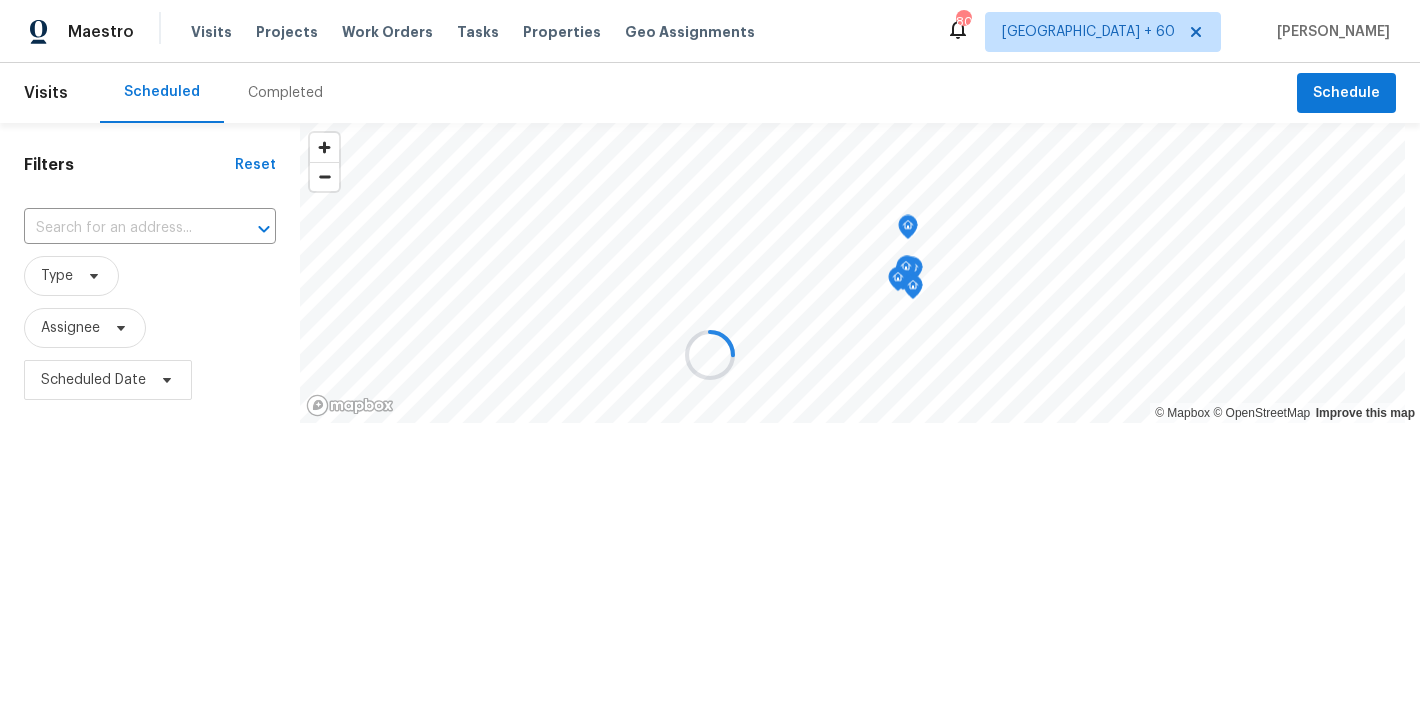 click at bounding box center (710, 355) 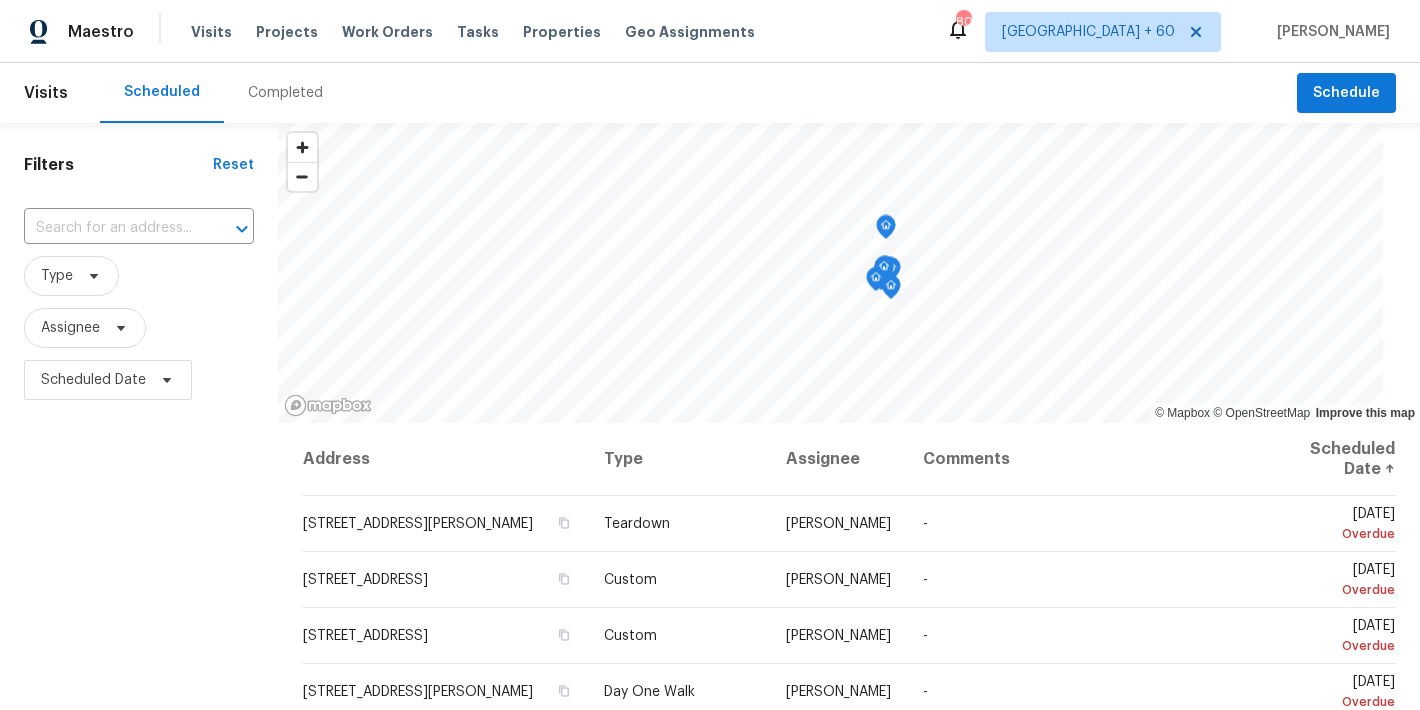 click on "Completed" at bounding box center (285, 93) 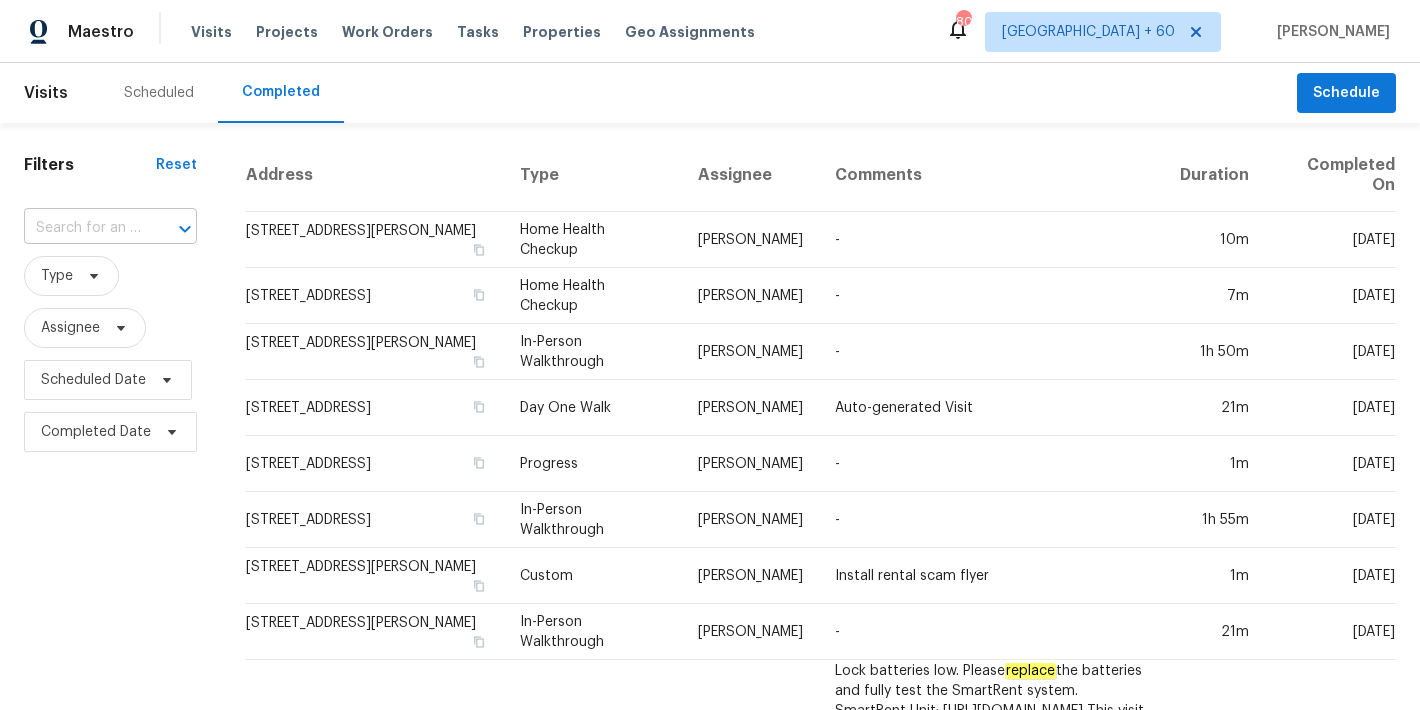 click at bounding box center [82, 228] 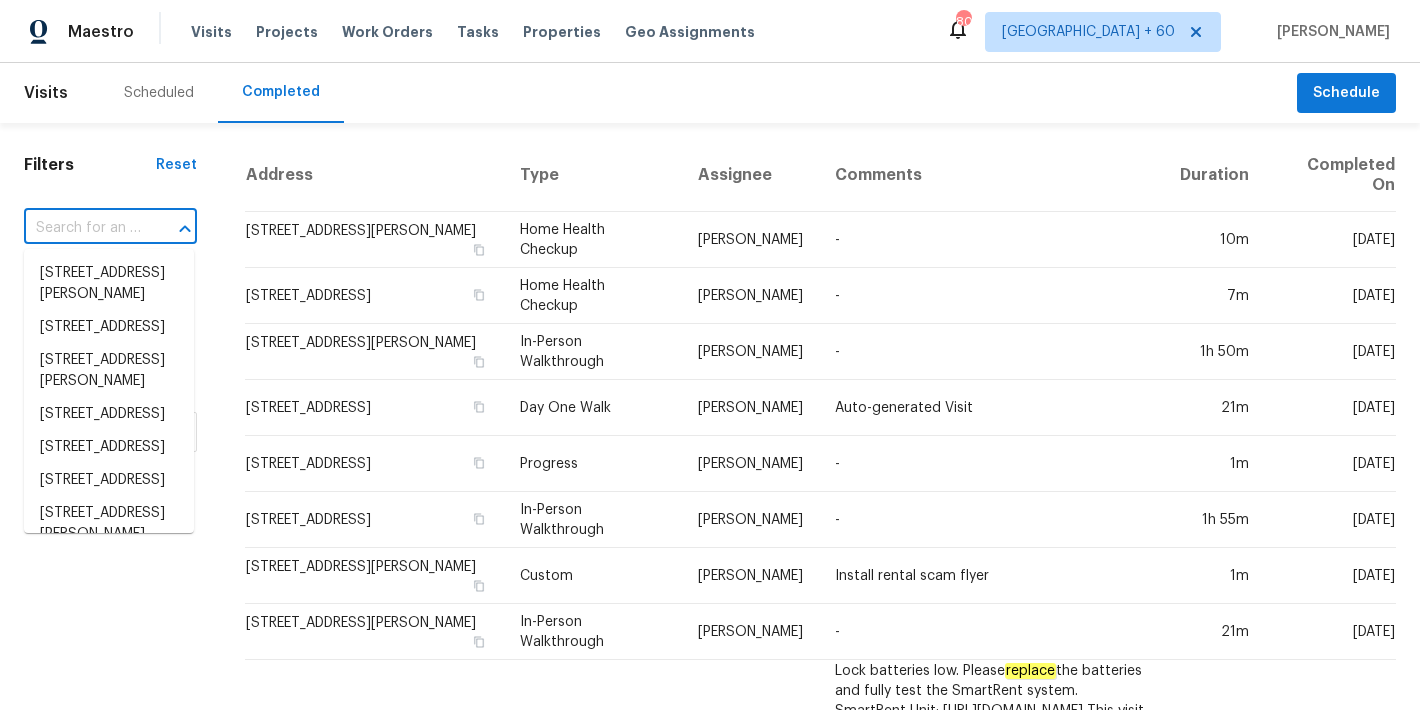 paste on "1249 12th St, Clermont, FL 34711" 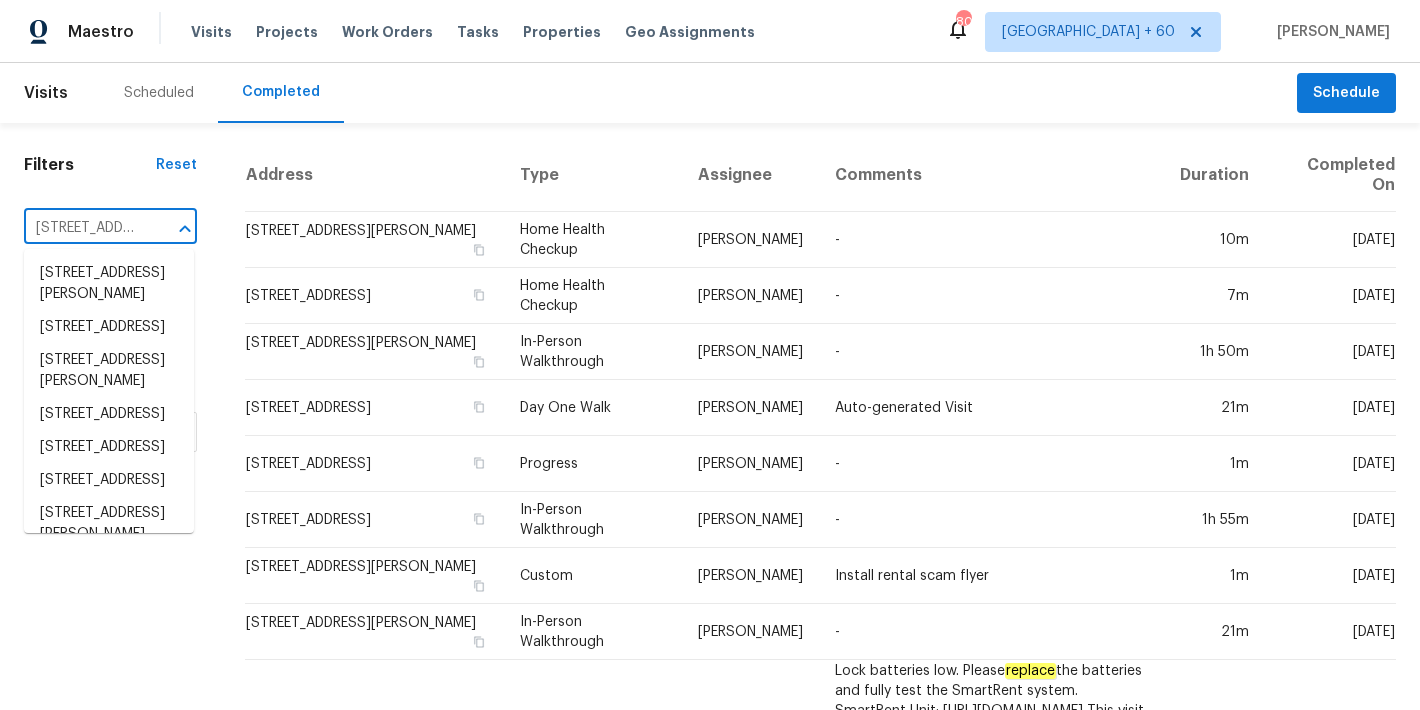 scroll, scrollTop: 0, scrollLeft: 106, axis: horizontal 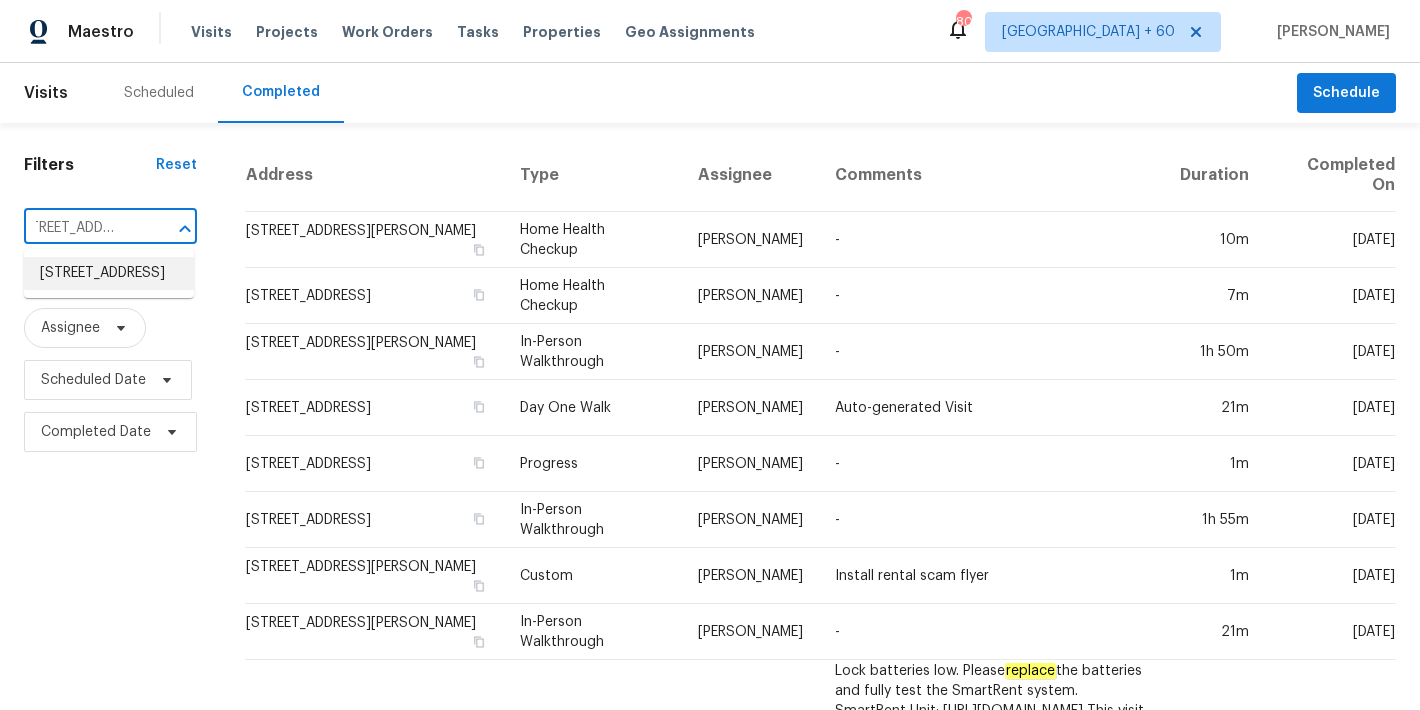click on "1249 12th St, Clermont, FL 34711" at bounding box center [109, 273] 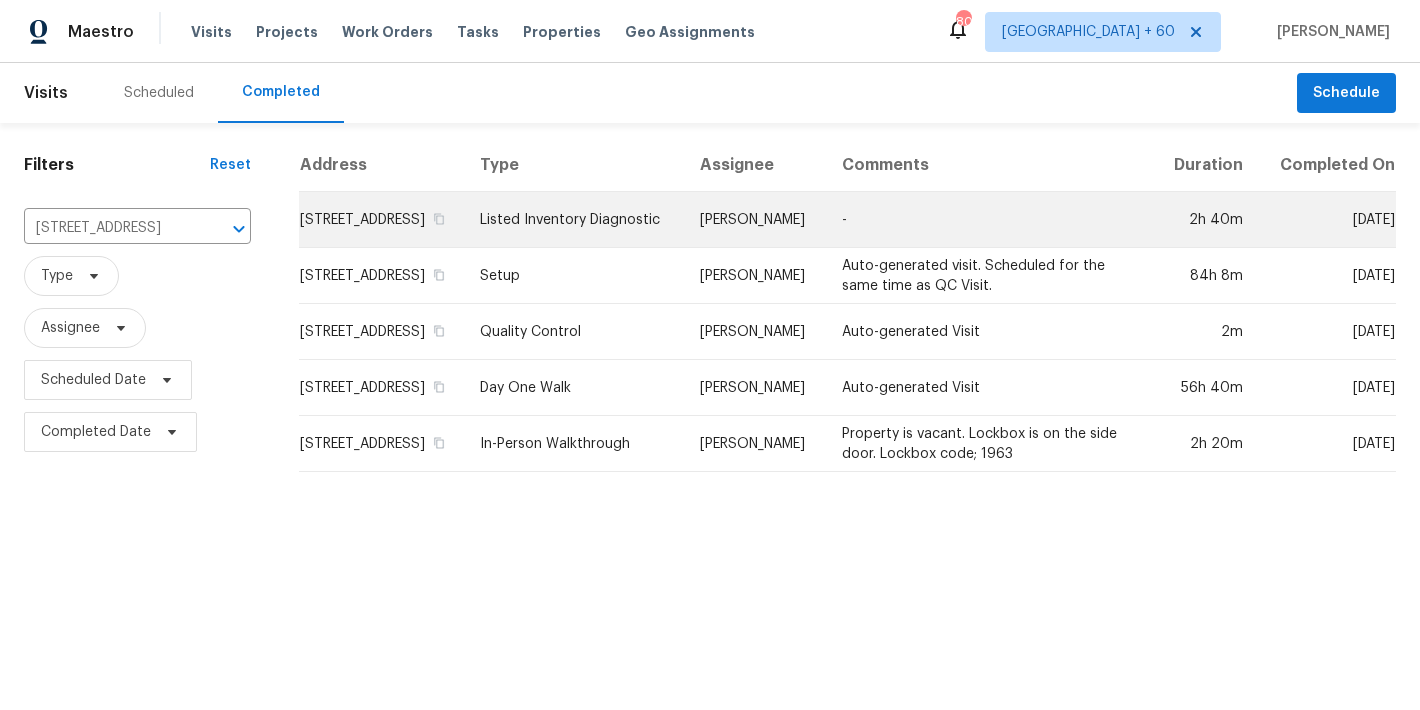 click on "1249 12th St, Clermont, FL 34711" at bounding box center [382, 220] 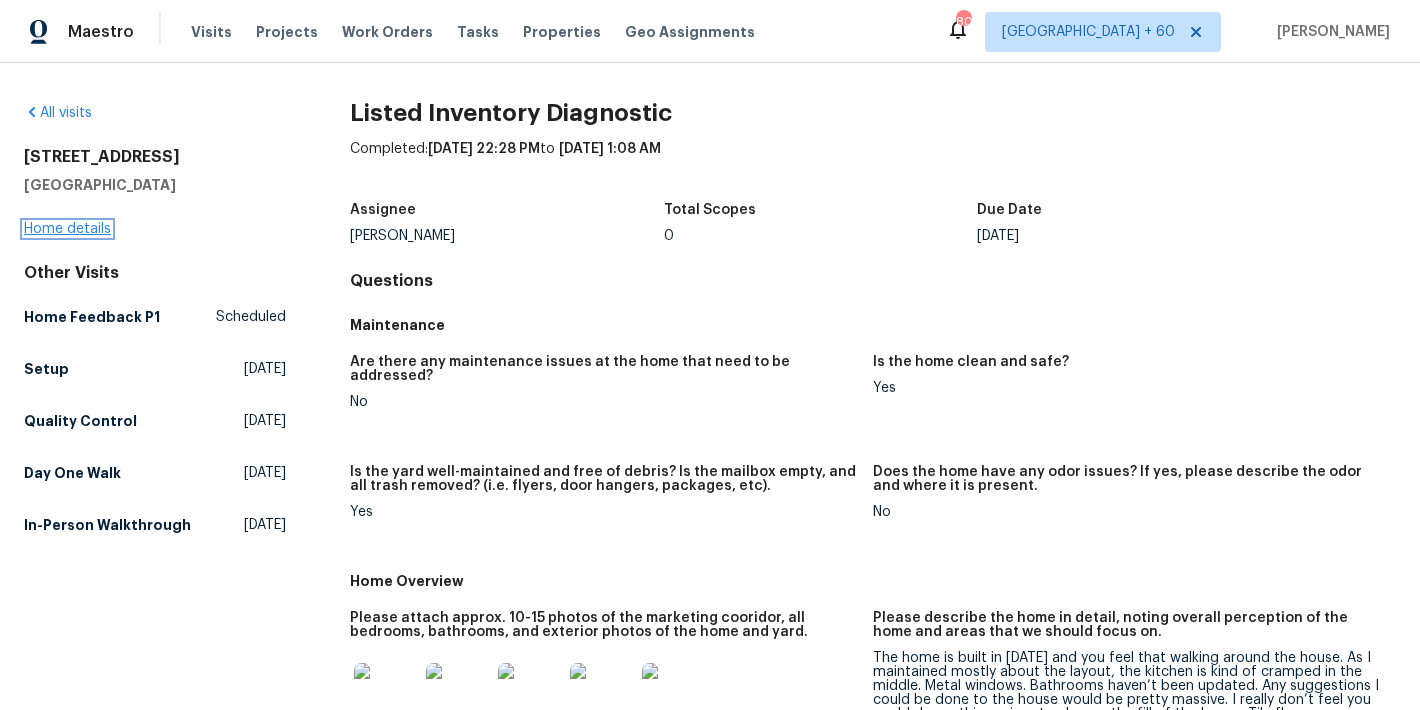click on "Home details" at bounding box center [67, 229] 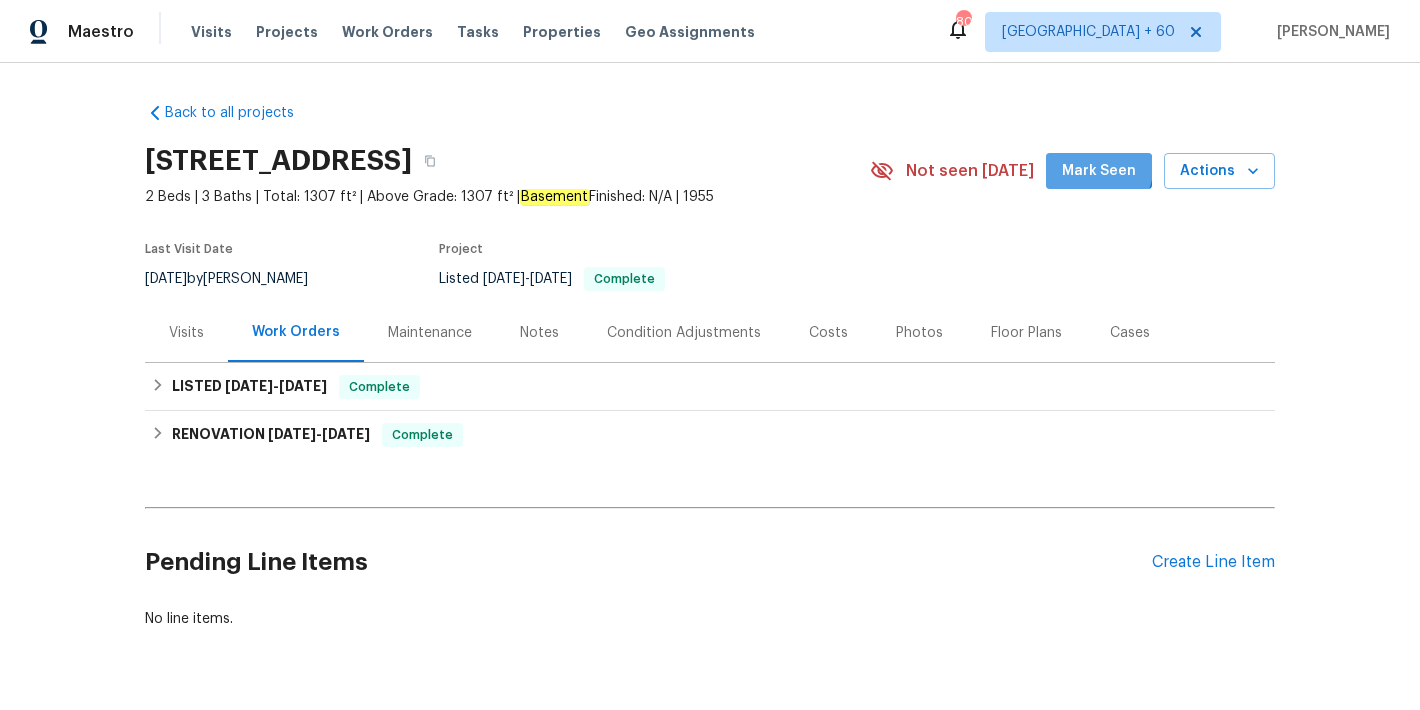 click on "Mark Seen" at bounding box center [1099, 171] 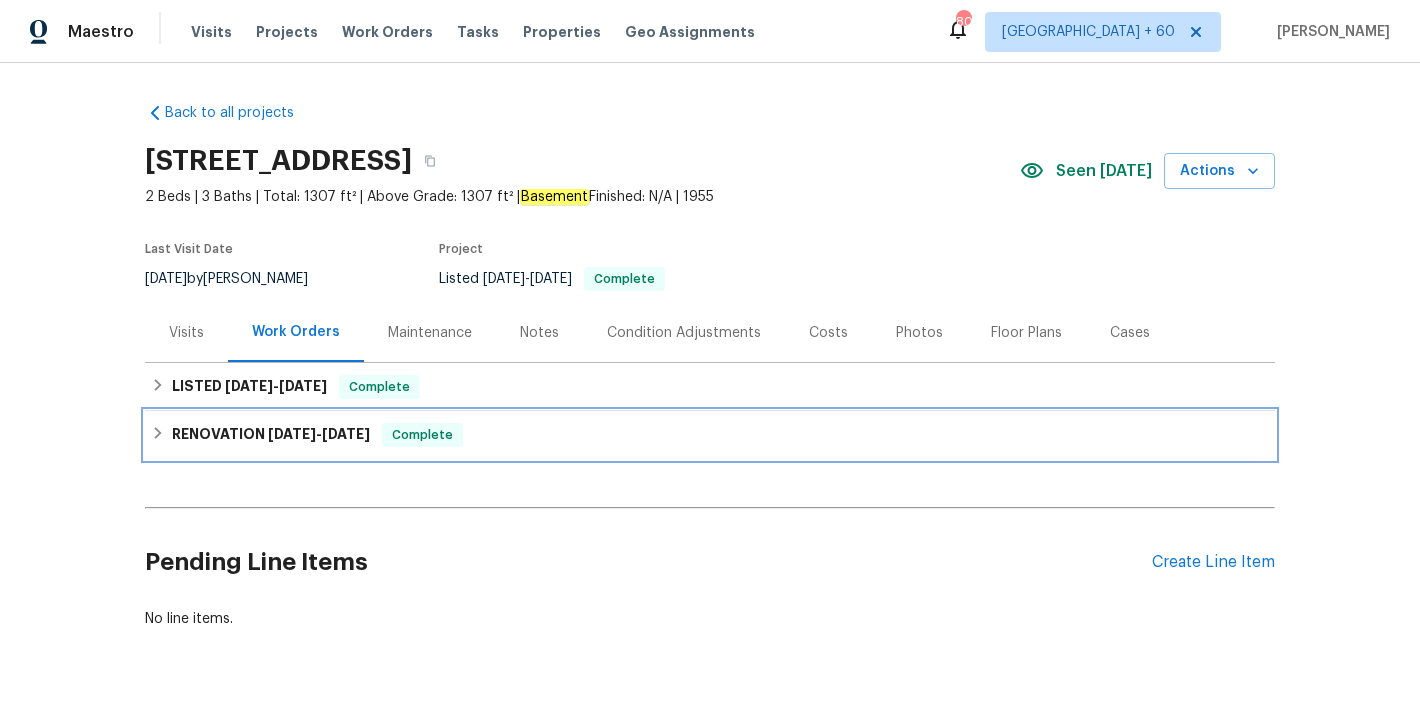 click on "RENOVATION   4/10/25  -  5/10/25" at bounding box center [271, 435] 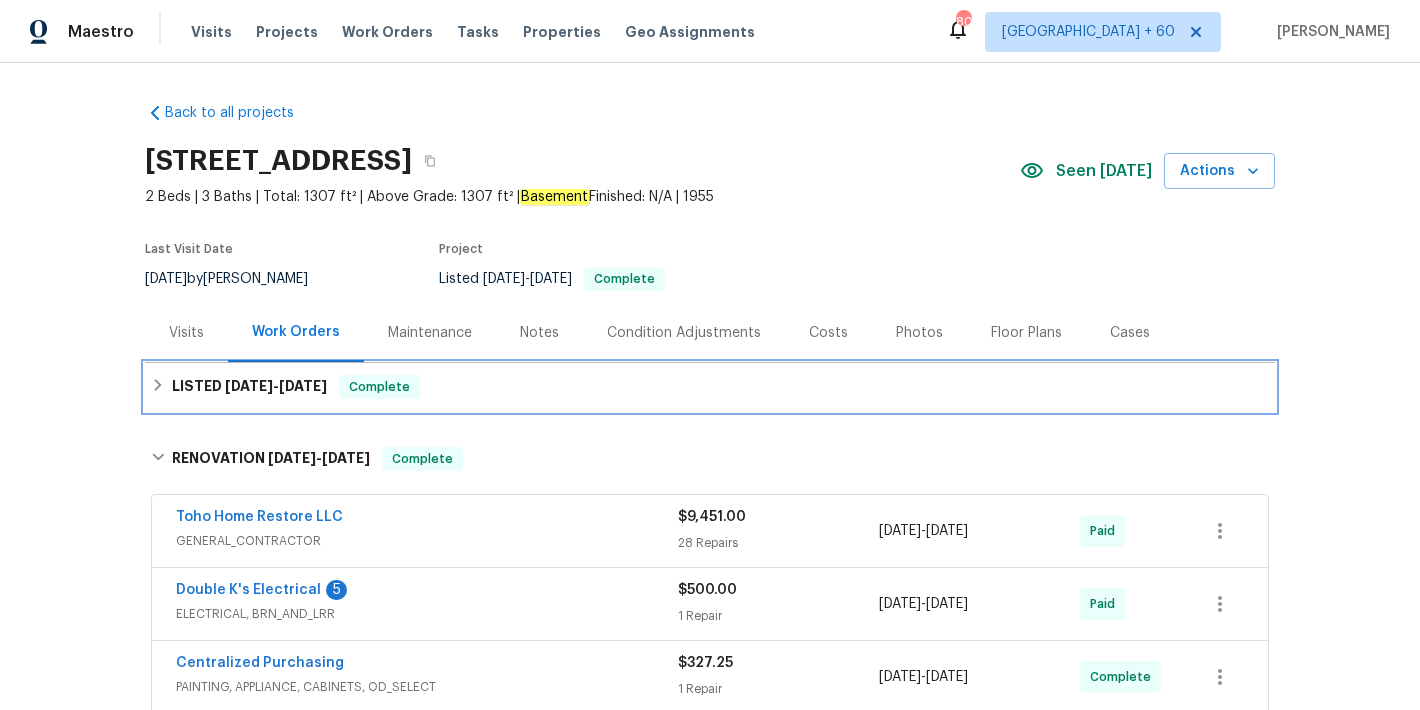 click on "LISTED   7/10/25  -  7/14/25" at bounding box center [249, 387] 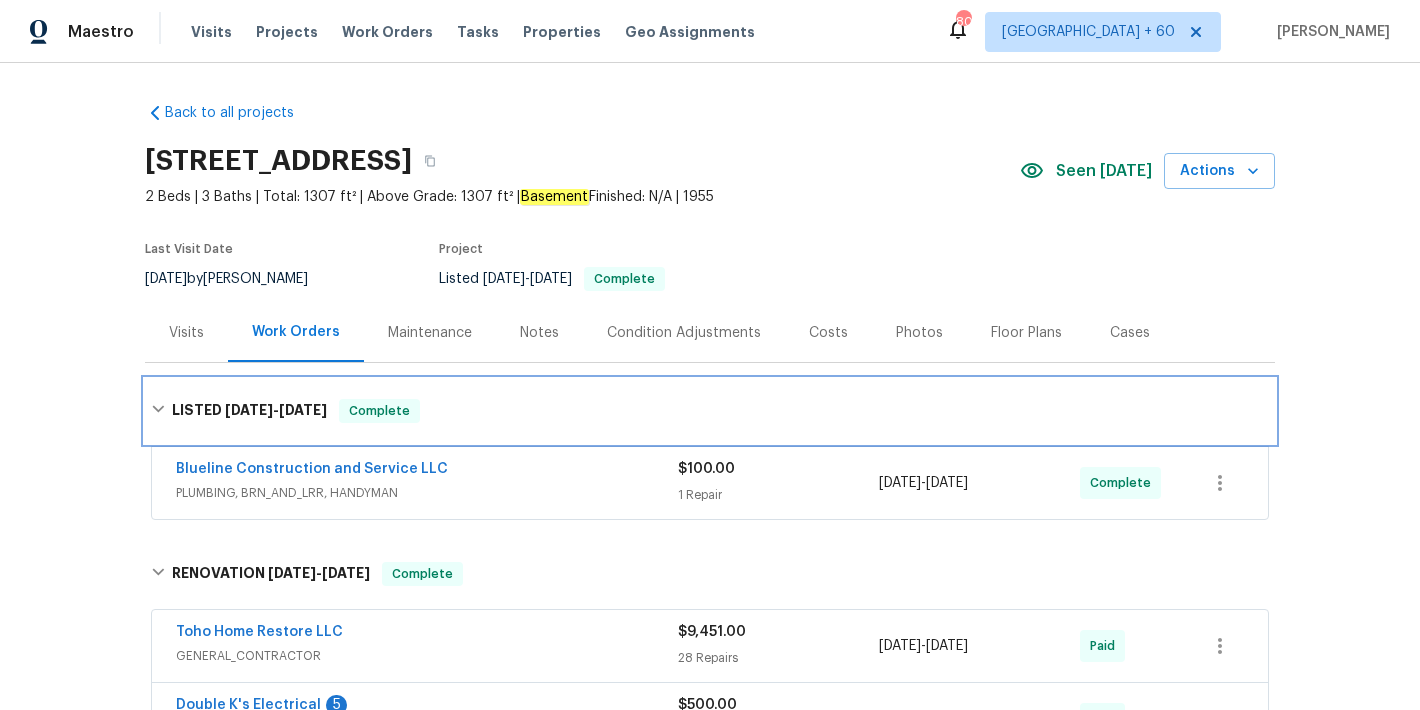 scroll, scrollTop: 91, scrollLeft: 0, axis: vertical 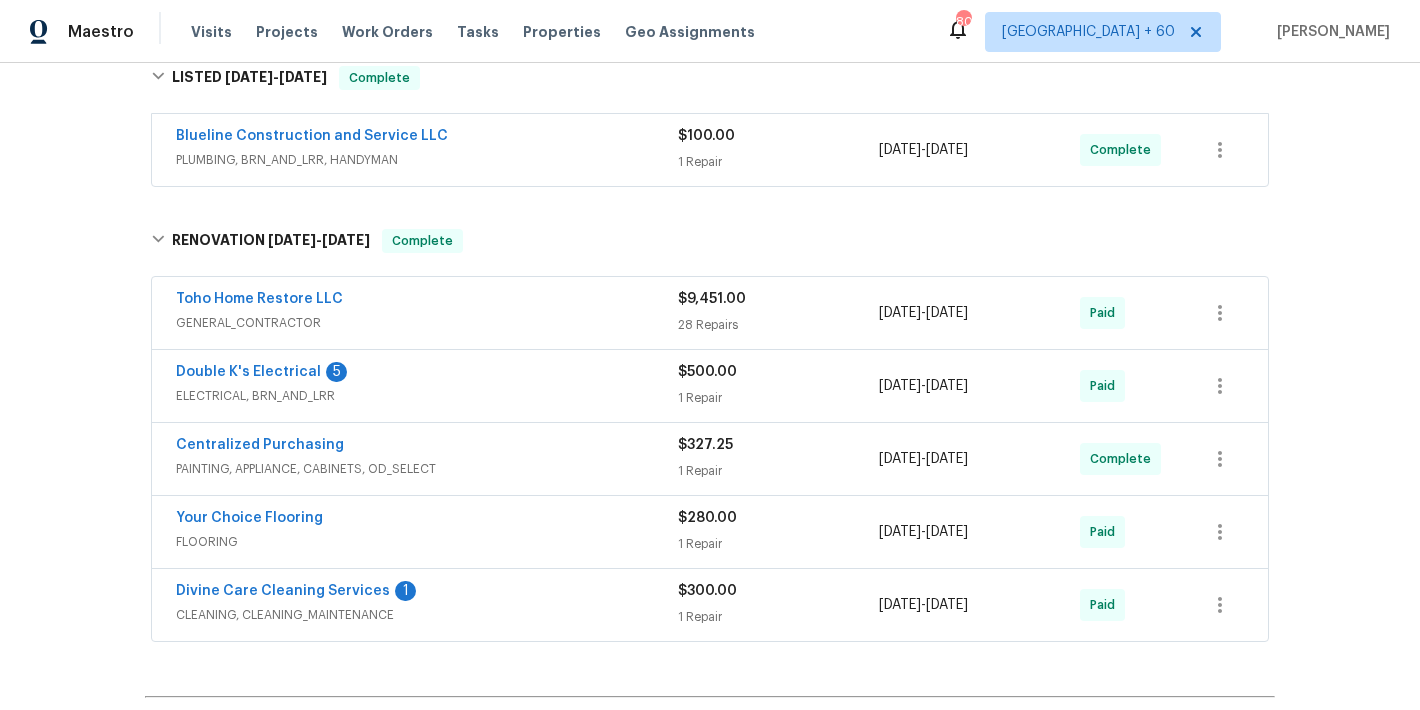 click on "Blueline Construction and Service LLC" at bounding box center [427, 138] 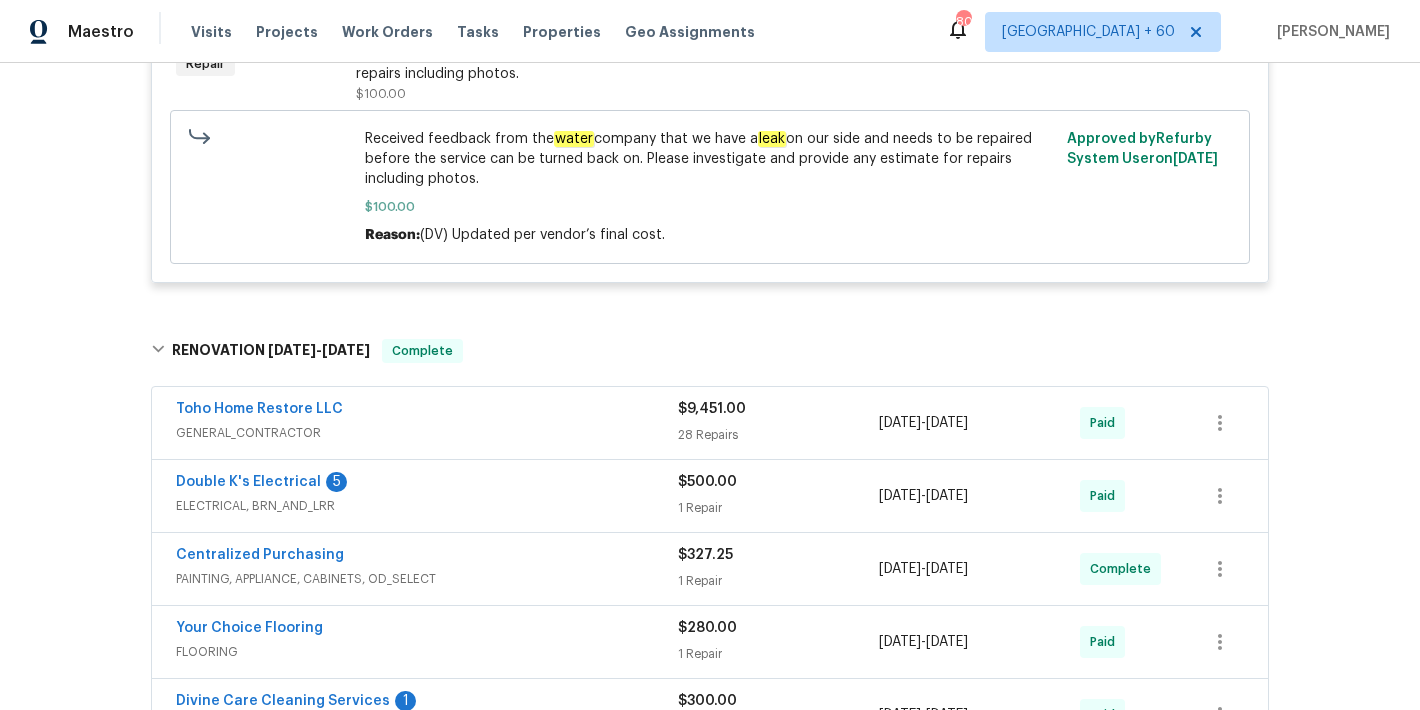 scroll, scrollTop: 627, scrollLeft: 0, axis: vertical 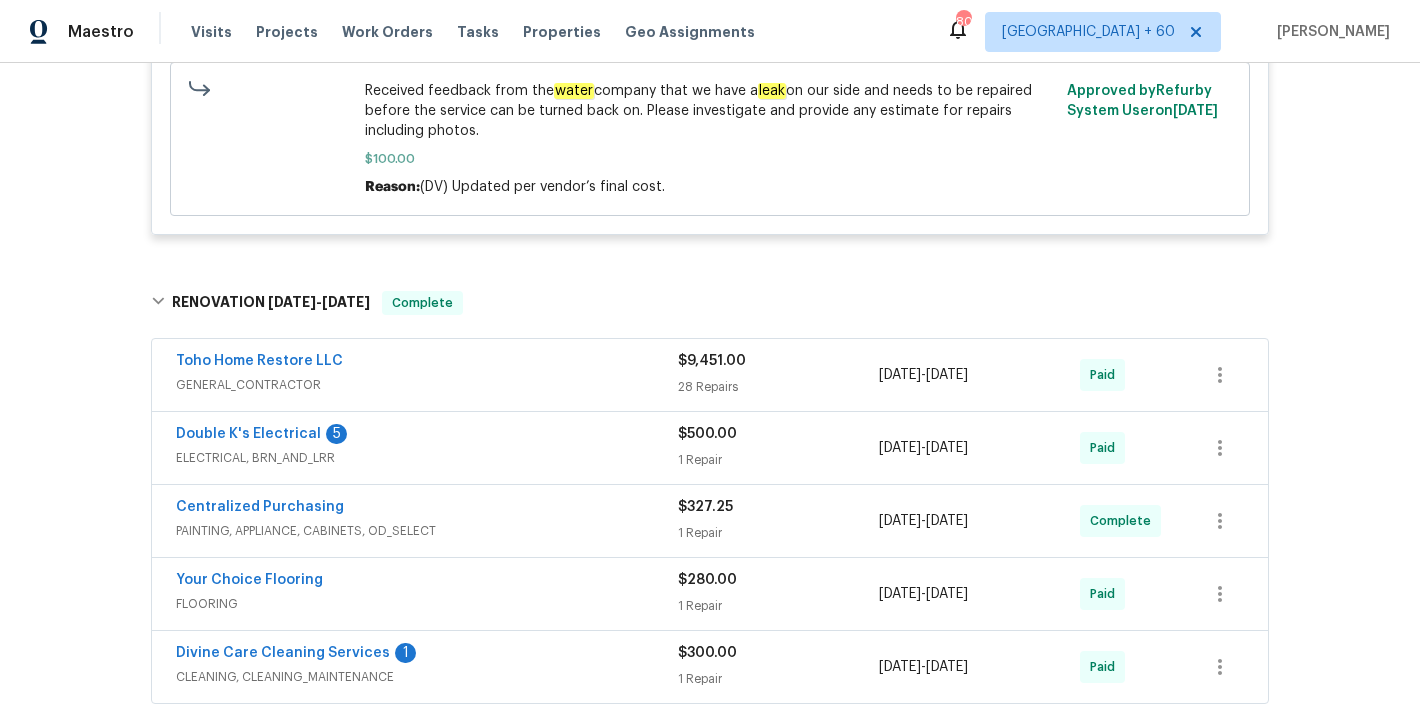 click on "Toho Home Restore LLC" at bounding box center (427, 363) 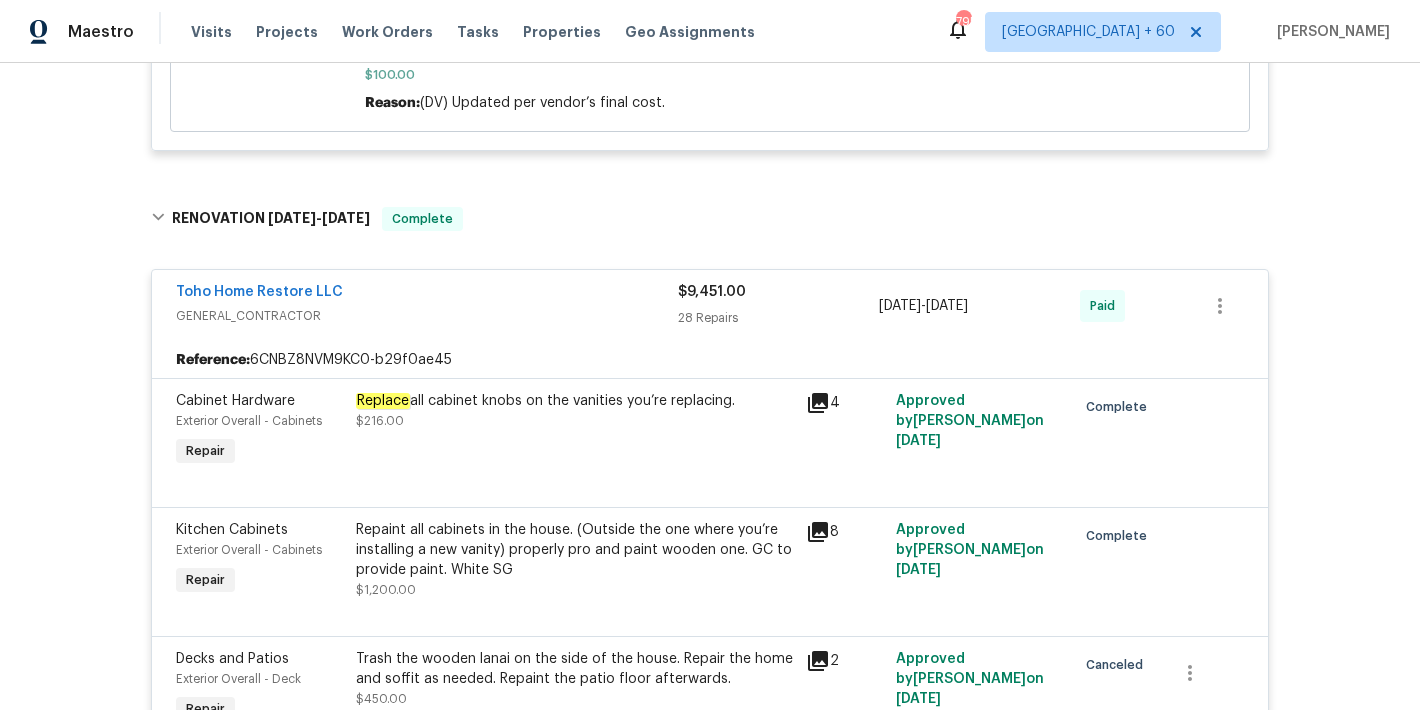 scroll, scrollTop: 0, scrollLeft: 0, axis: both 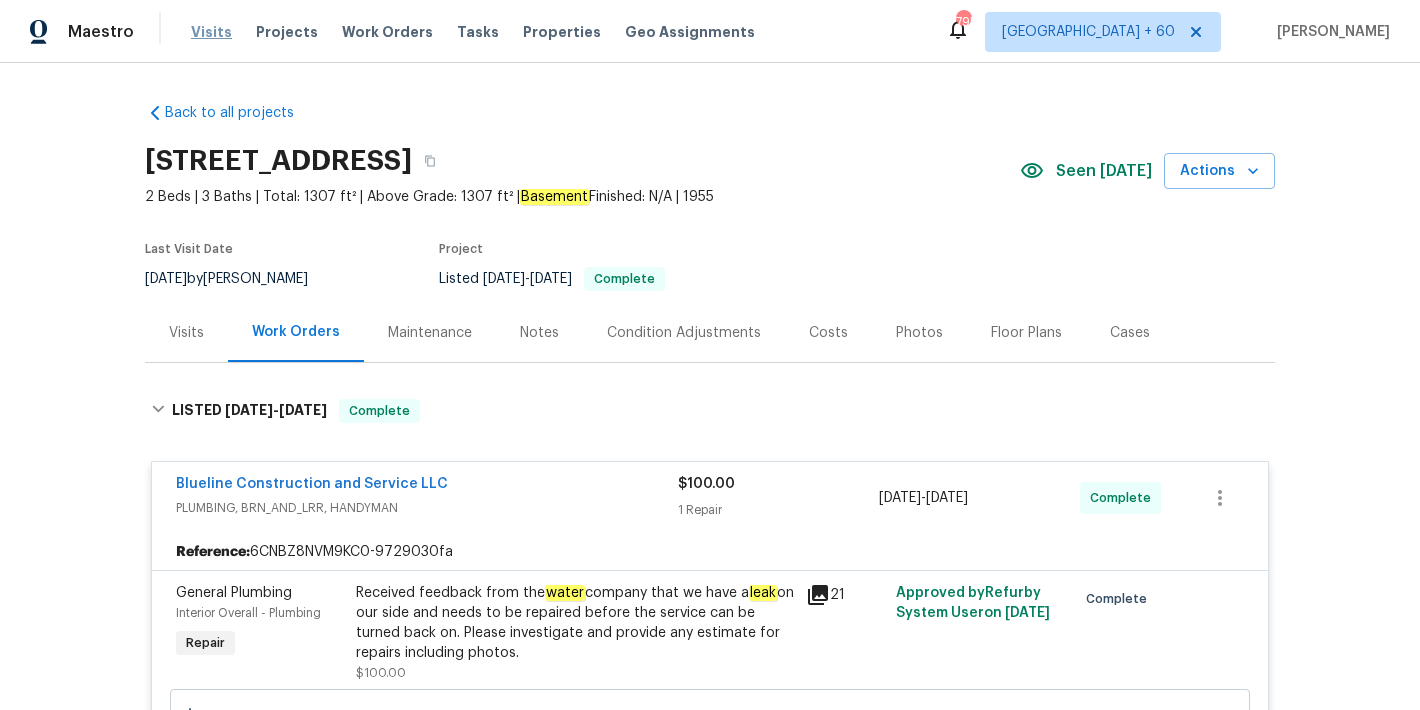 click on "Visits" at bounding box center (211, 32) 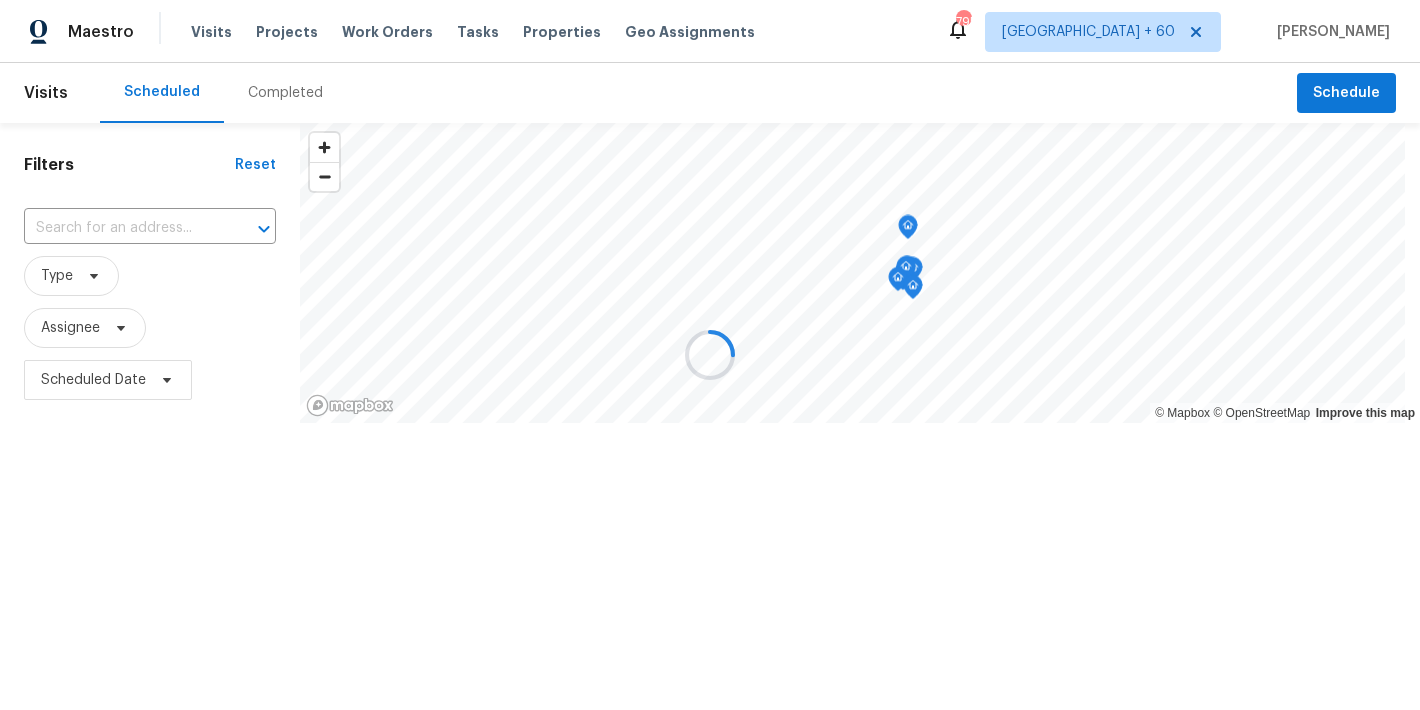 click at bounding box center [710, 355] 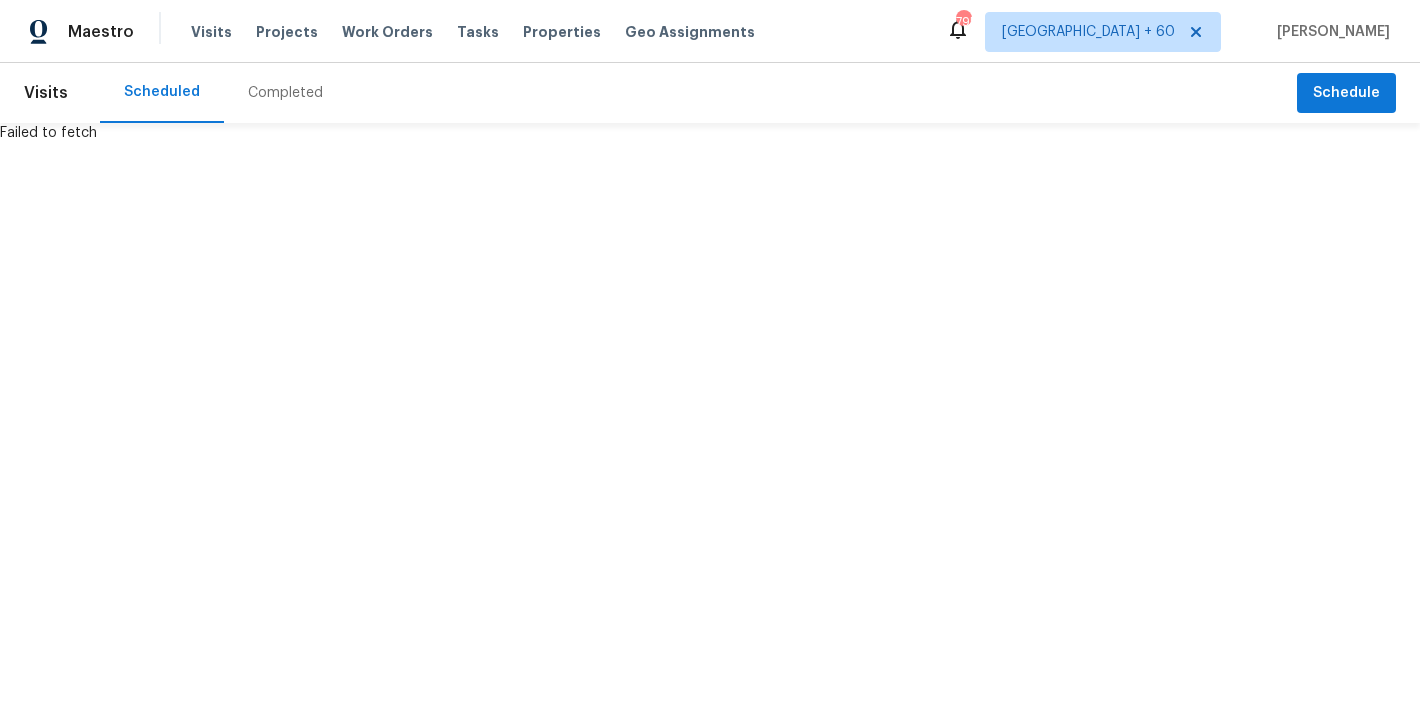 click on "Completed" at bounding box center [285, 93] 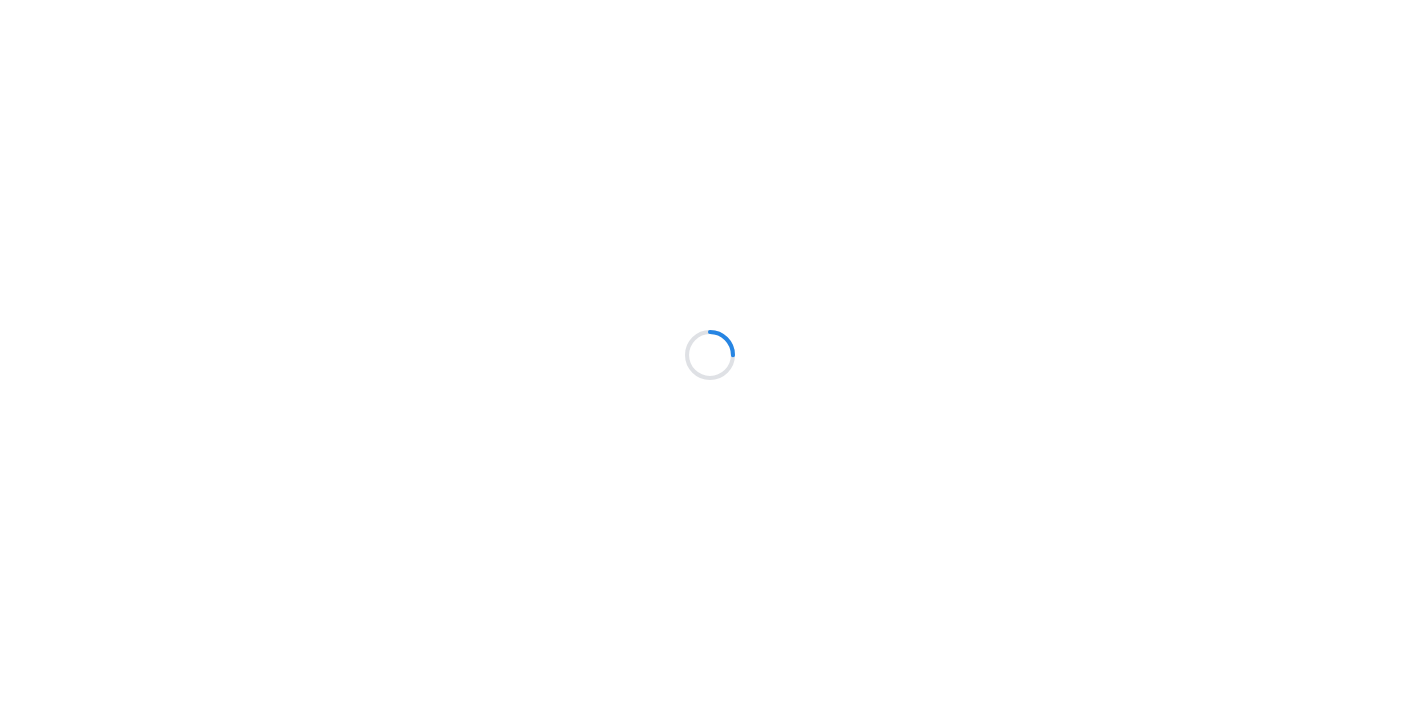 scroll, scrollTop: 0, scrollLeft: 0, axis: both 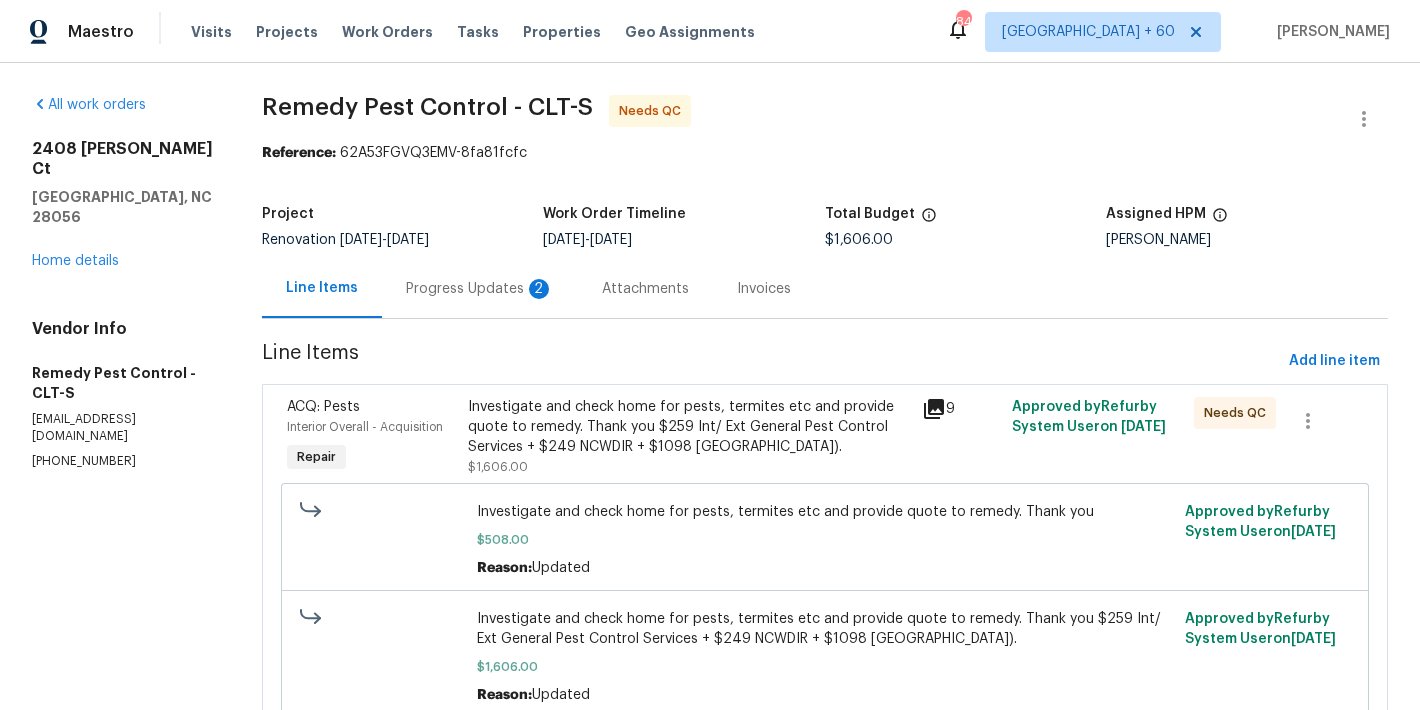 click on "Progress Updates 2" at bounding box center (480, 289) 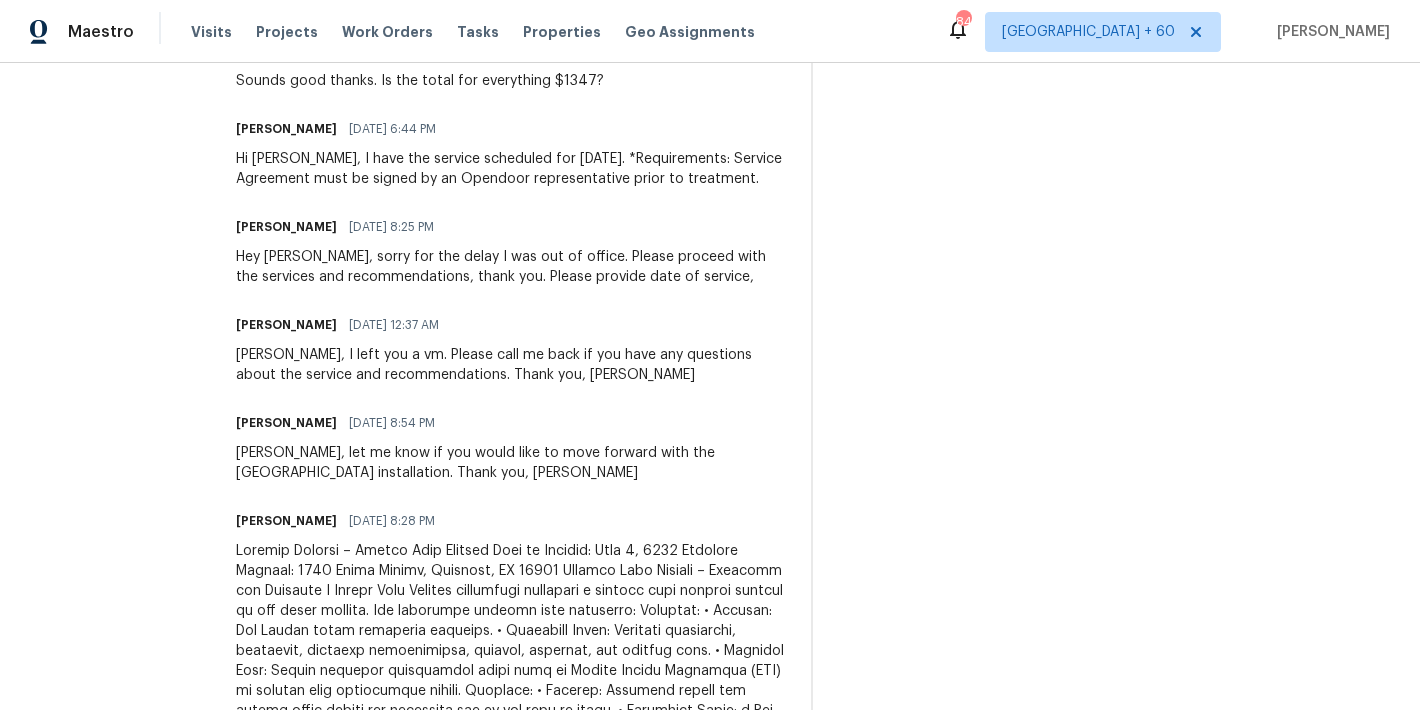 scroll, scrollTop: 1263, scrollLeft: 0, axis: vertical 